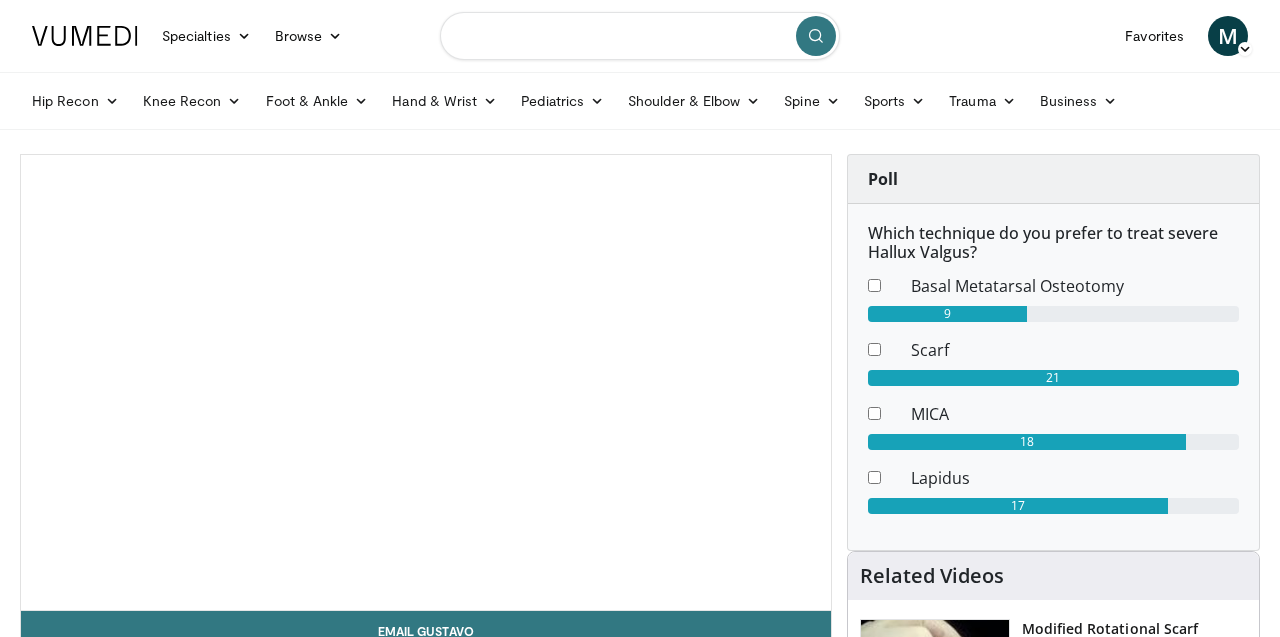click at bounding box center (640, 36) 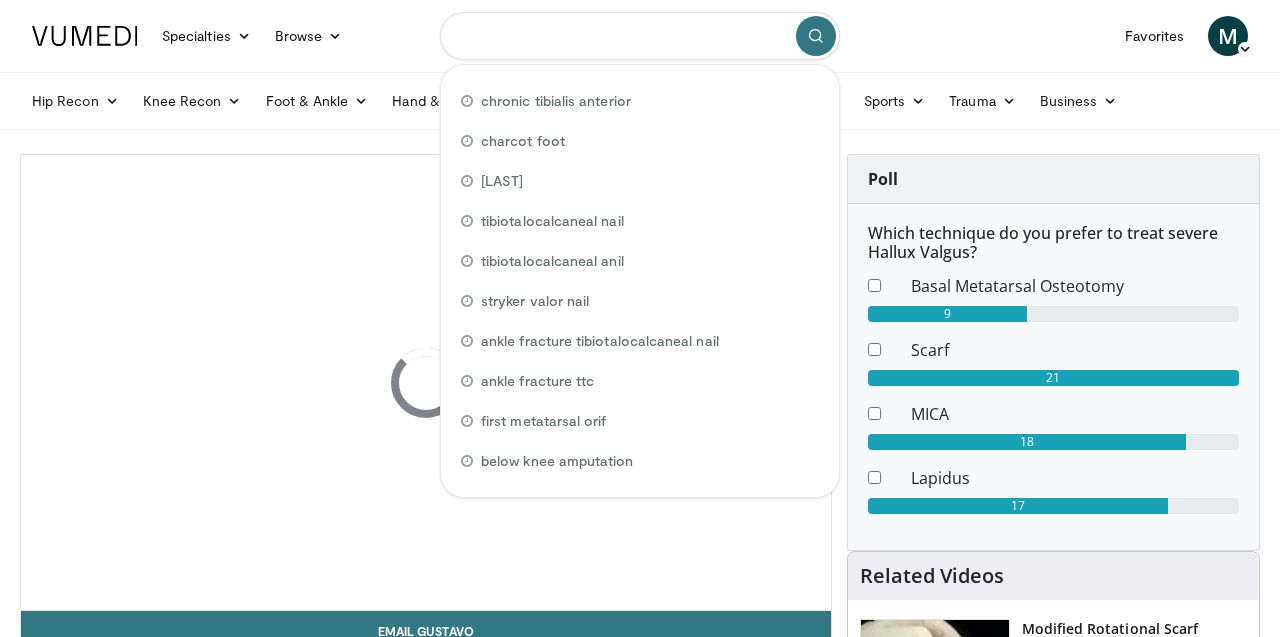 scroll, scrollTop: 0, scrollLeft: 0, axis: both 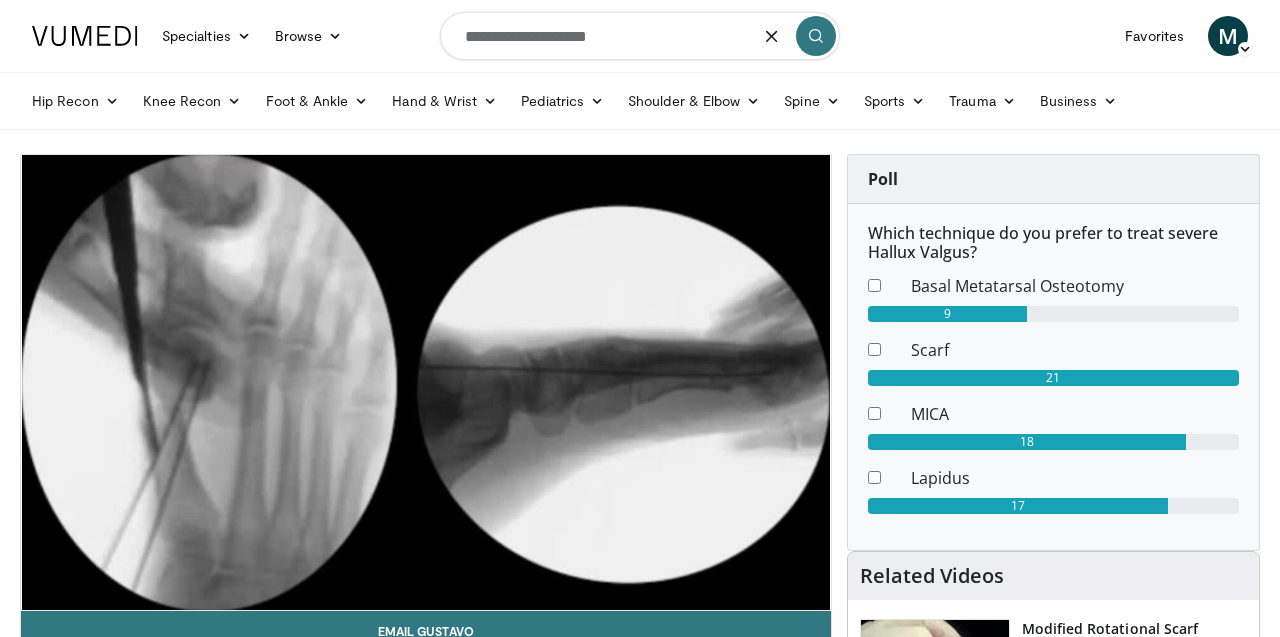 type on "**********" 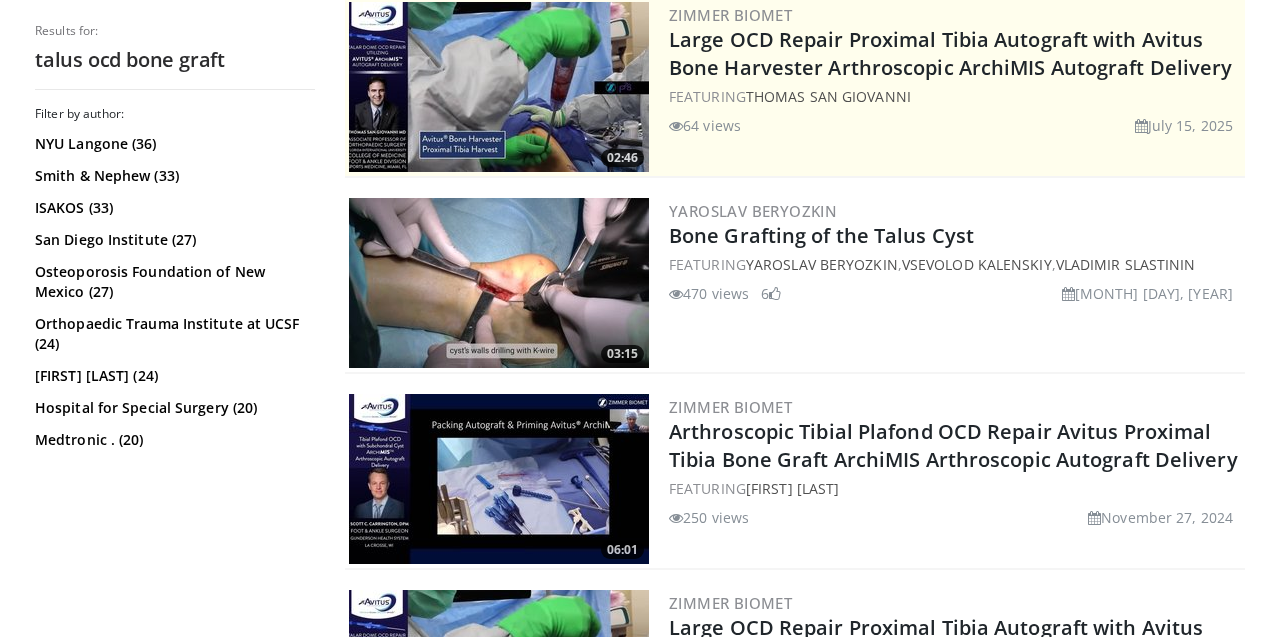 scroll, scrollTop: 422, scrollLeft: 0, axis: vertical 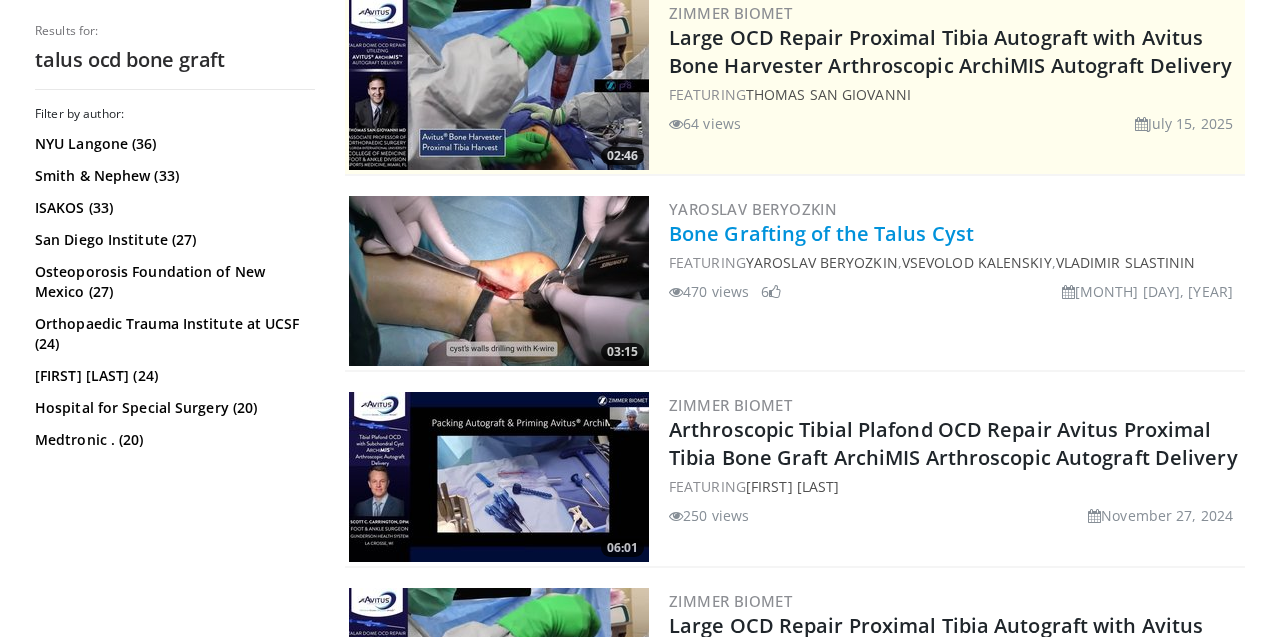 click on "Bone Grafting of the Talus Cyst" at bounding box center (821, 233) 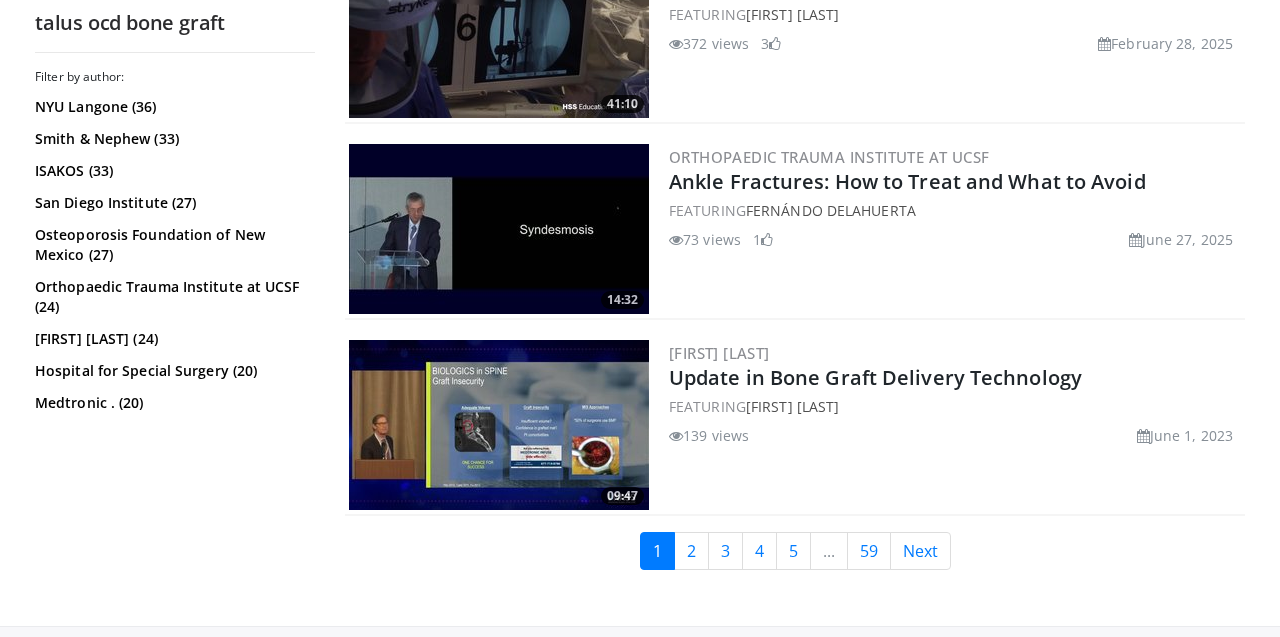 scroll, scrollTop: 4787, scrollLeft: 0, axis: vertical 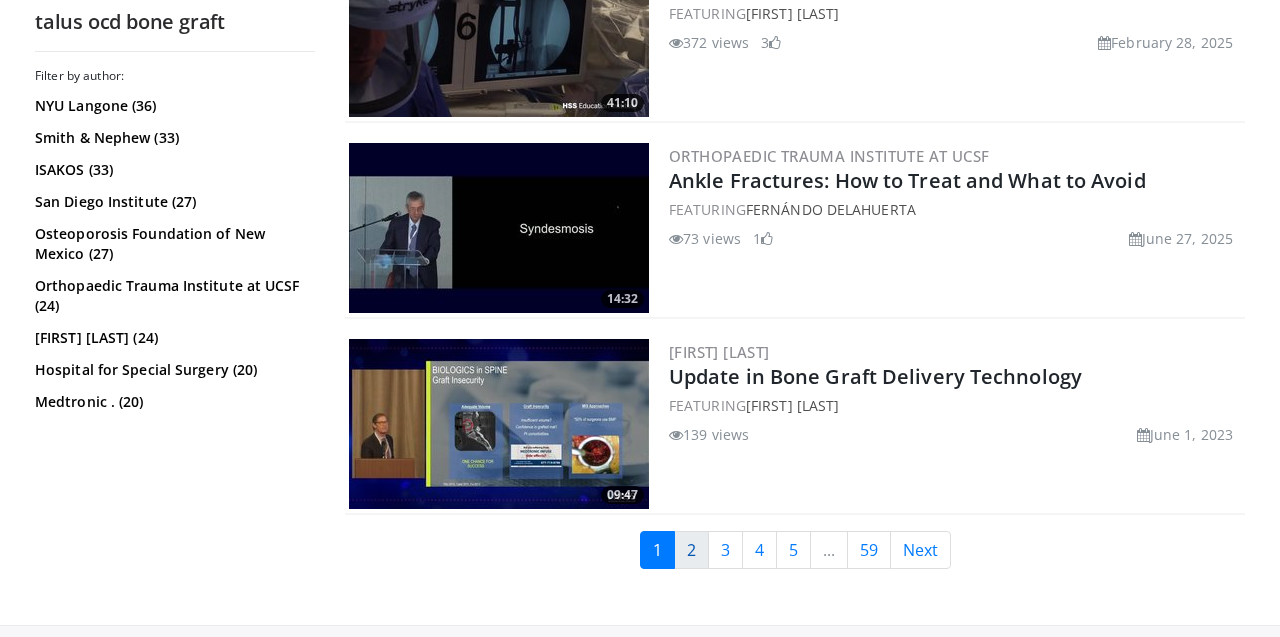 click on "2" at bounding box center [691, 550] 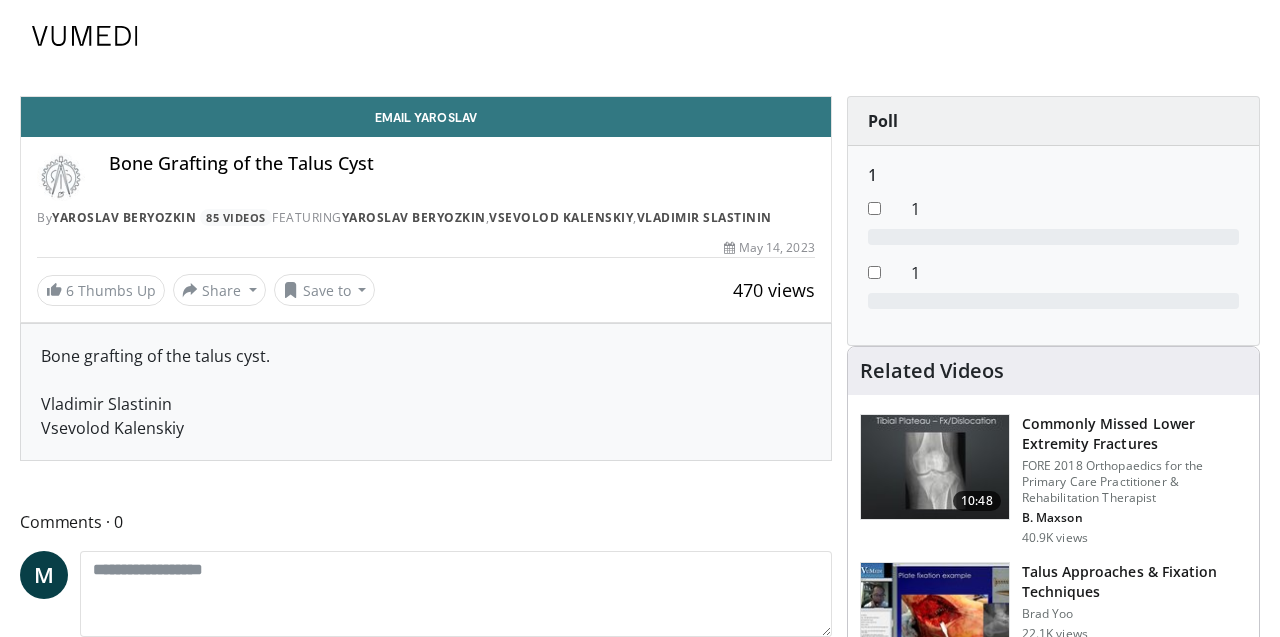 scroll, scrollTop: 0, scrollLeft: 0, axis: both 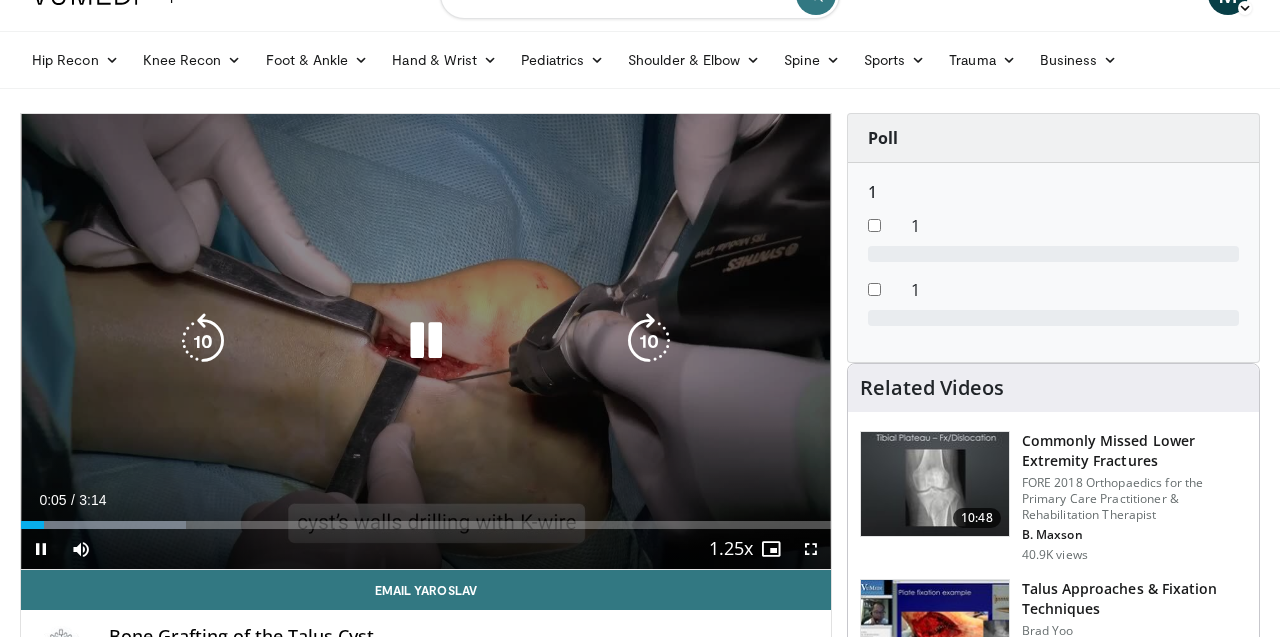 click at bounding box center (426, 341) 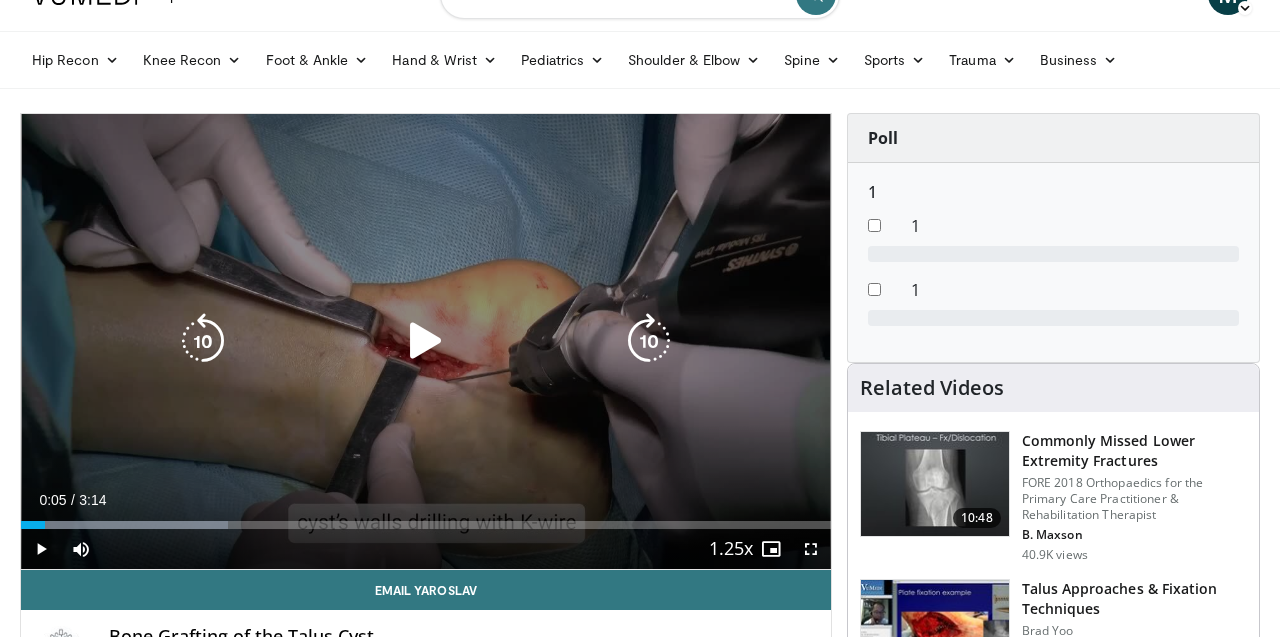 click at bounding box center (426, 341) 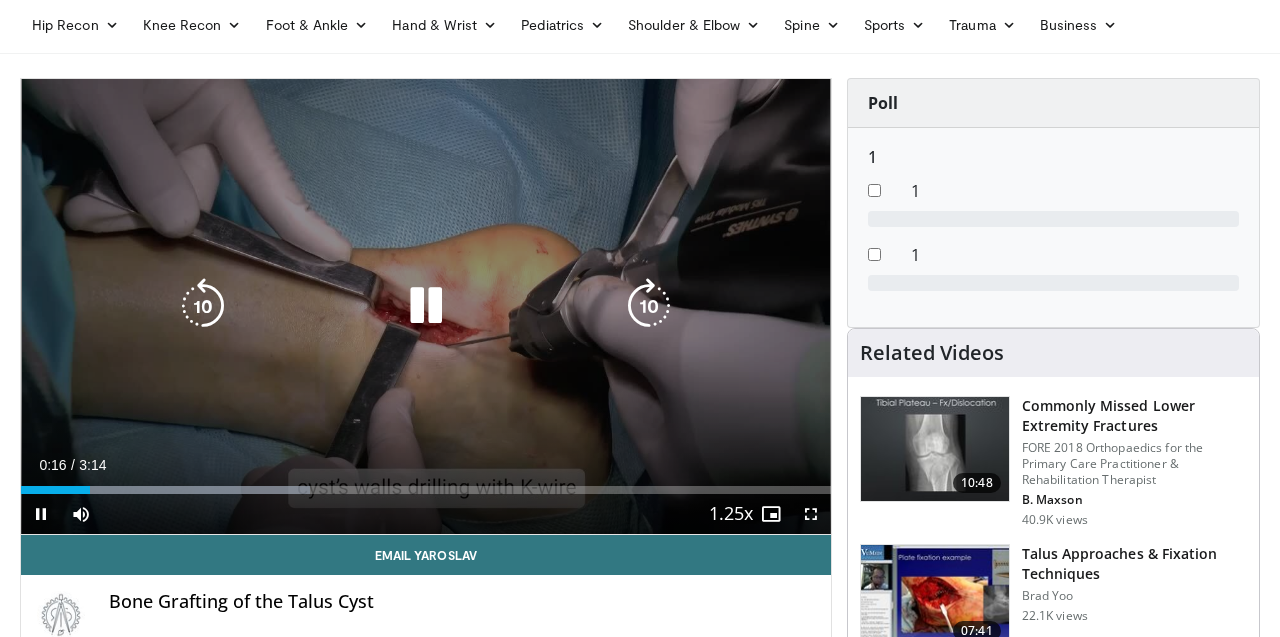 scroll, scrollTop: 86, scrollLeft: 0, axis: vertical 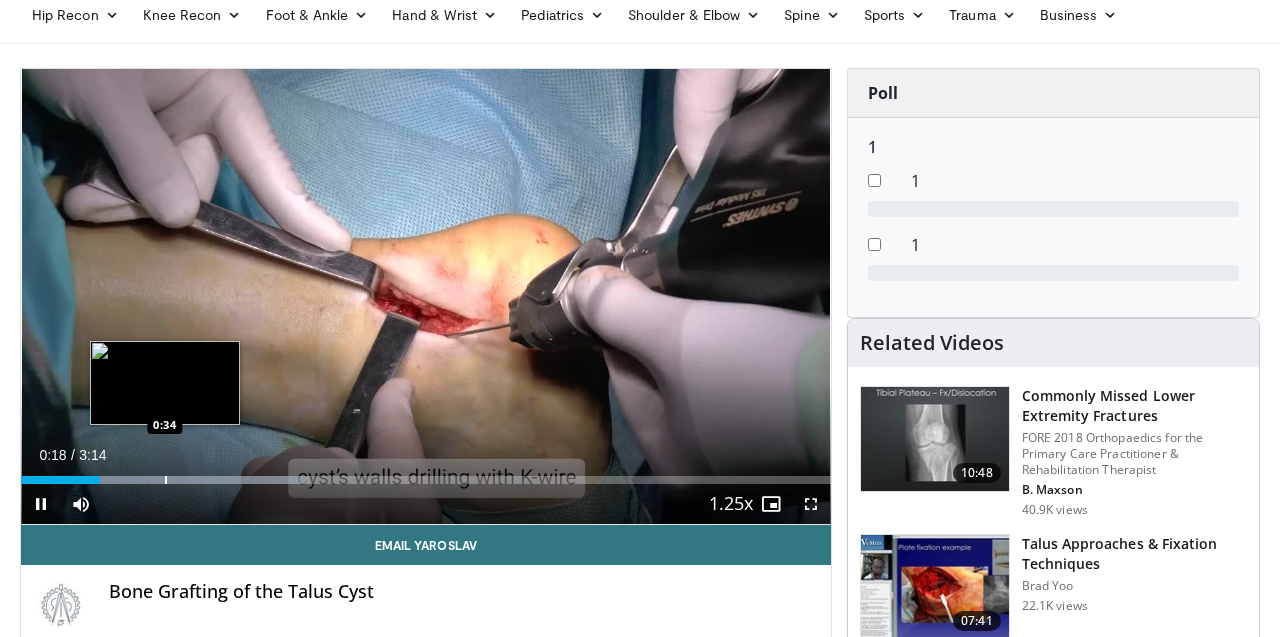 click at bounding box center [166, 480] 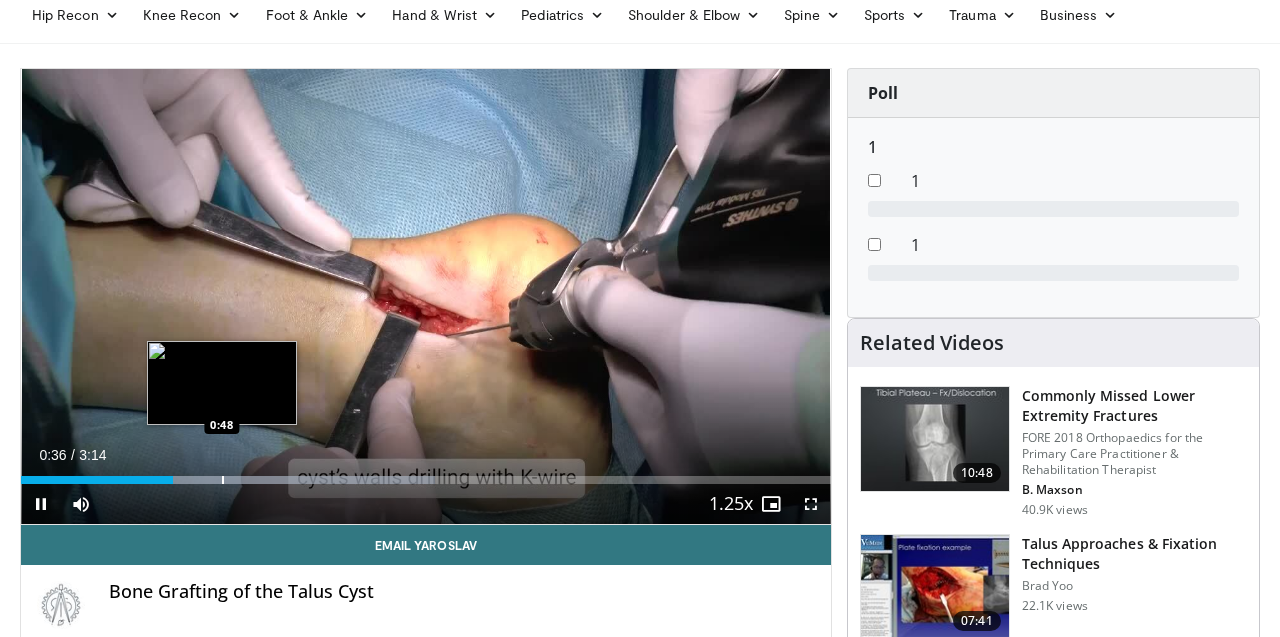 click at bounding box center [223, 480] 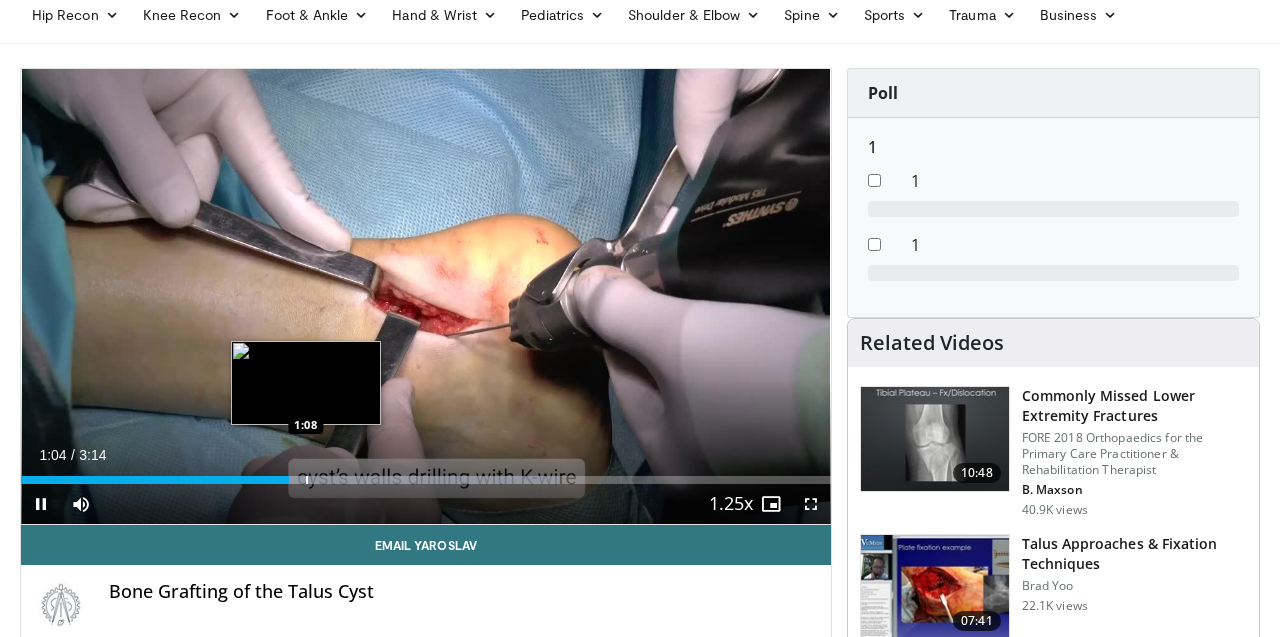 click at bounding box center [307, 480] 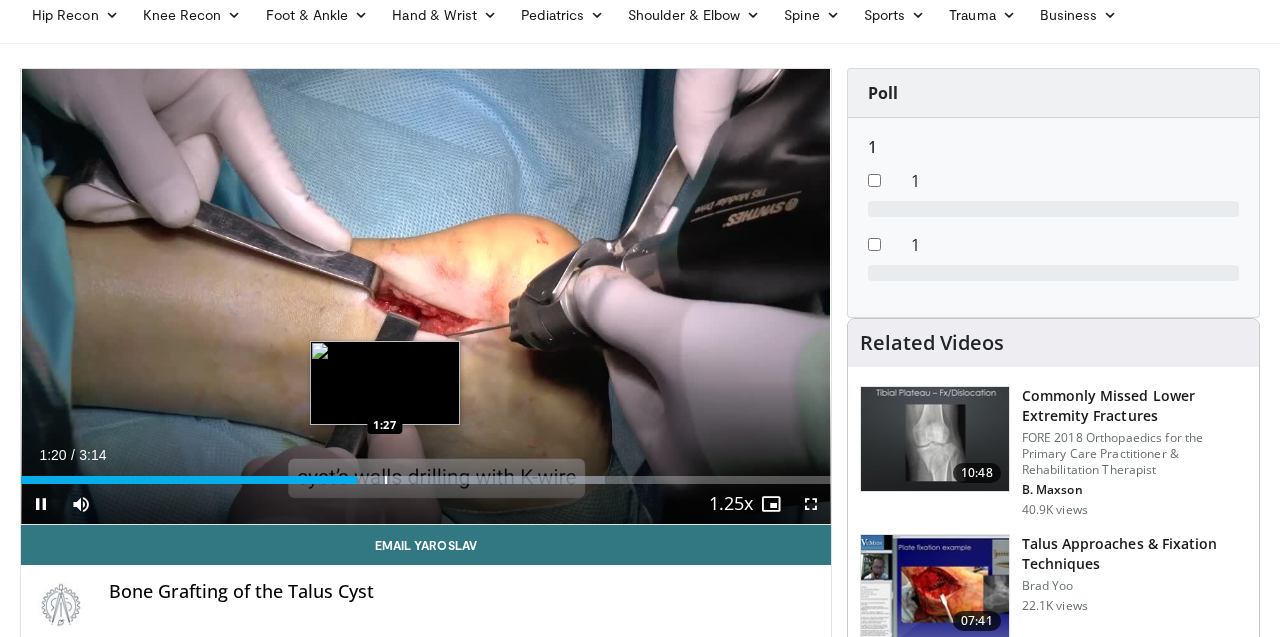click at bounding box center [386, 480] 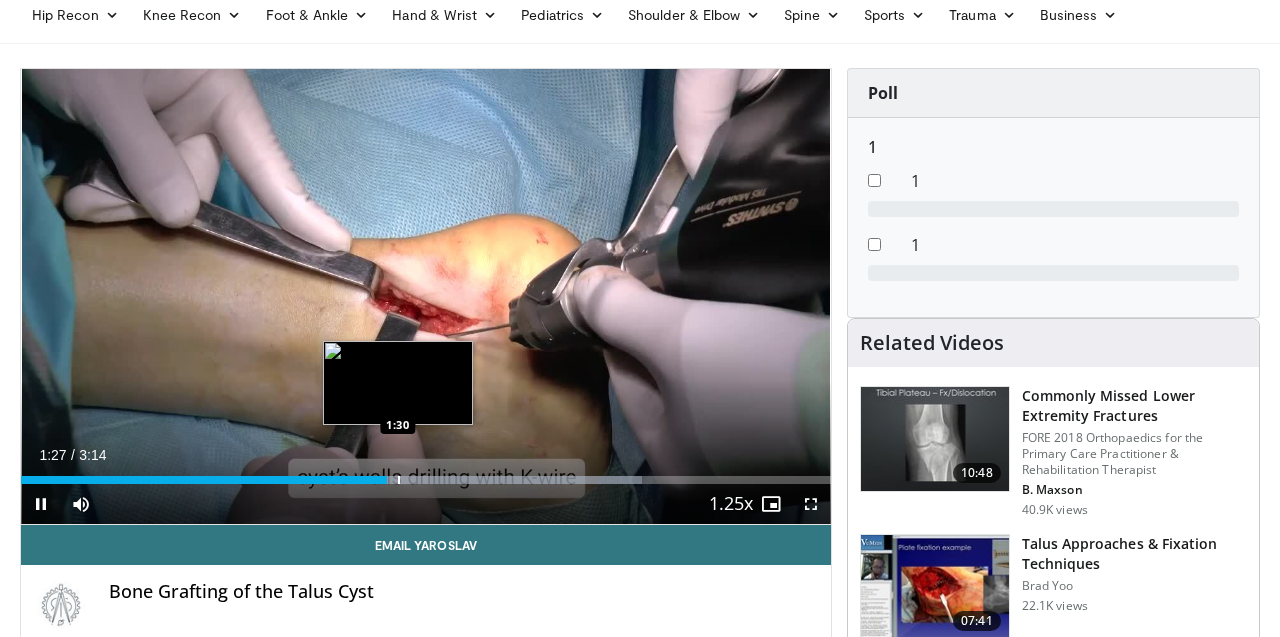 click at bounding box center (399, 480) 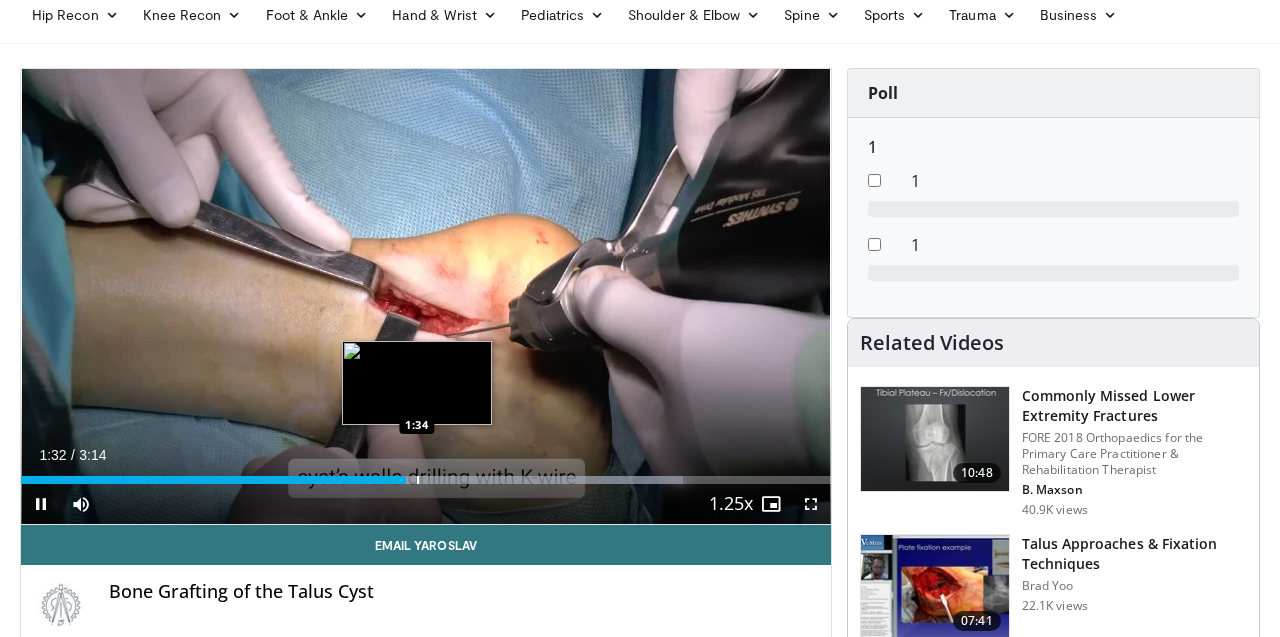 click at bounding box center (418, 480) 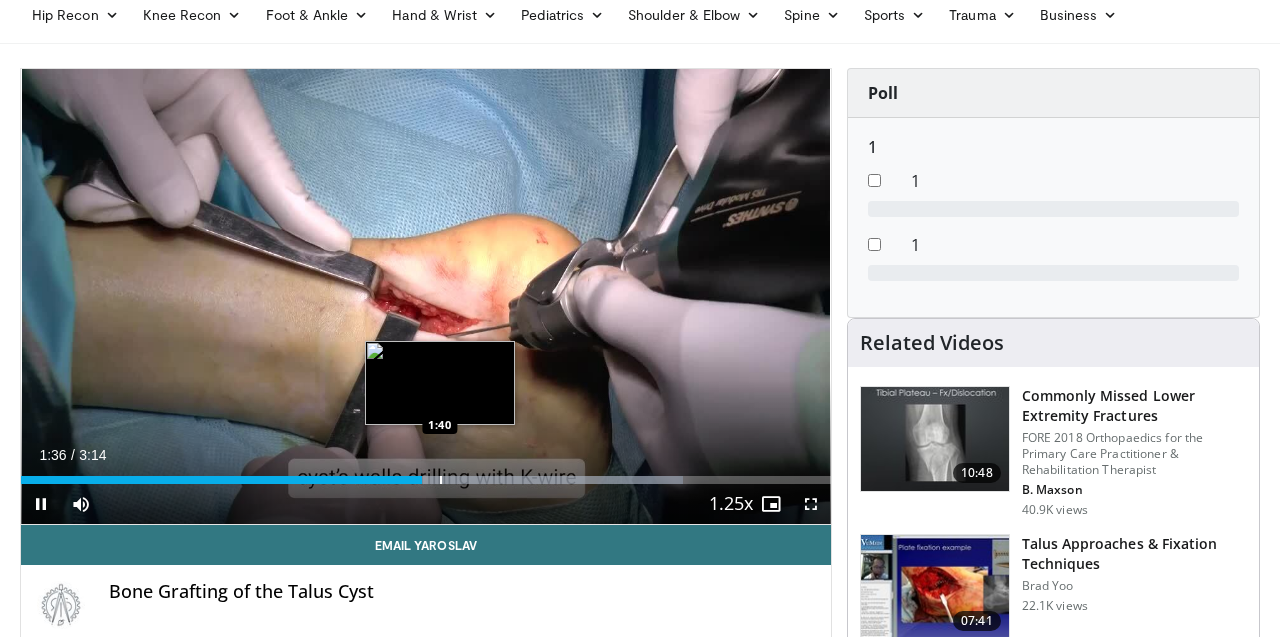 click at bounding box center (441, 480) 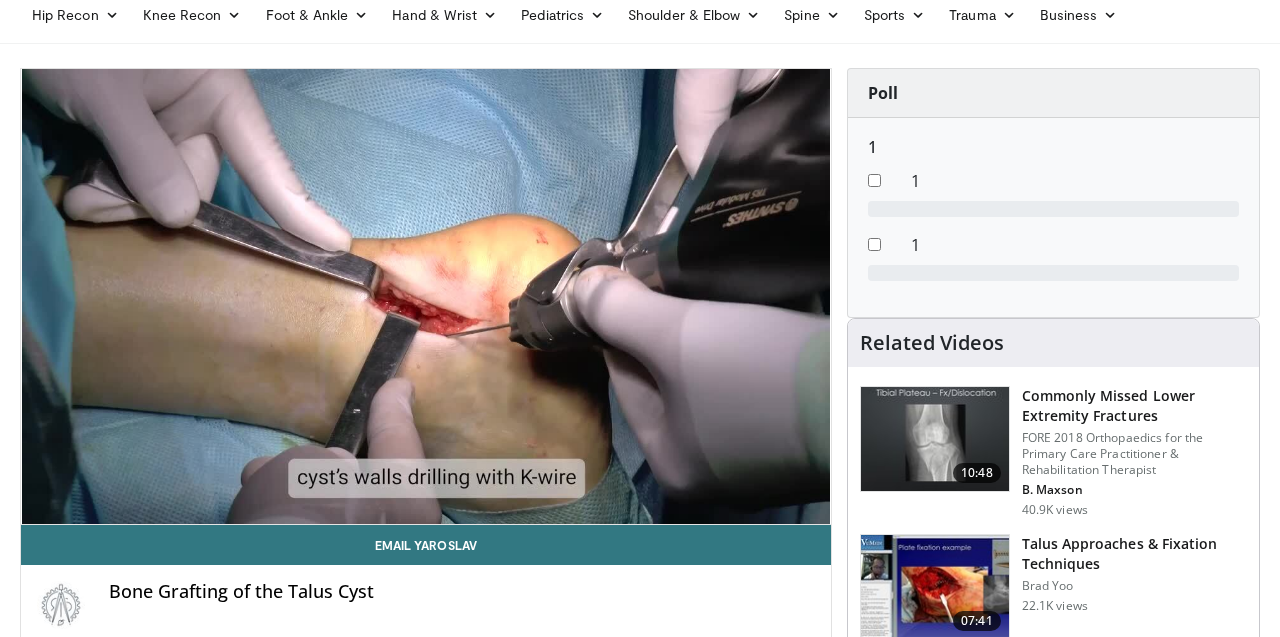 click on "10 seconds
Tap to unmute" at bounding box center [426, 296] 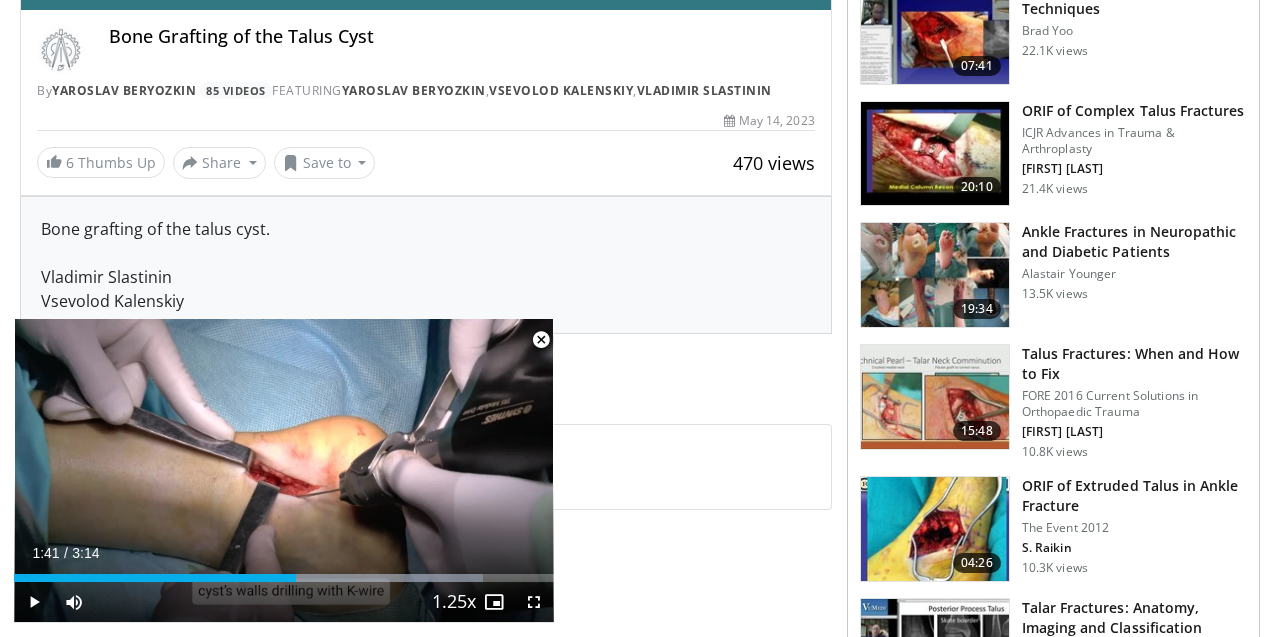 click at bounding box center [541, 340] 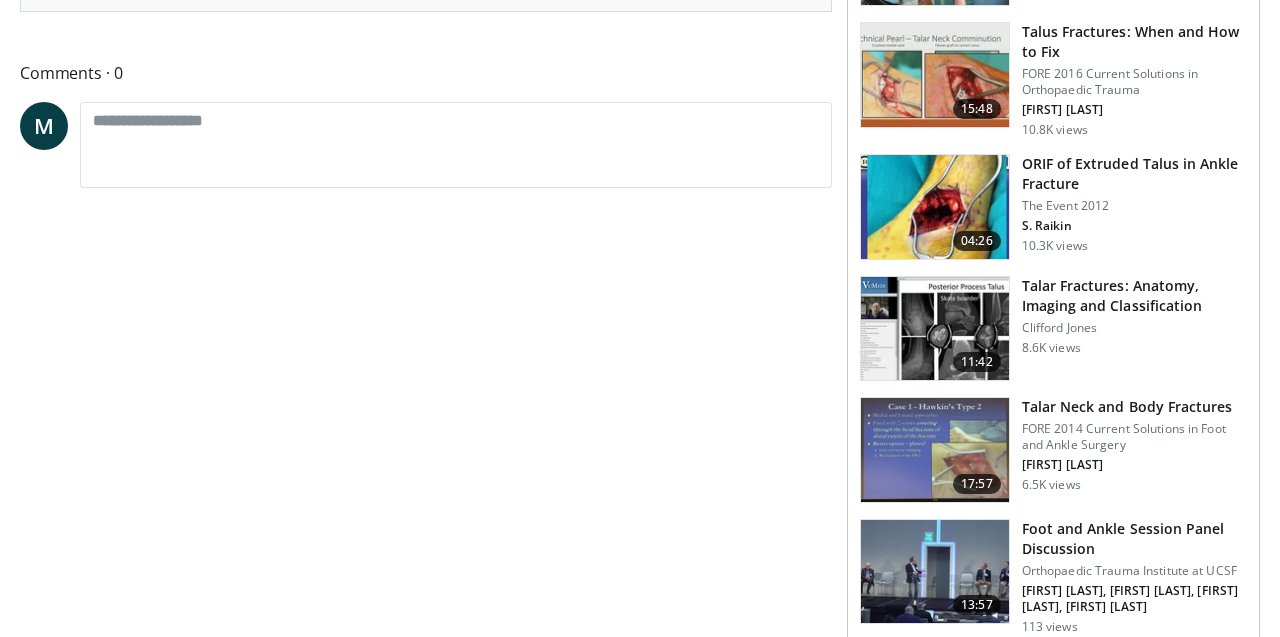 scroll, scrollTop: 977, scrollLeft: 0, axis: vertical 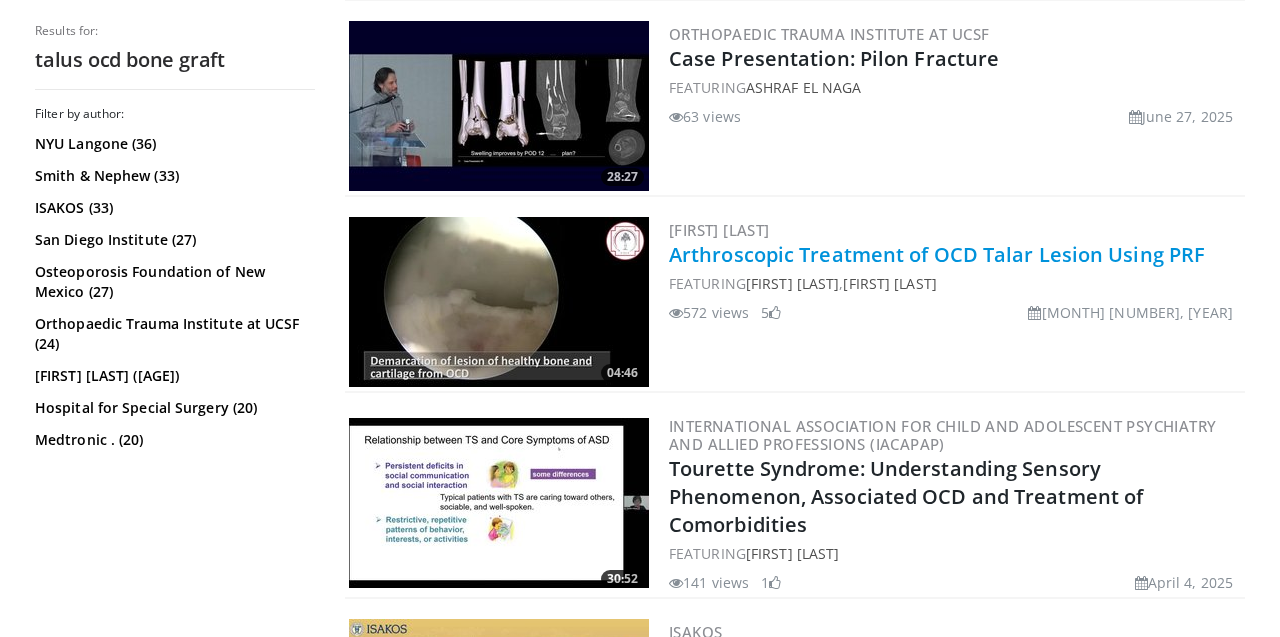 click on "Arthroscopic Treatment of OCD Talar Lesion Using PRF" at bounding box center (937, 254) 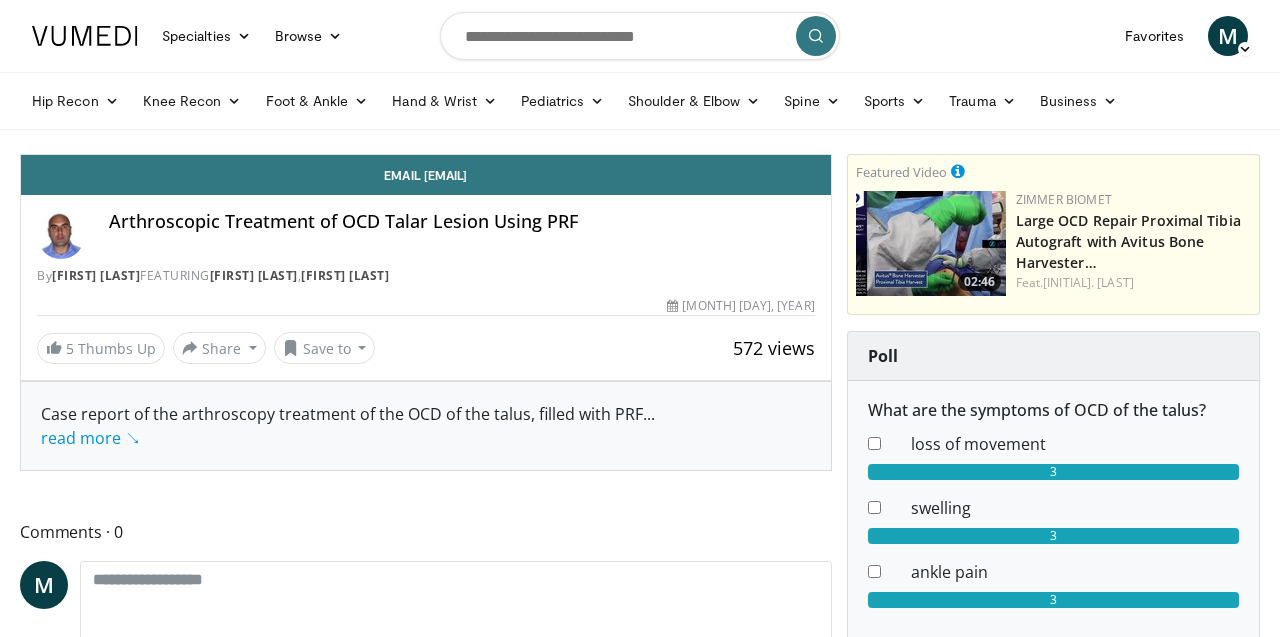 scroll, scrollTop: 0, scrollLeft: 0, axis: both 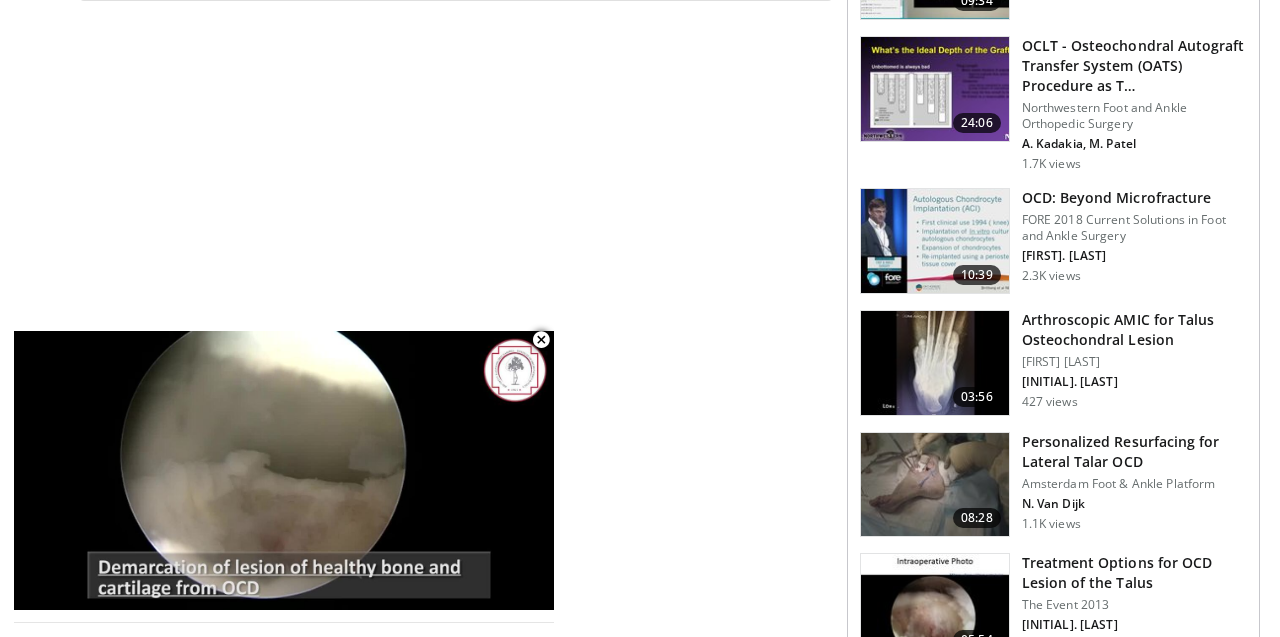 click on "OCD: Beyond Microfracture" at bounding box center (1134, 198) 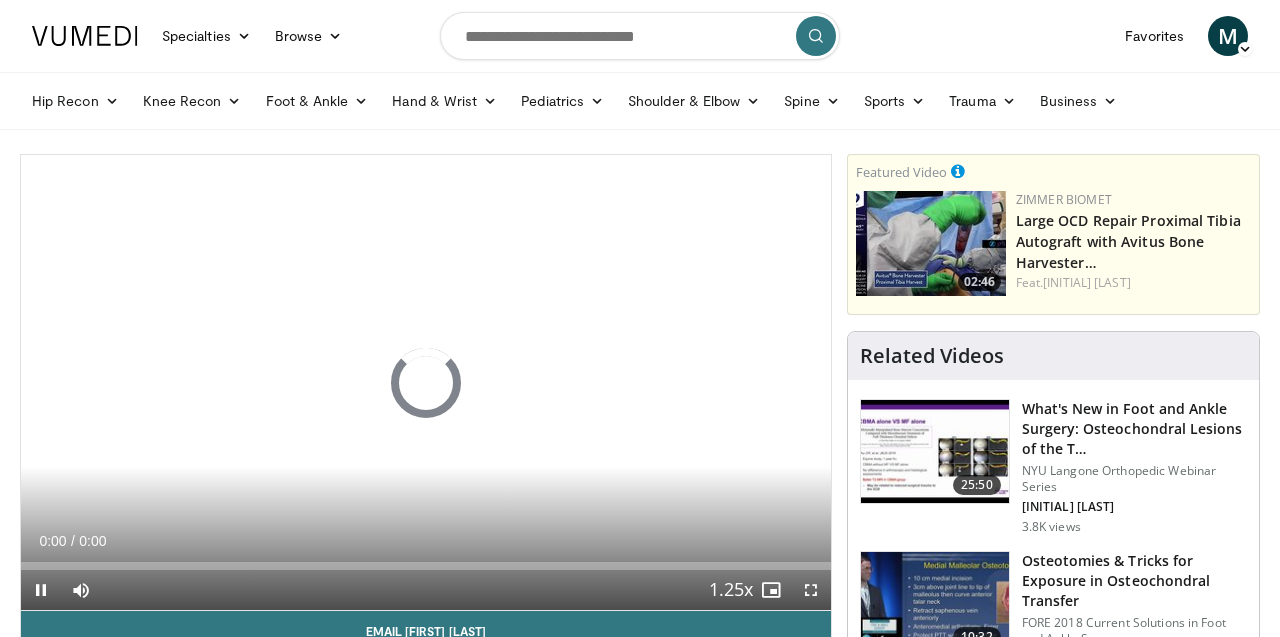 scroll, scrollTop: 82, scrollLeft: 0, axis: vertical 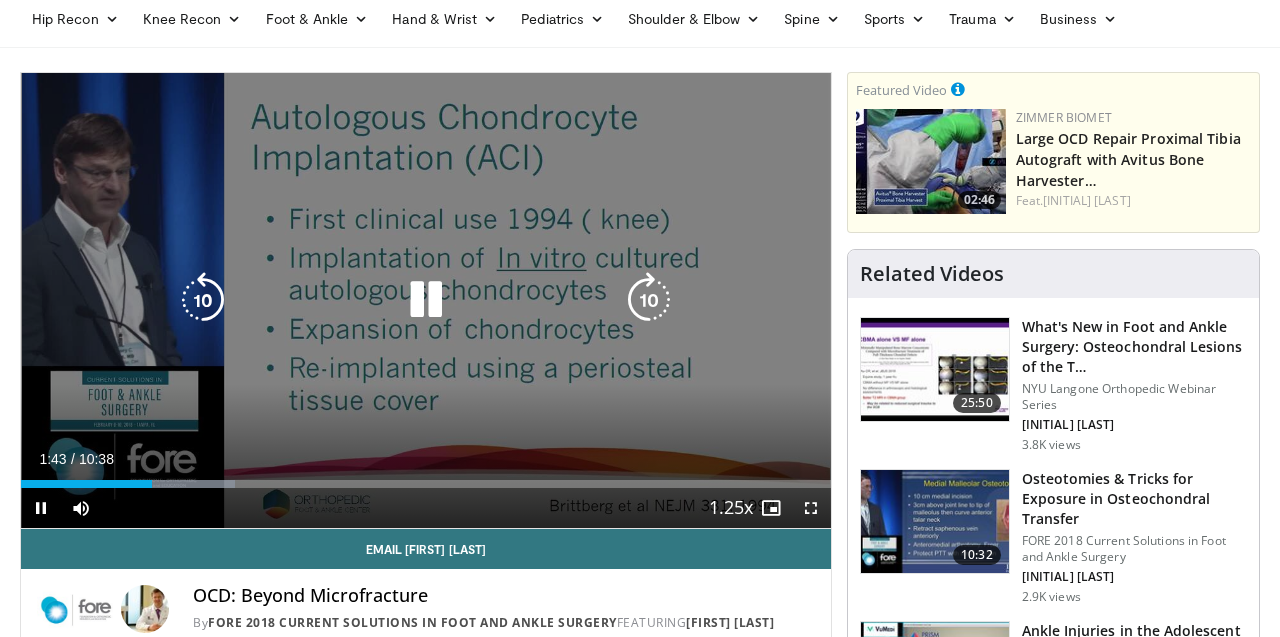 click at bounding box center (426, 300) 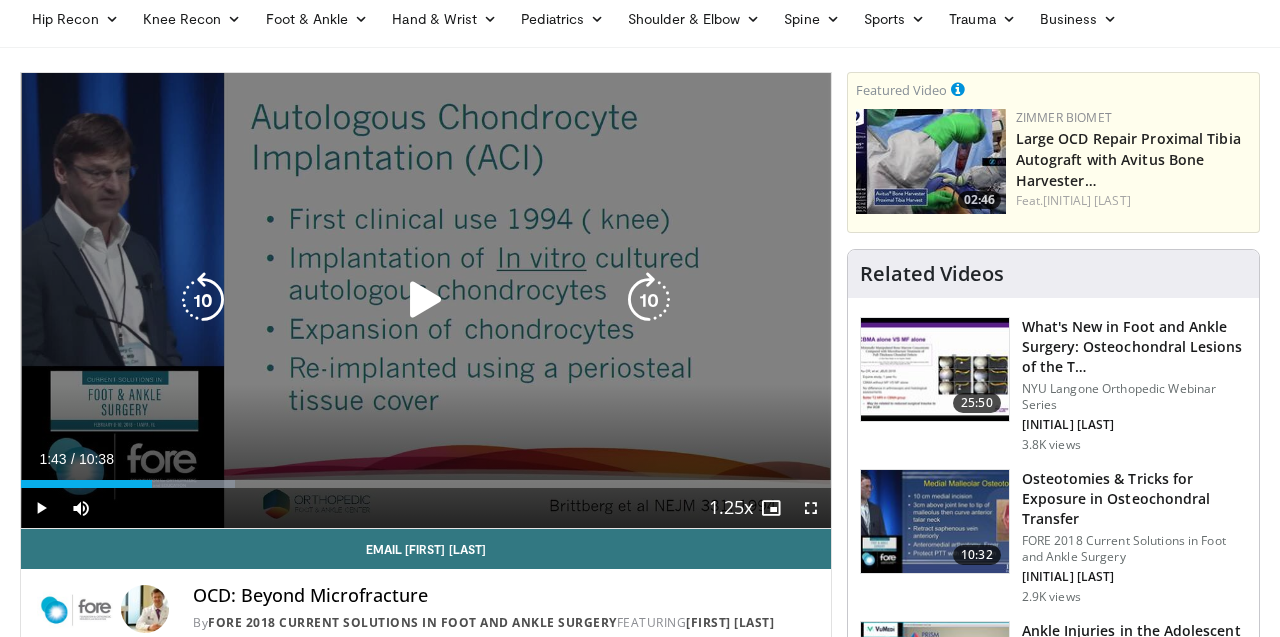 click at bounding box center [426, 300] 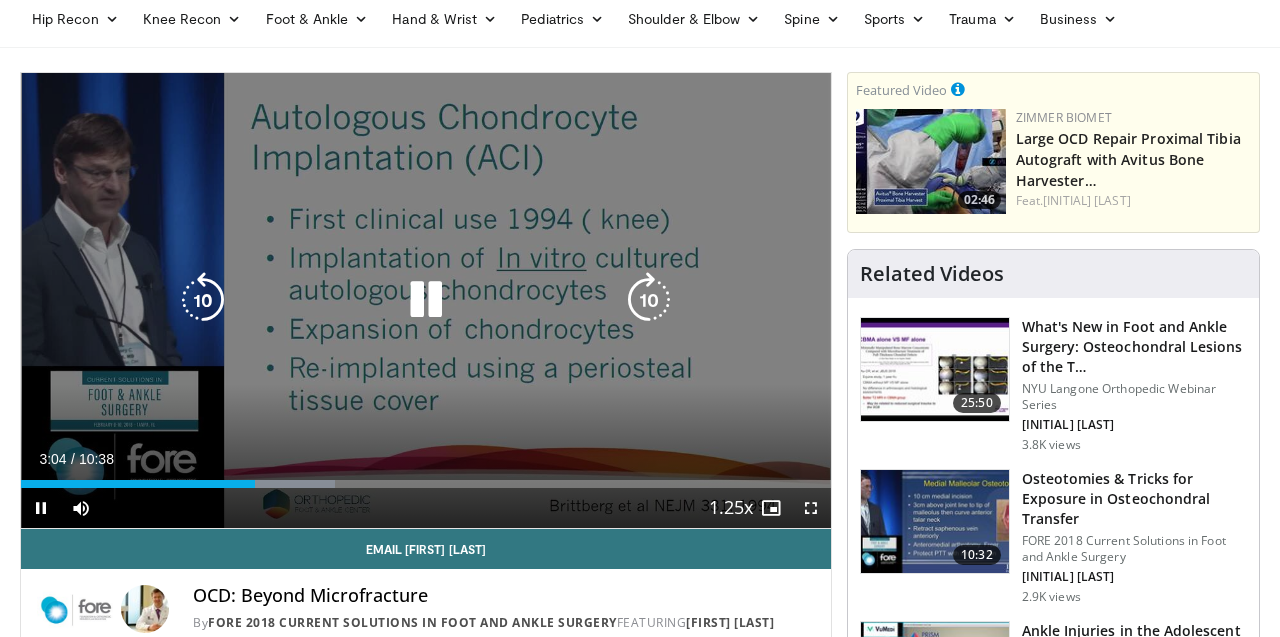 click at bounding box center [426, 300] 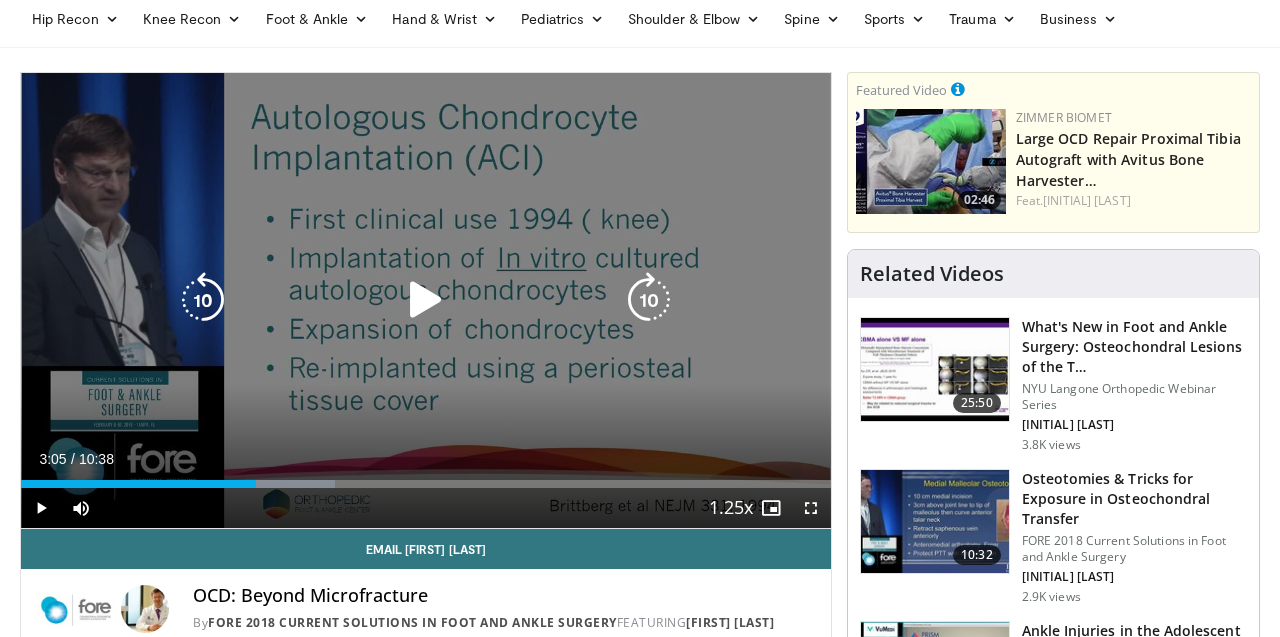 click at bounding box center (426, 300) 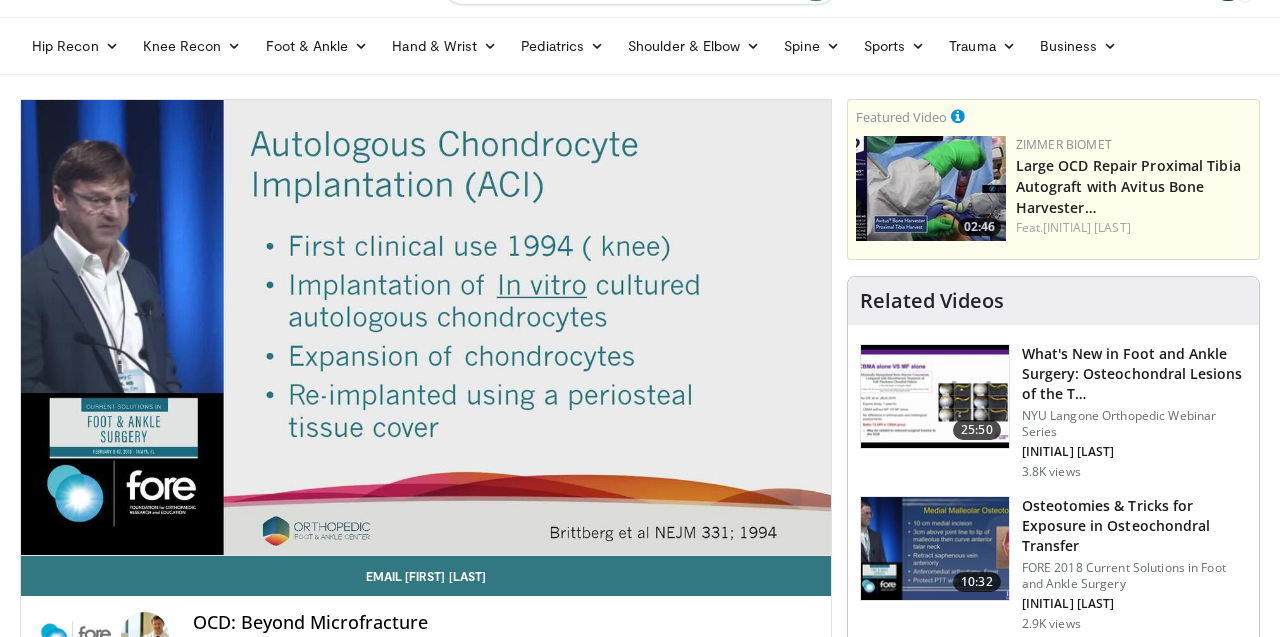 scroll, scrollTop: 62, scrollLeft: 0, axis: vertical 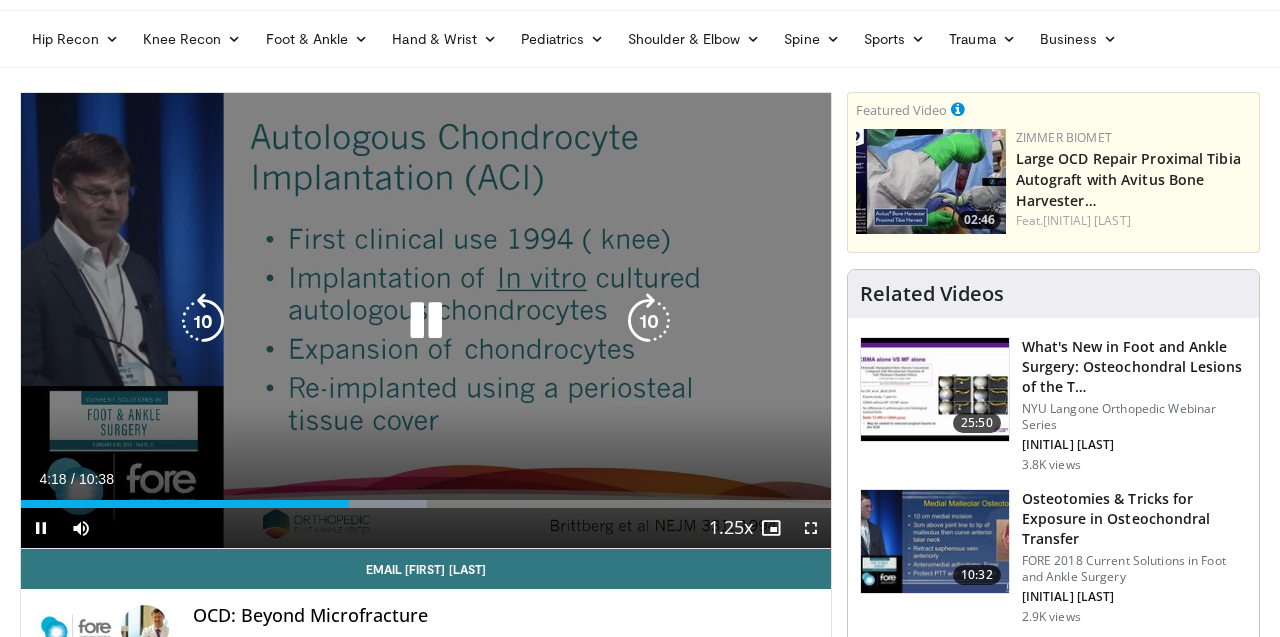 click at bounding box center (426, 321) 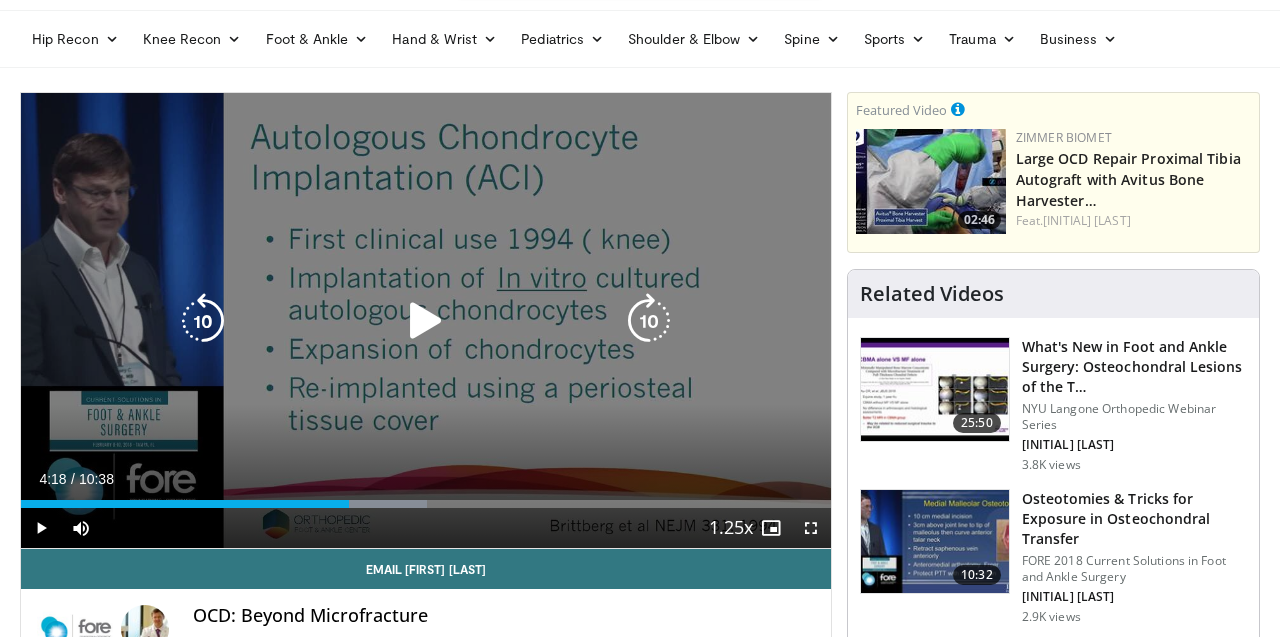 click at bounding box center (426, 321) 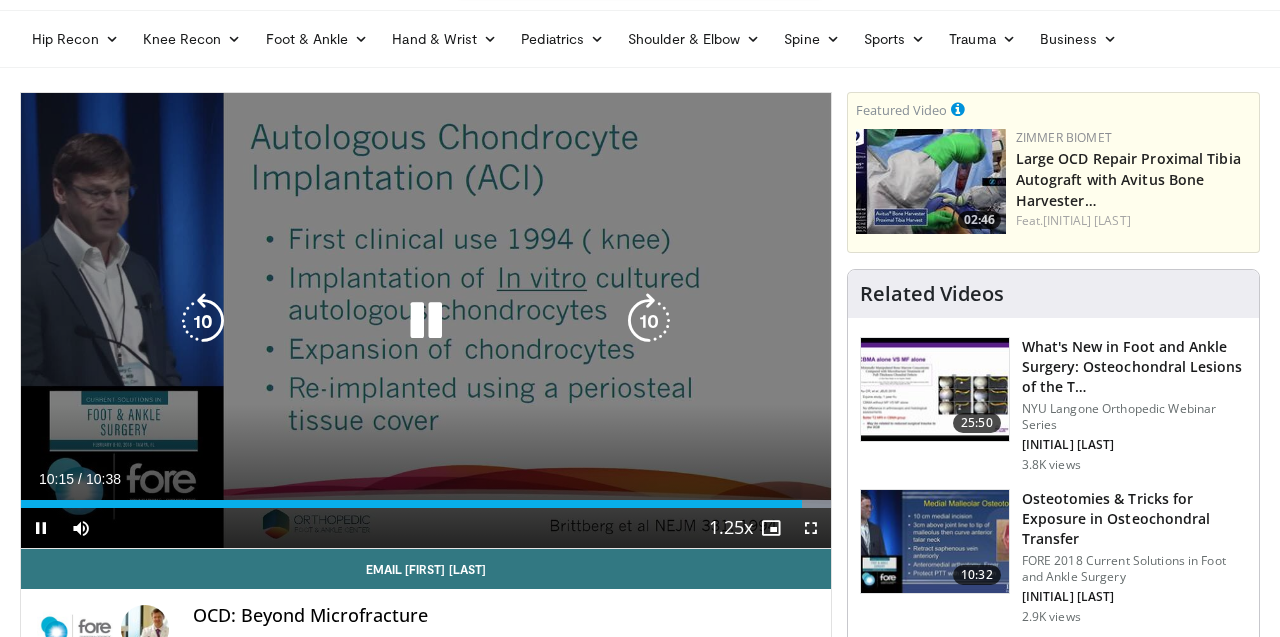 click at bounding box center (426, 321) 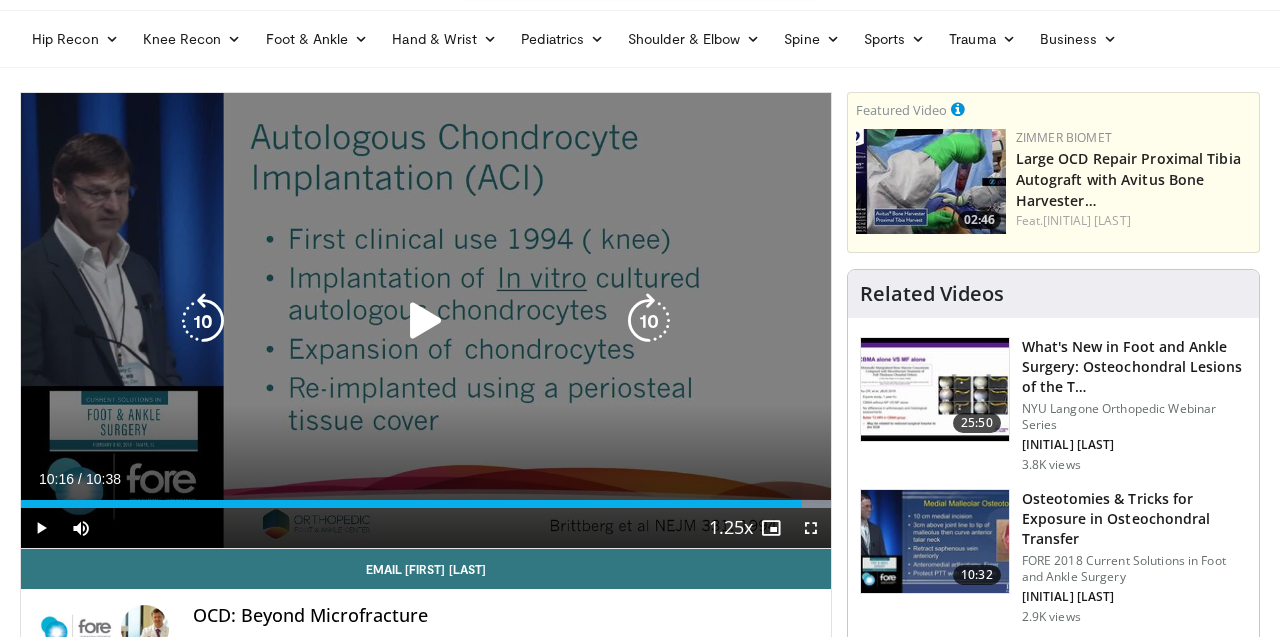 click at bounding box center (426, 321) 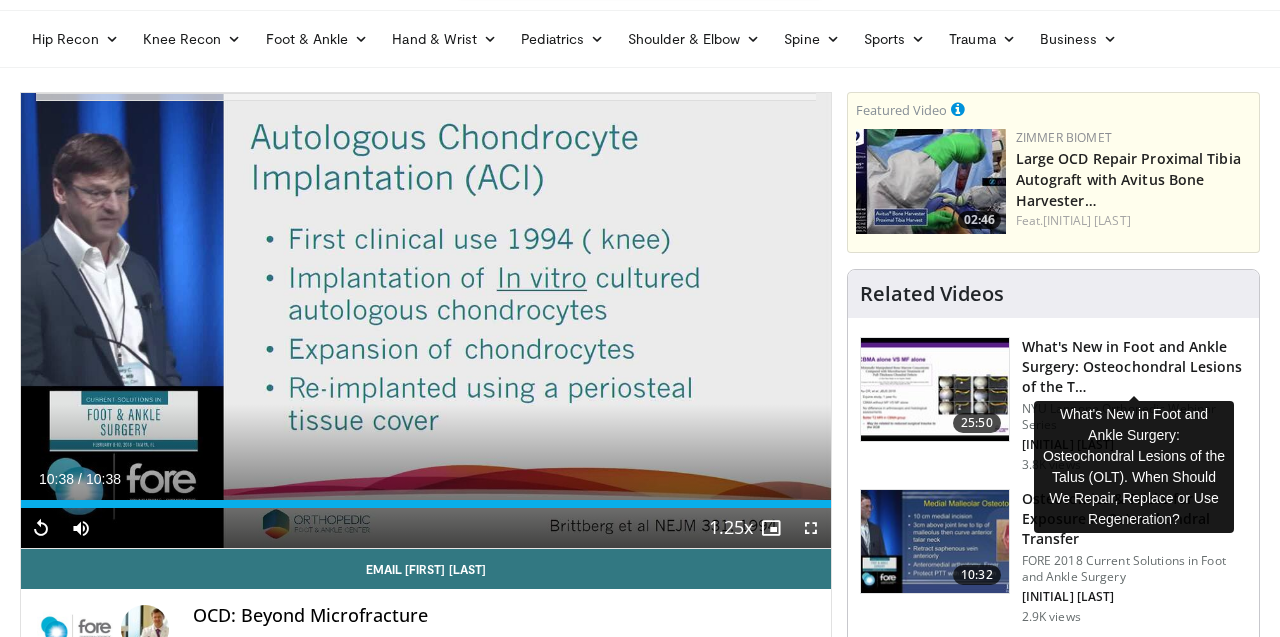 click on "What's New in Foot and Ankle Surgery: Osteochondral Lesions of the T…" at bounding box center [1134, 367] 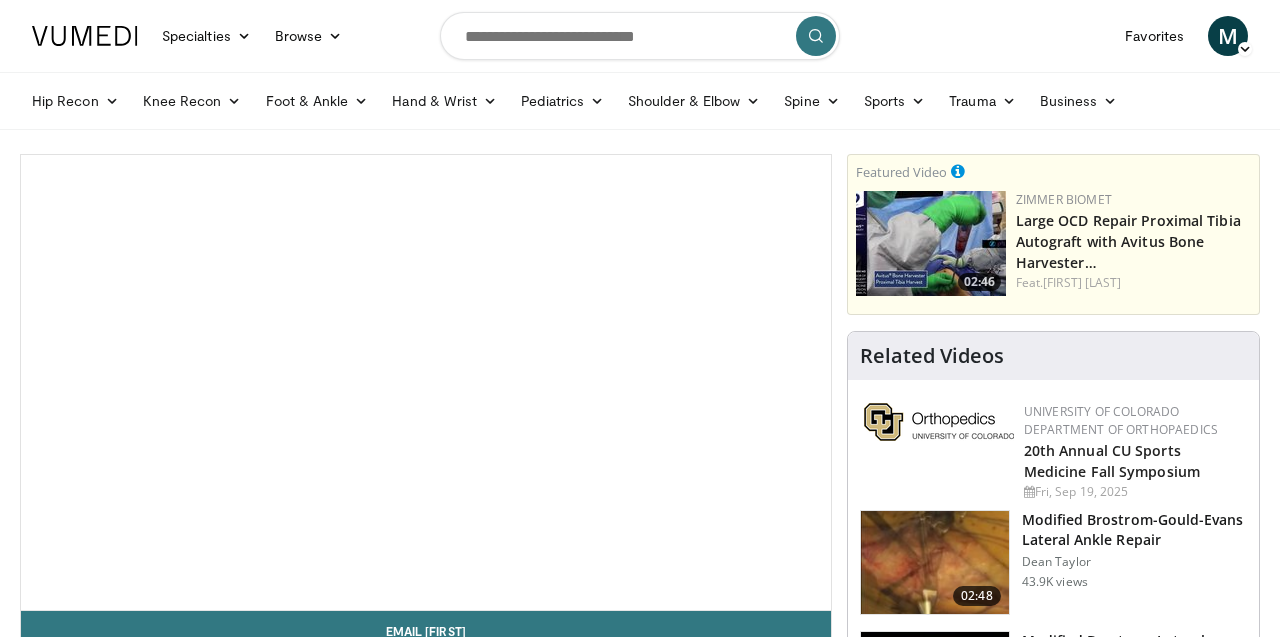 scroll, scrollTop: 0, scrollLeft: 0, axis: both 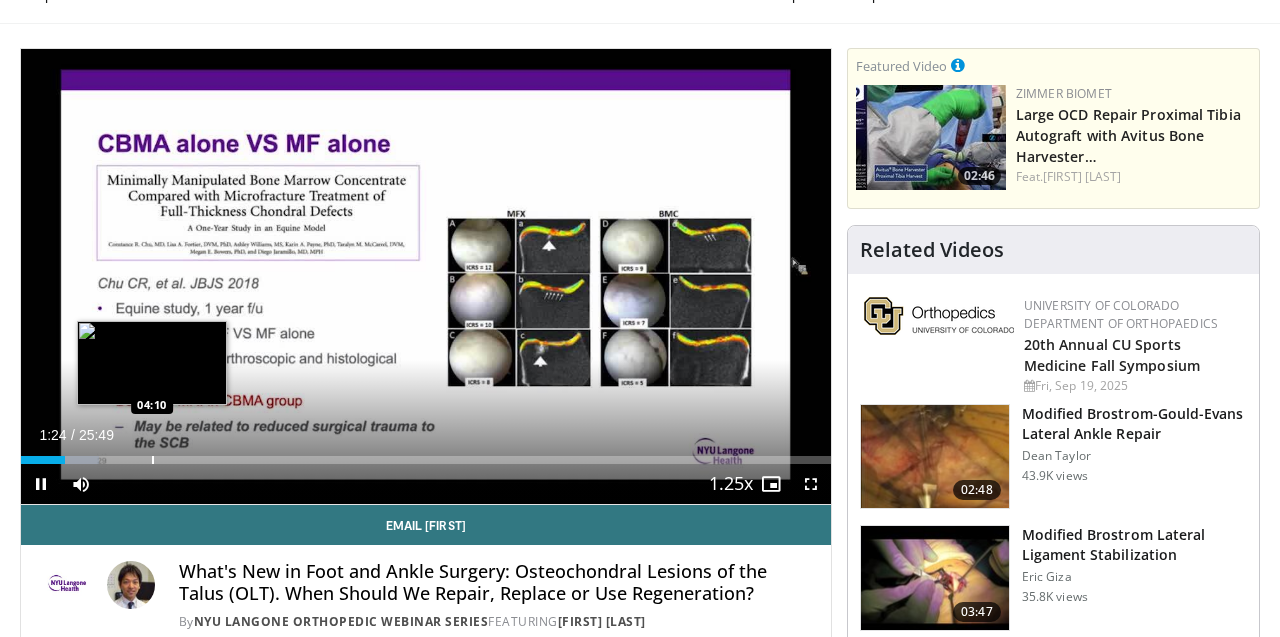 click on "Loaded :  9.59% 01:24 04:10" at bounding box center (426, 454) 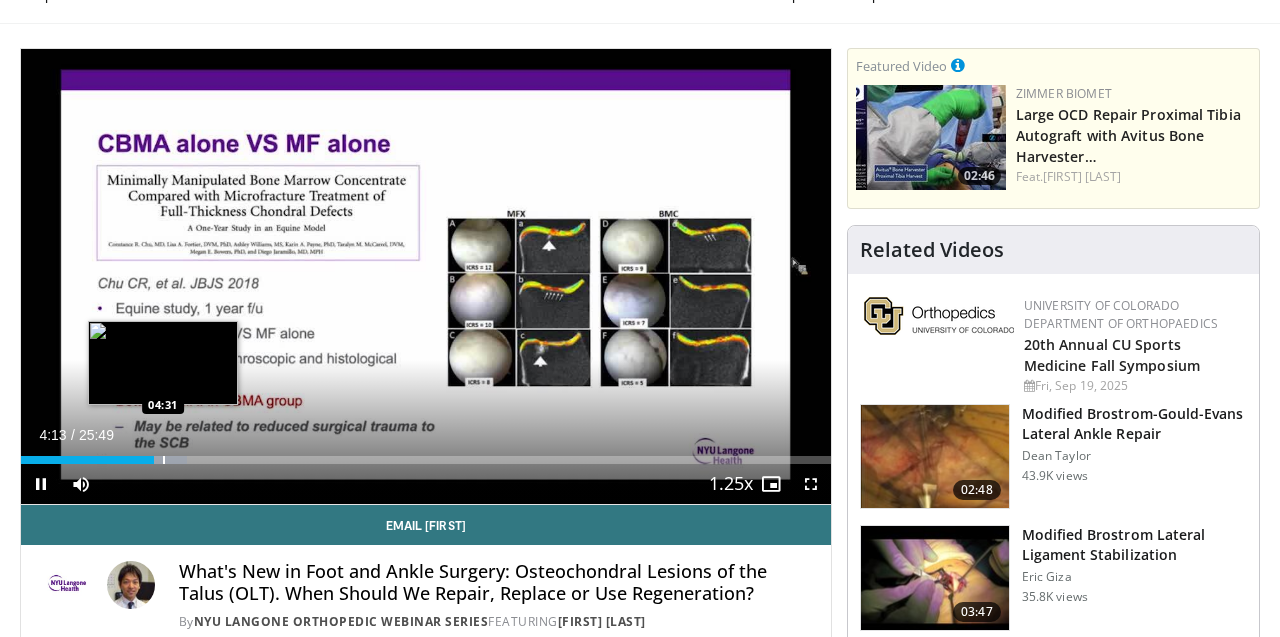 click on "Loaded :  20.48% 04:13 04:31" at bounding box center [426, 454] 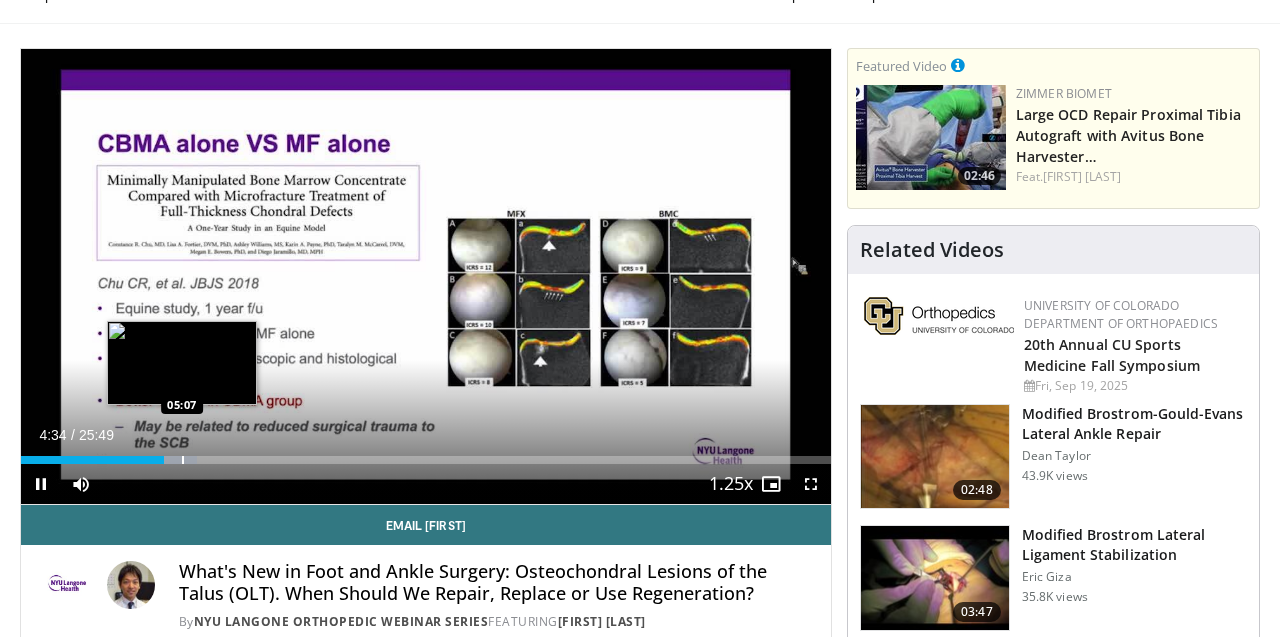 click on "Loaded :  21.76% 04:34 05:07" at bounding box center [426, 454] 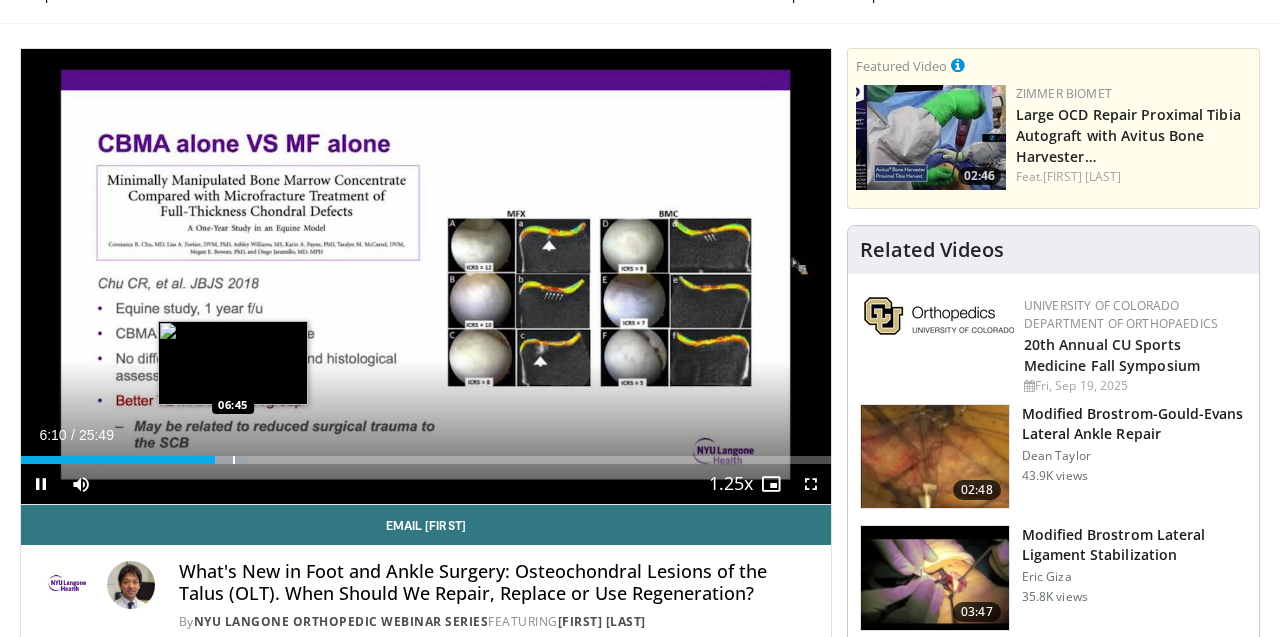 click at bounding box center [234, 460] 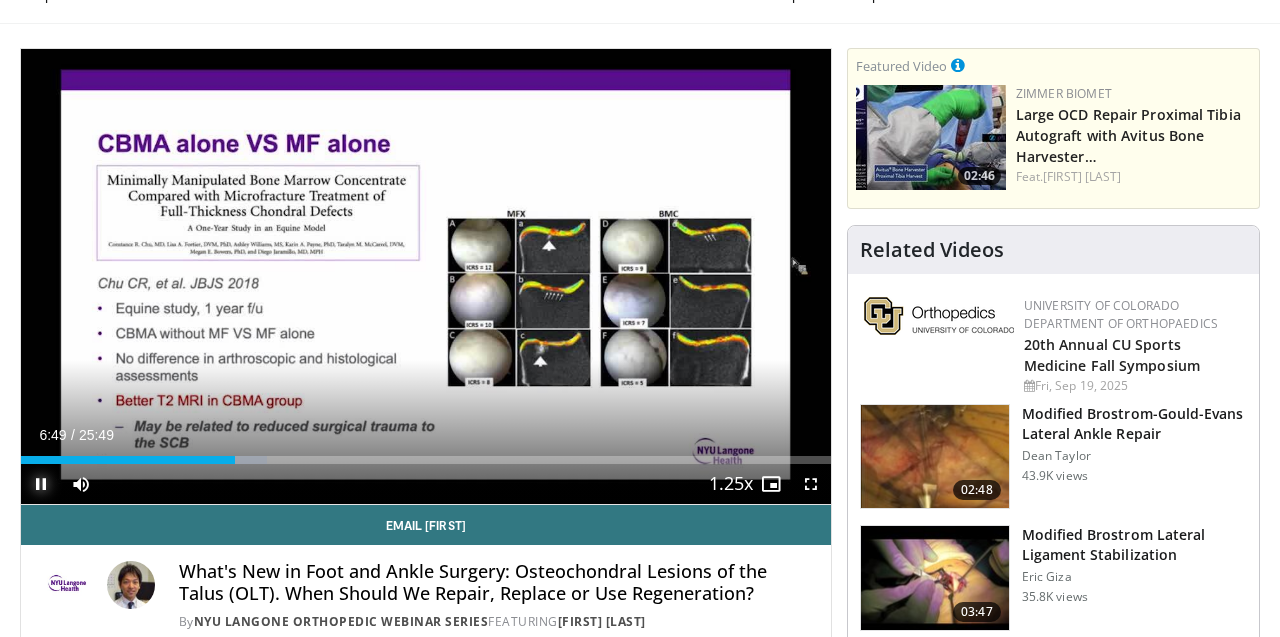 click at bounding box center [41, 484] 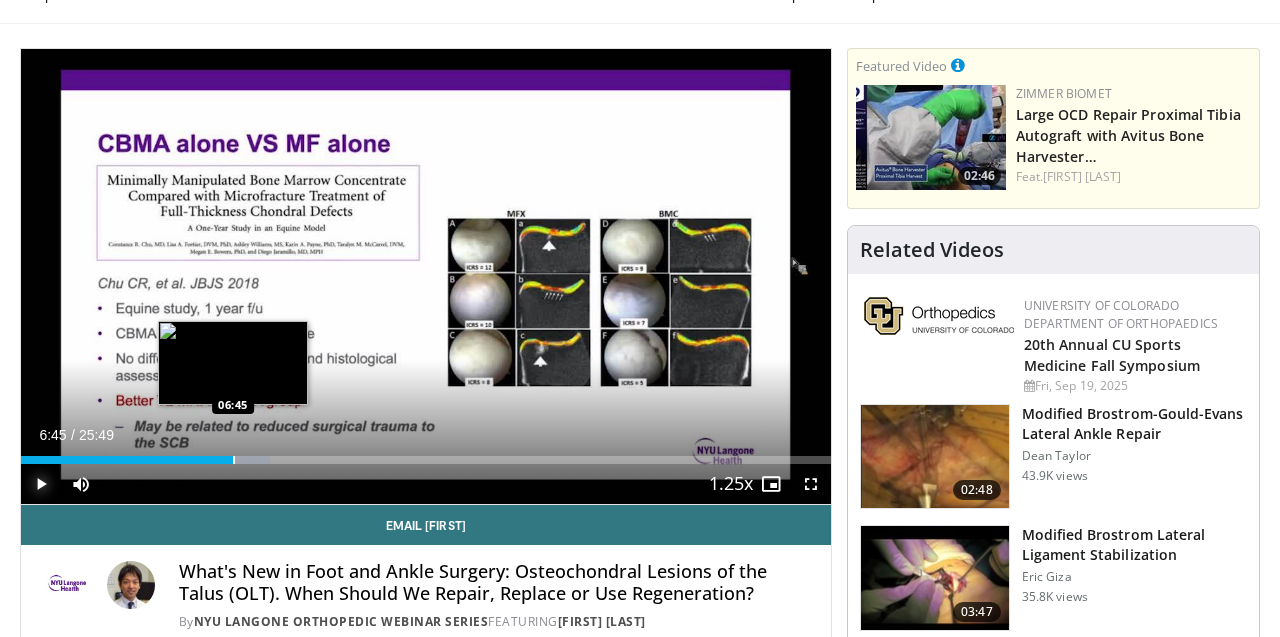 click at bounding box center [234, 460] 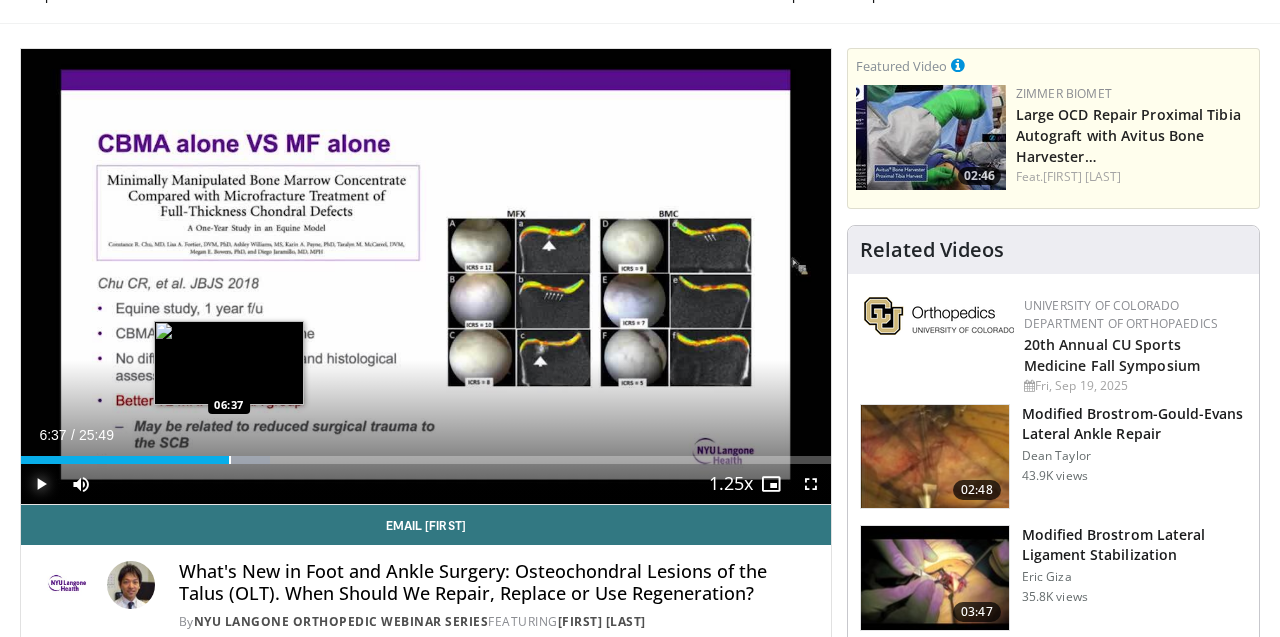 click at bounding box center (230, 460) 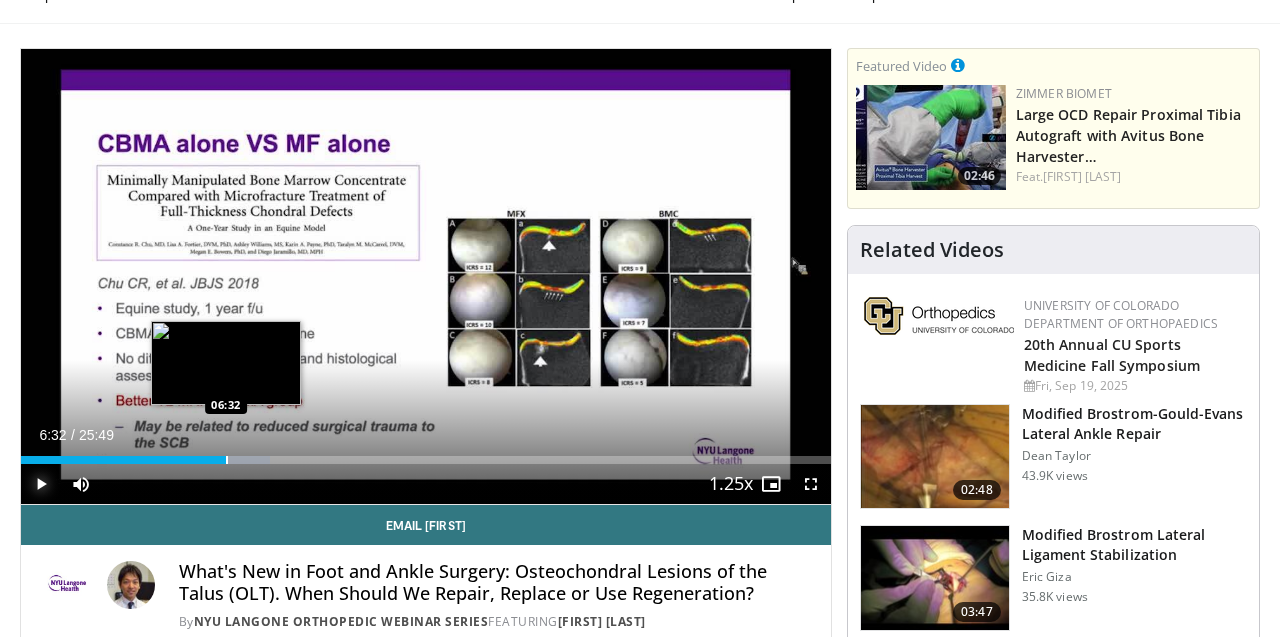 click at bounding box center [227, 460] 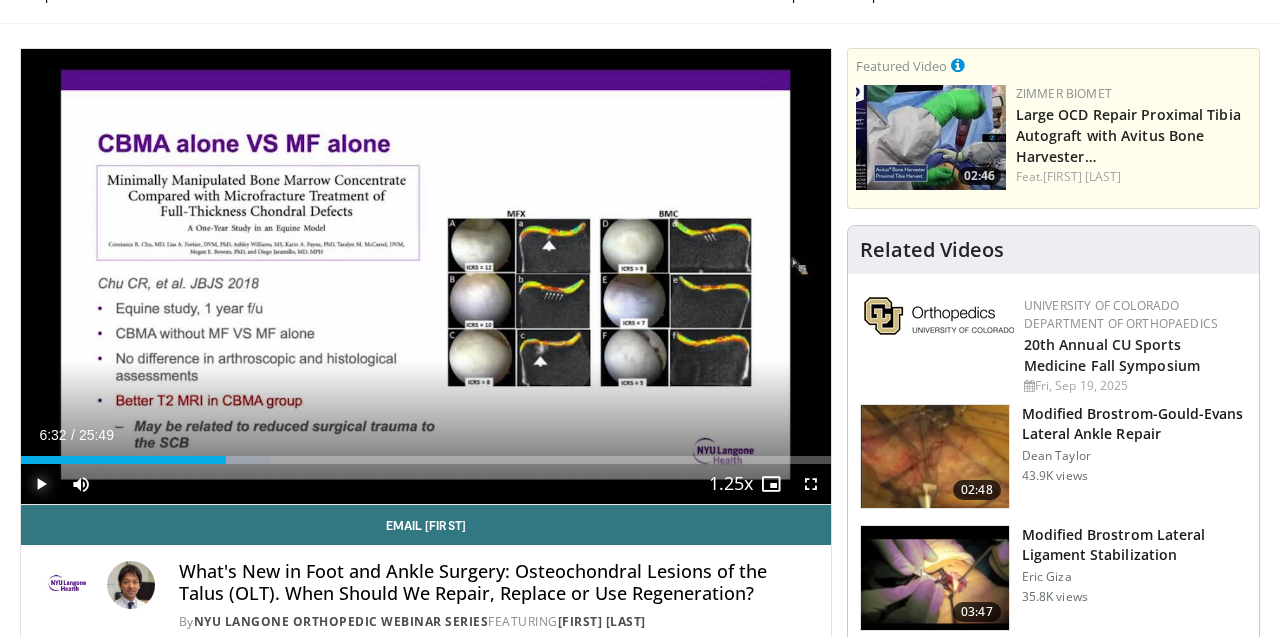 click at bounding box center (41, 484) 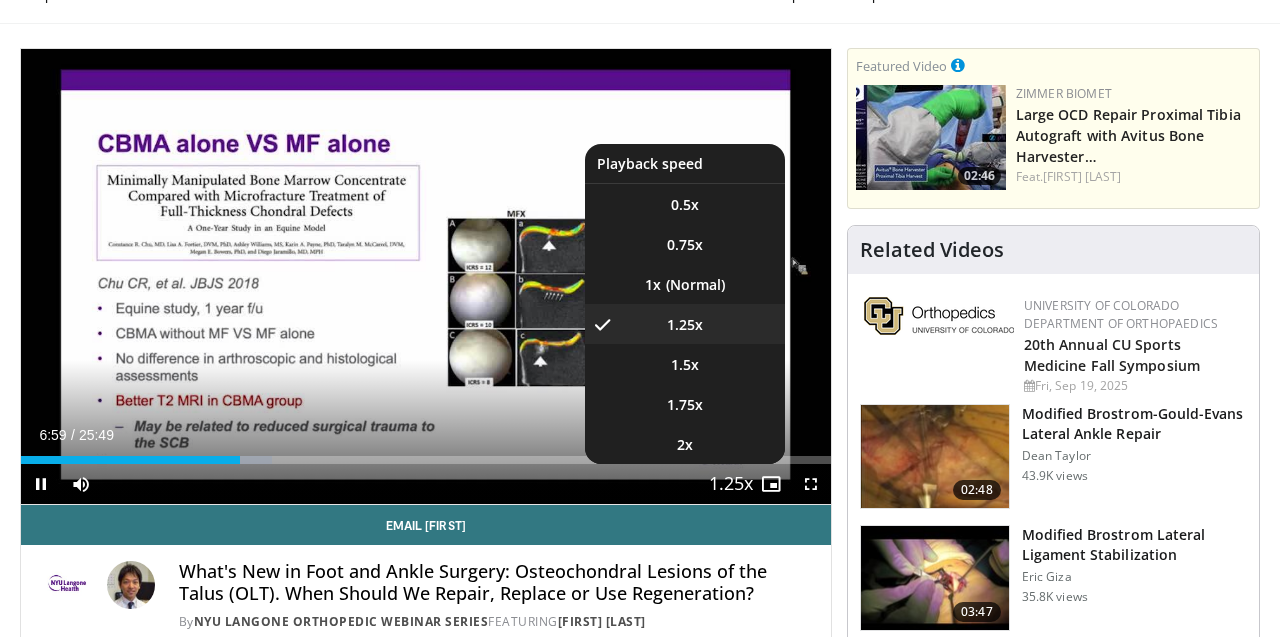 click at bounding box center [731, 485] 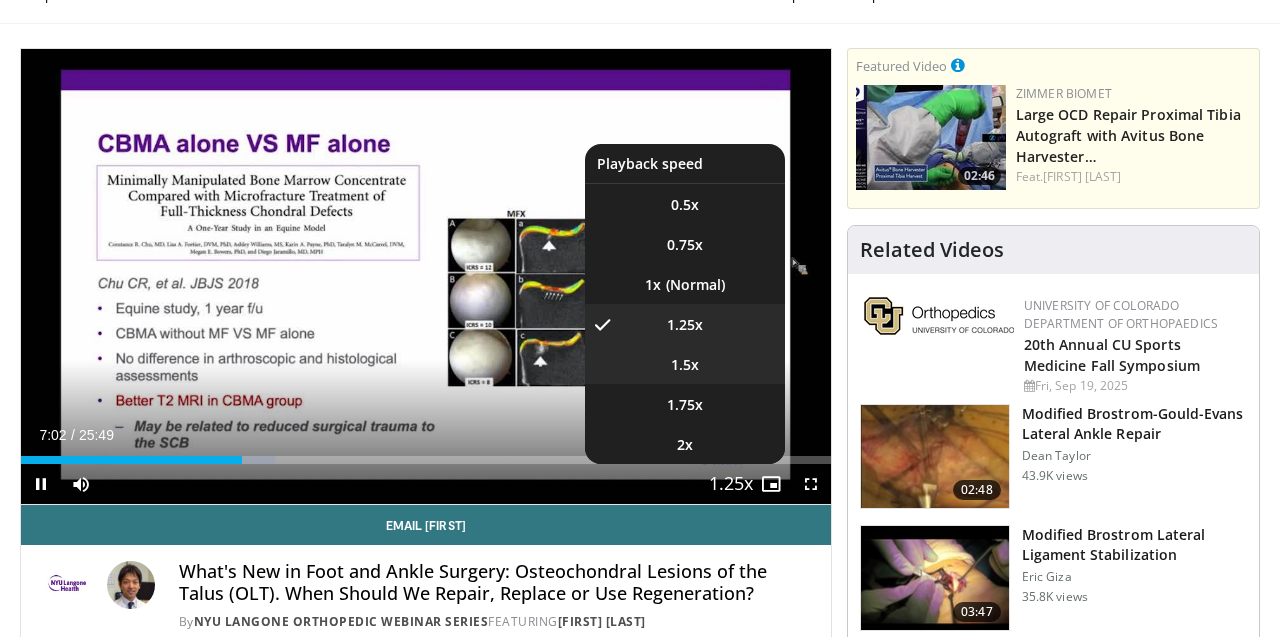 click on "1.5x" at bounding box center [685, 364] 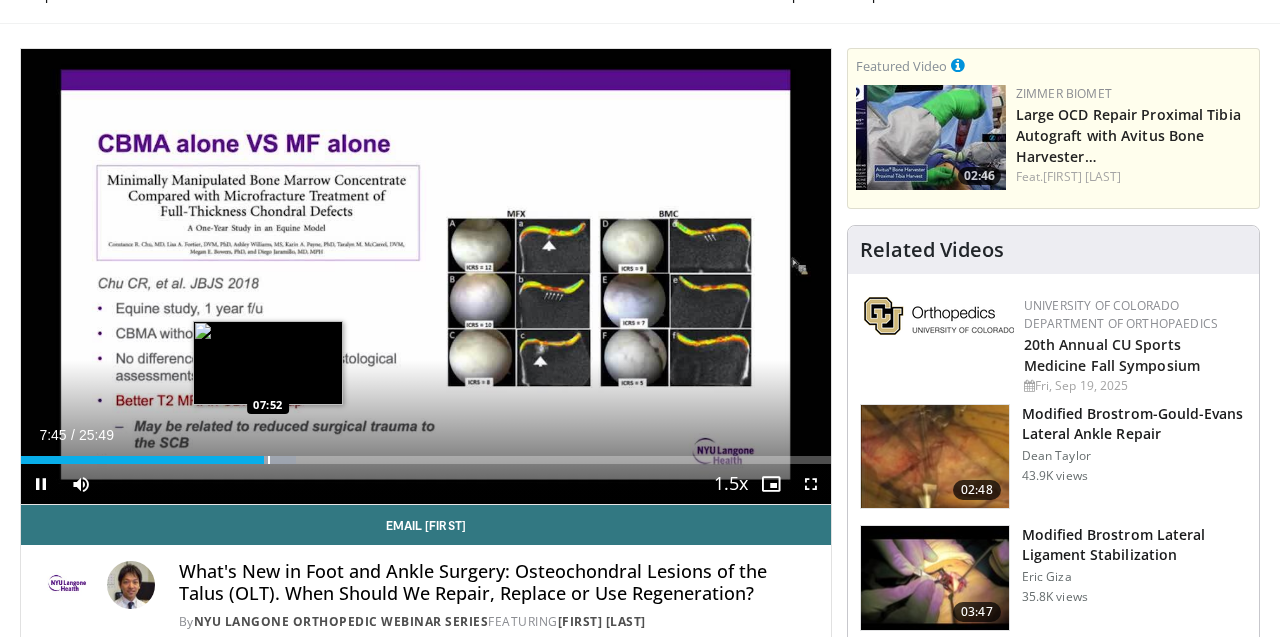 click at bounding box center (269, 460) 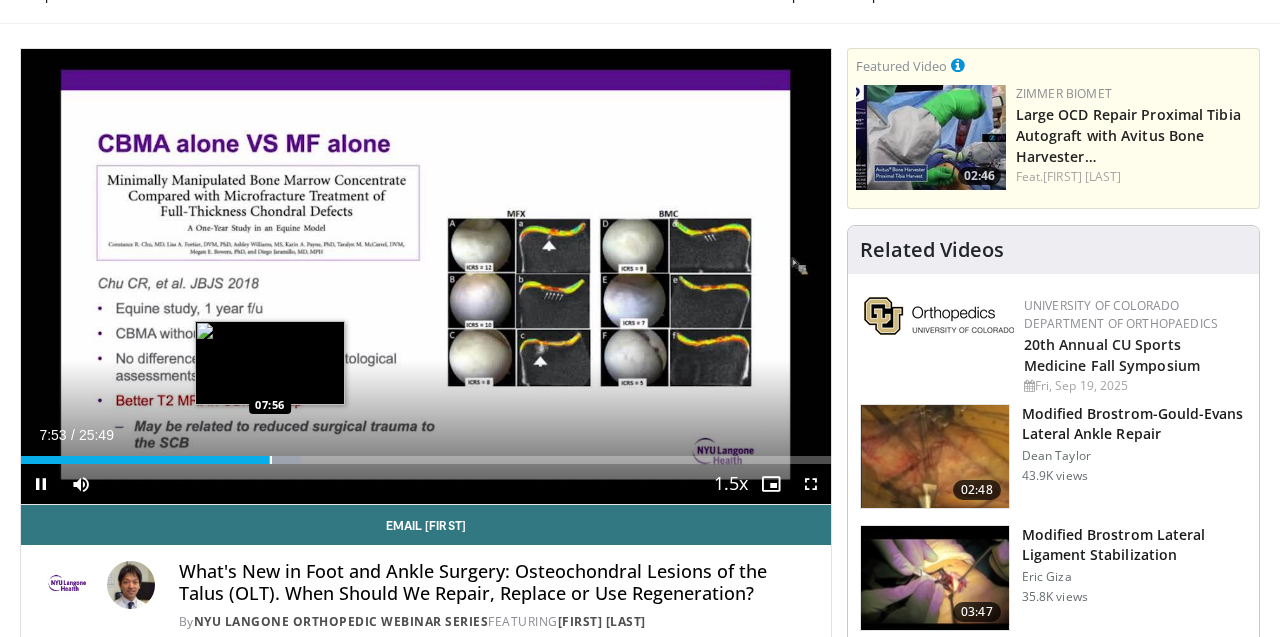 click at bounding box center (271, 460) 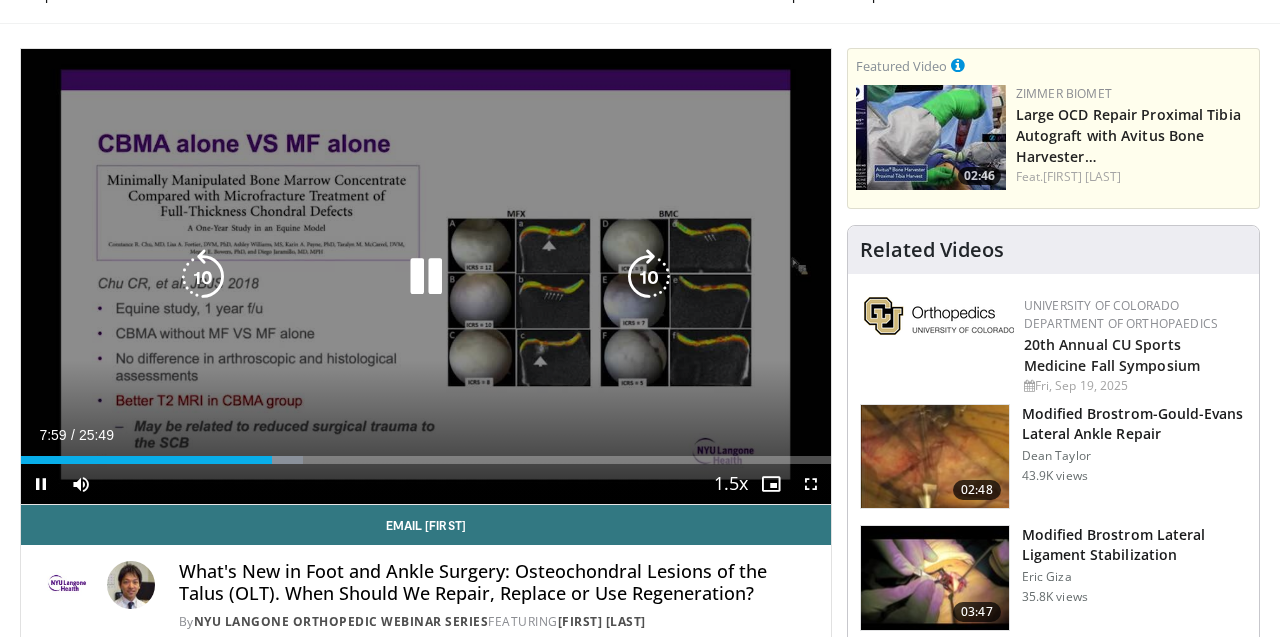 click at bounding box center (649, 277) 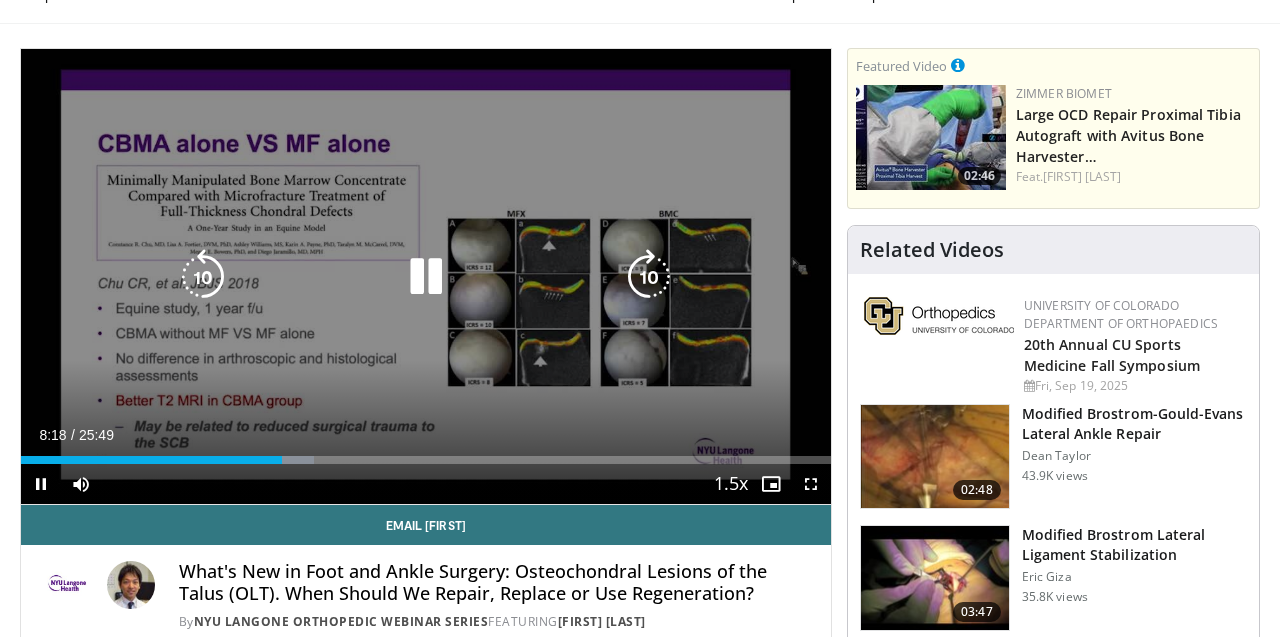 click at bounding box center (649, 277) 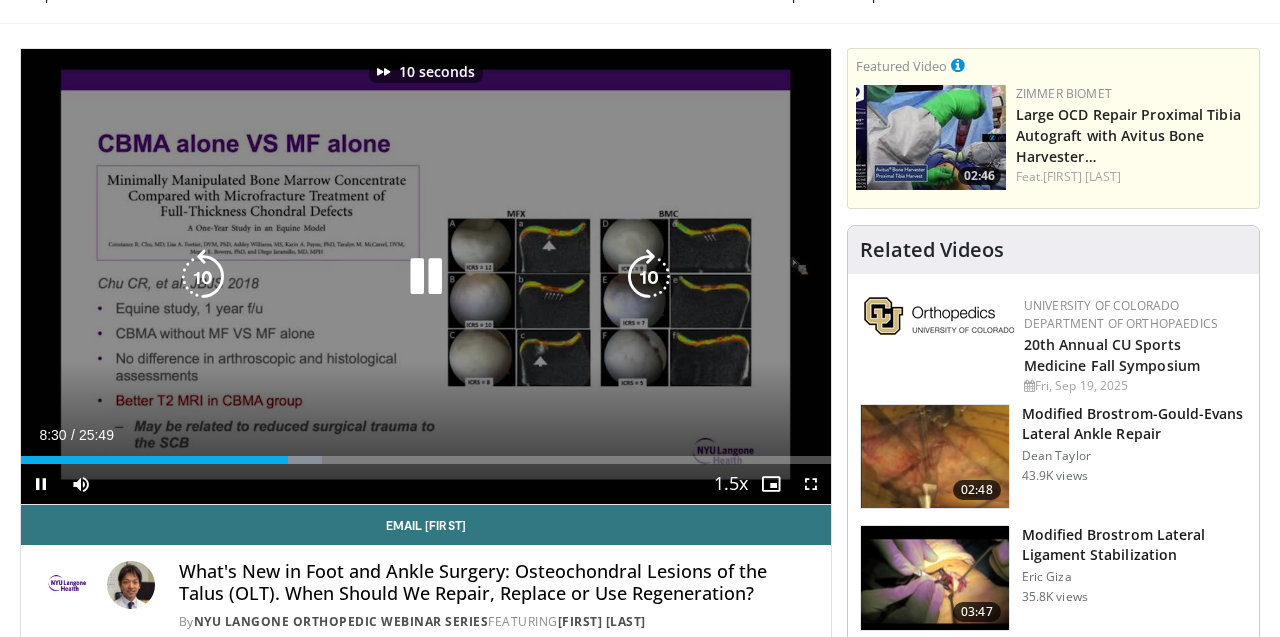 click at bounding box center [649, 277] 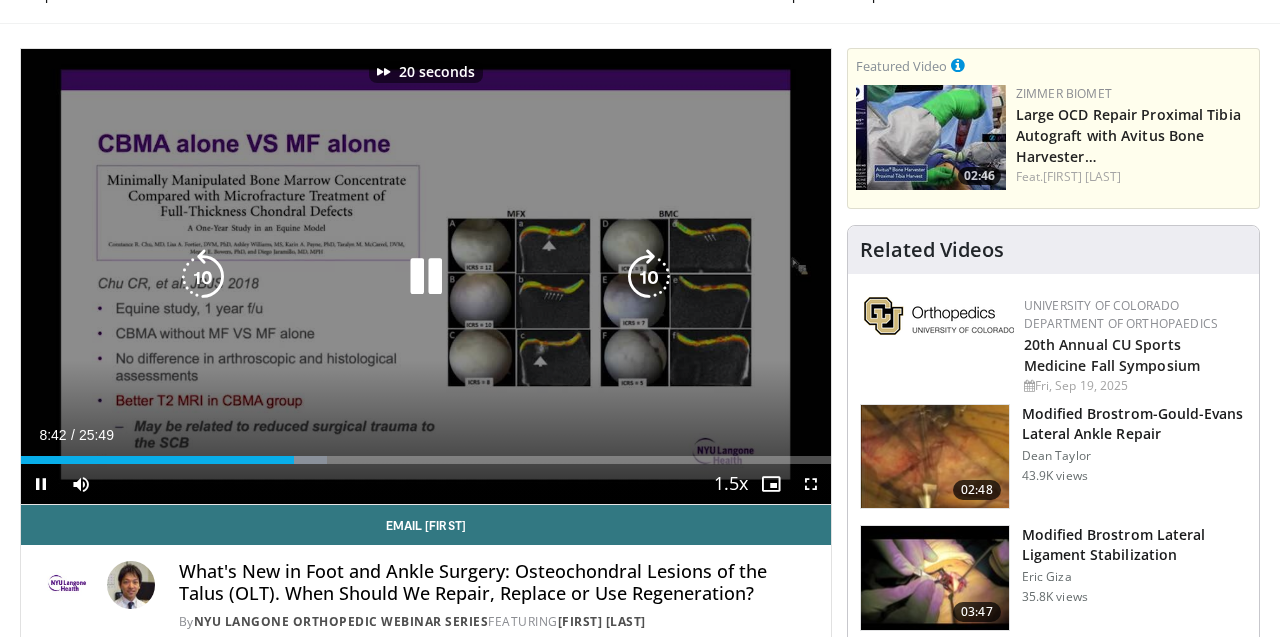 click at bounding box center [649, 277] 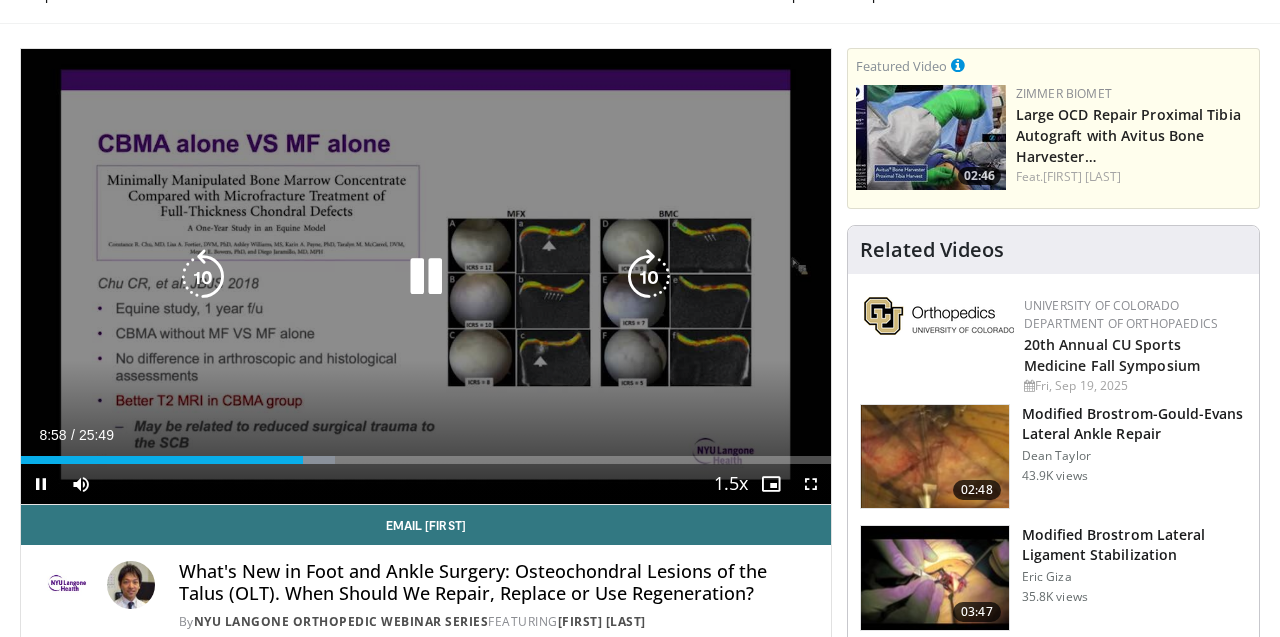 click at bounding box center [649, 277] 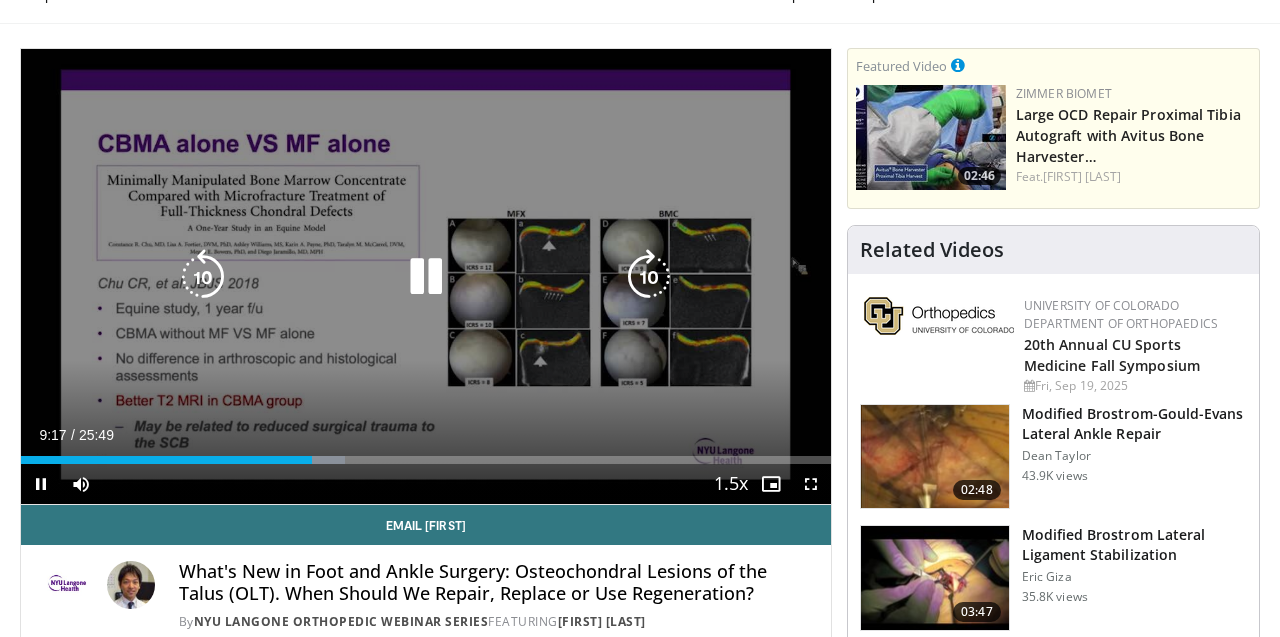 click at bounding box center [649, 277] 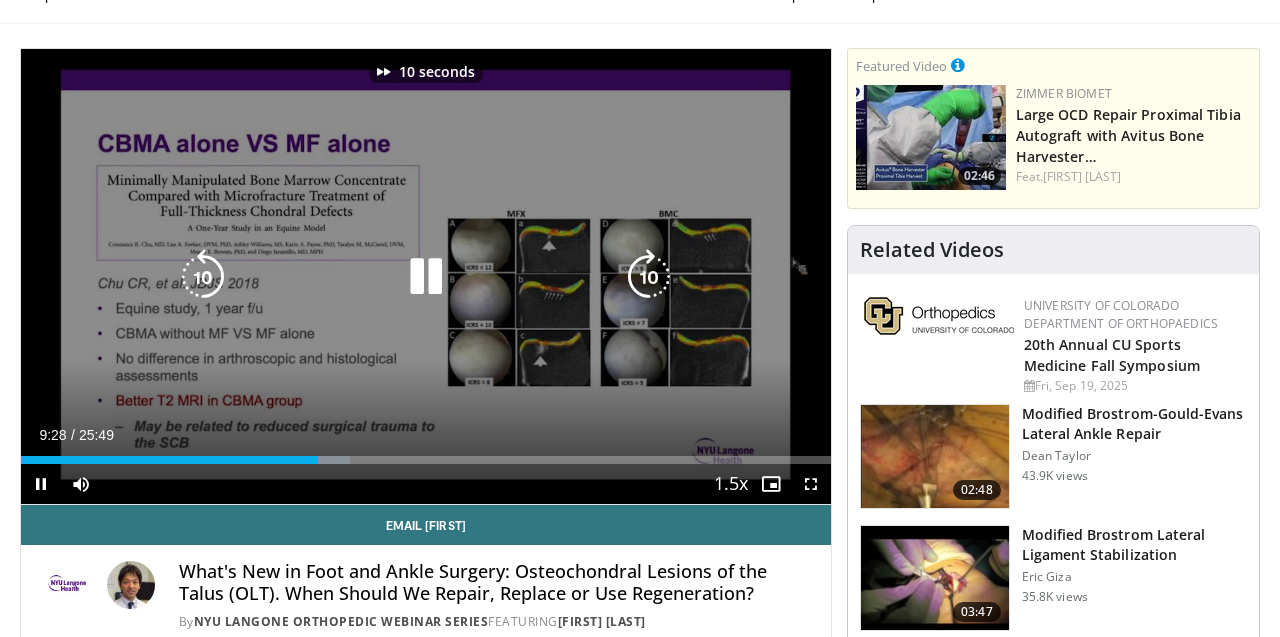 click at bounding box center [649, 277] 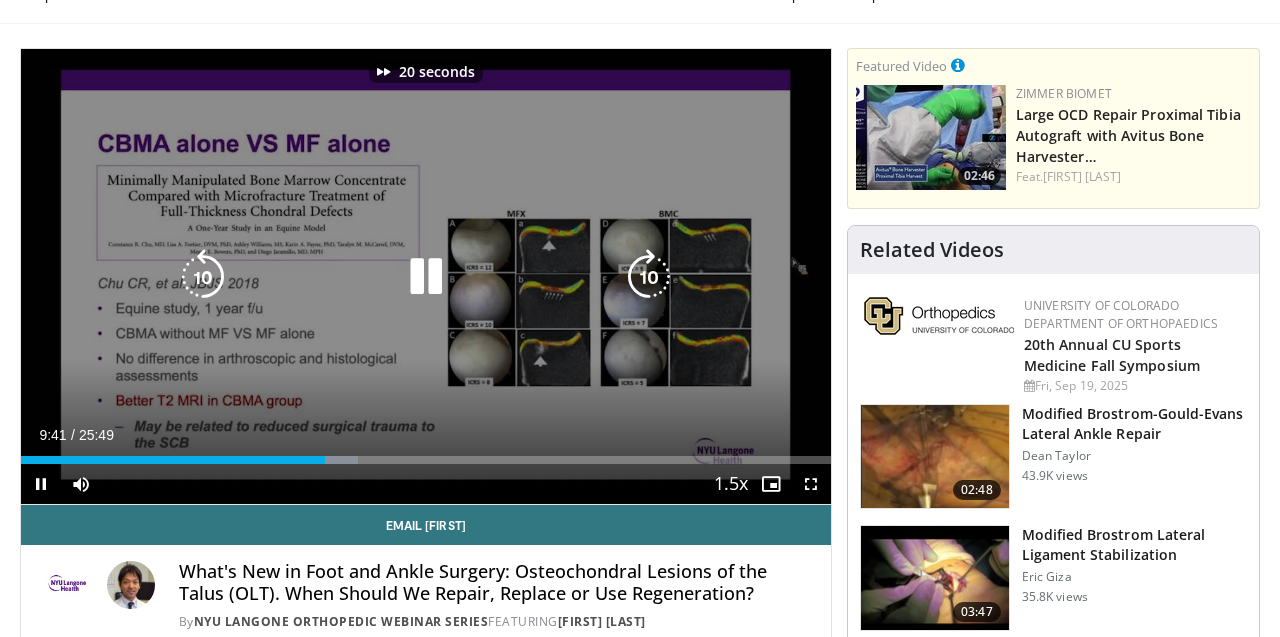 click at bounding box center (649, 277) 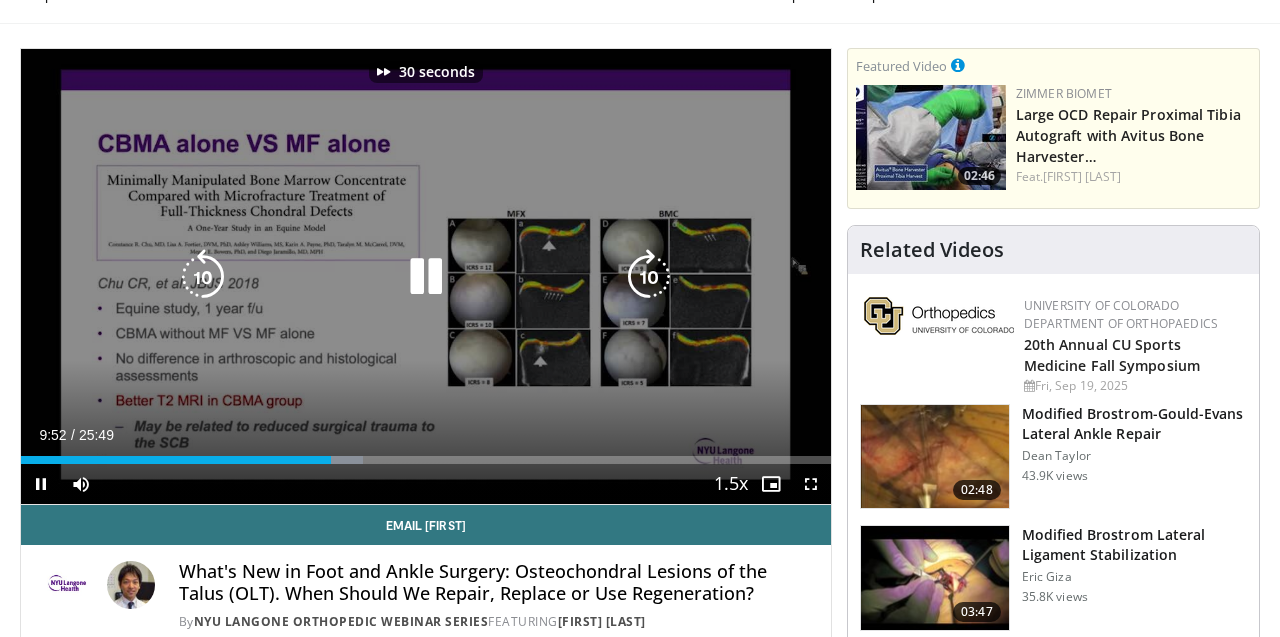 click at bounding box center [649, 277] 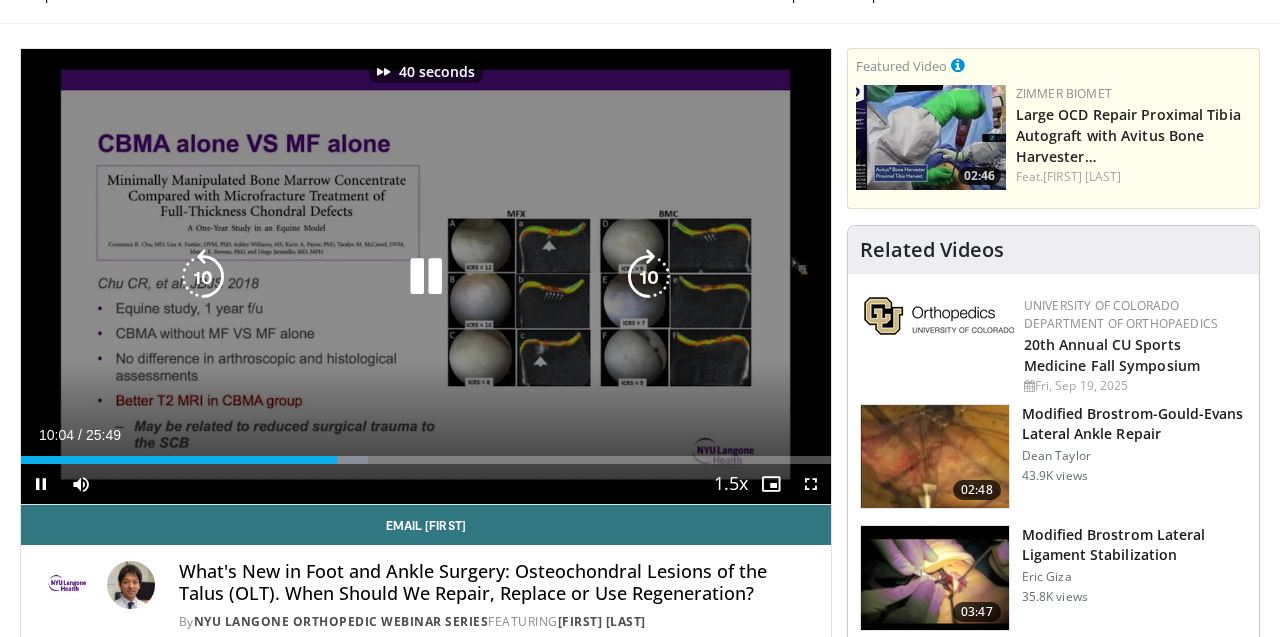 click at bounding box center [649, 277] 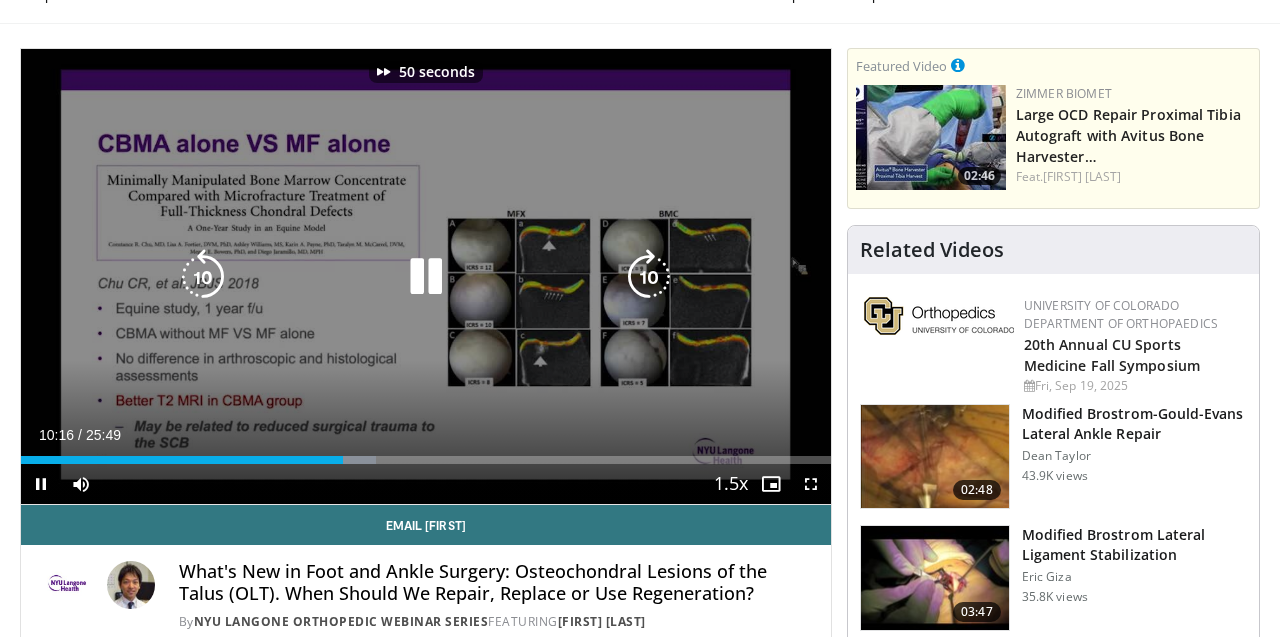 click at bounding box center [649, 277] 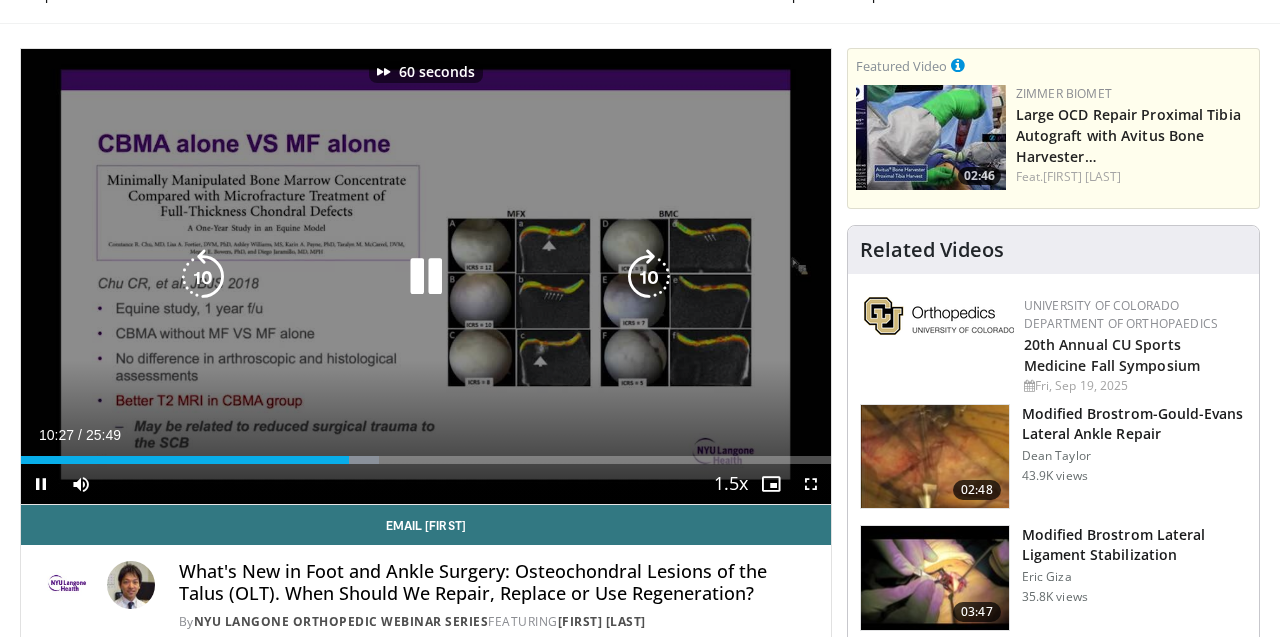 click at bounding box center (649, 277) 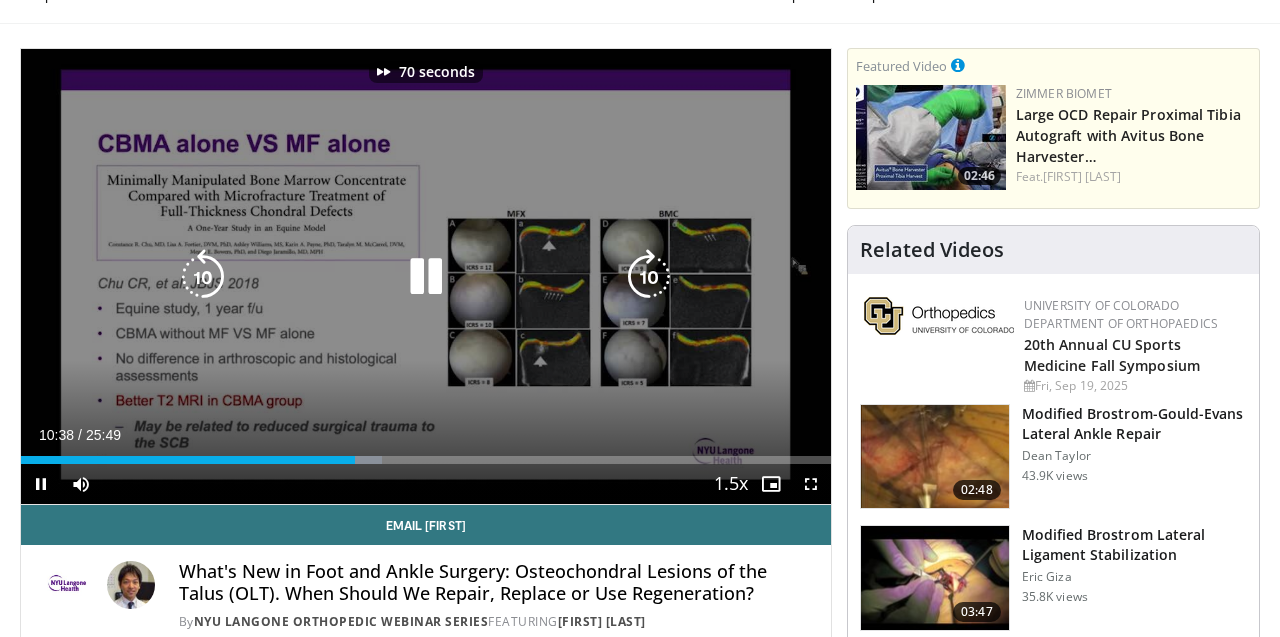 click at bounding box center (649, 277) 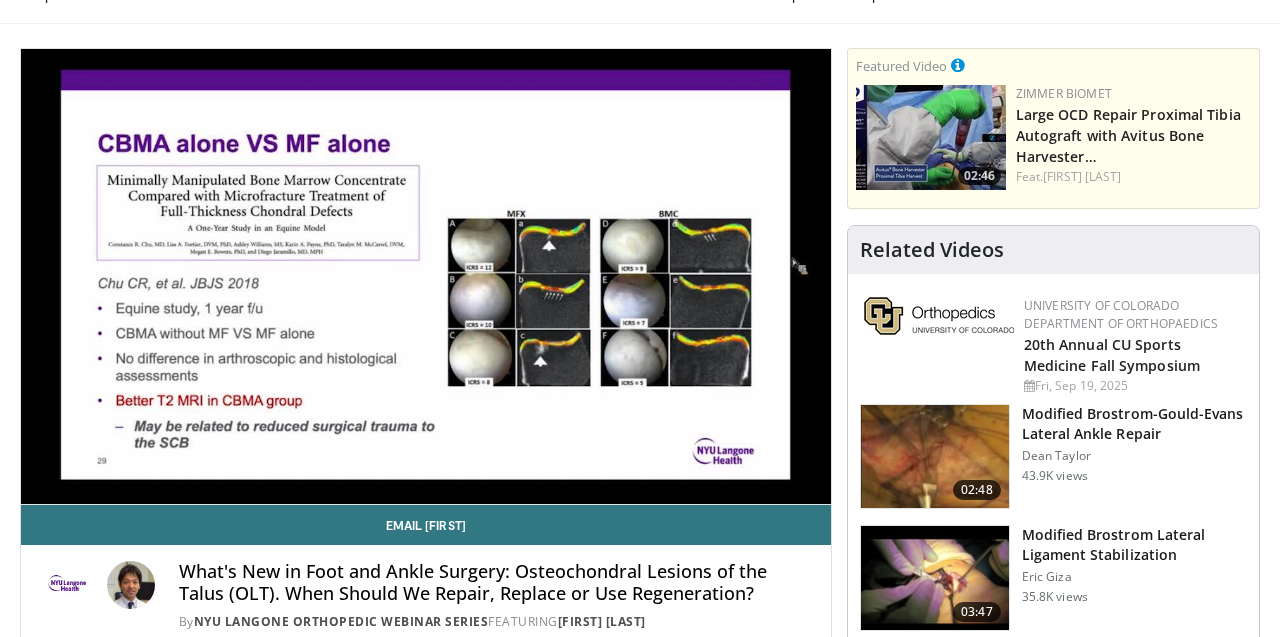 click on "80 seconds
Tap to unmute" at bounding box center [426, 276] 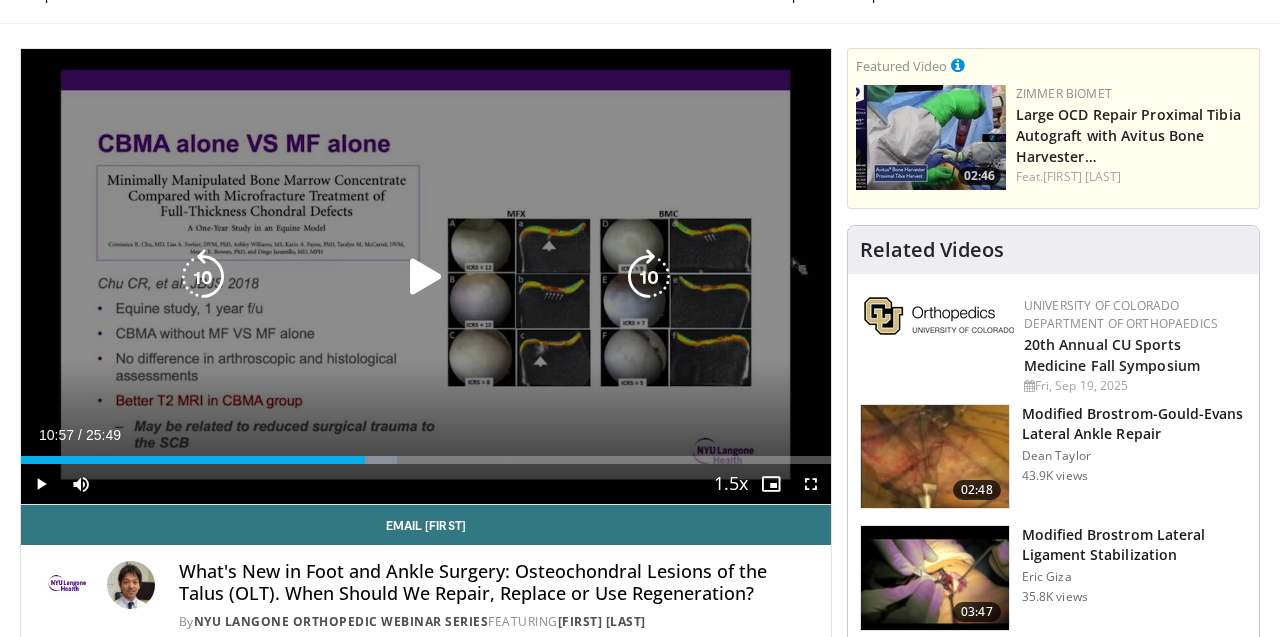 click at bounding box center (649, 277) 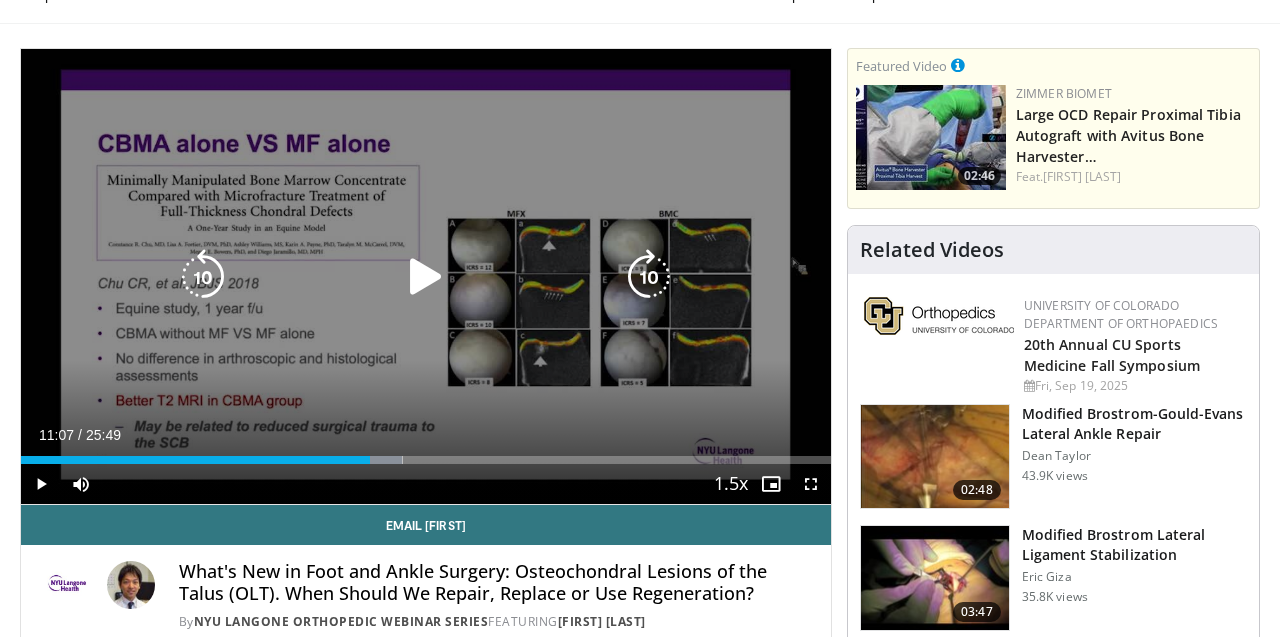 click at bounding box center (649, 277) 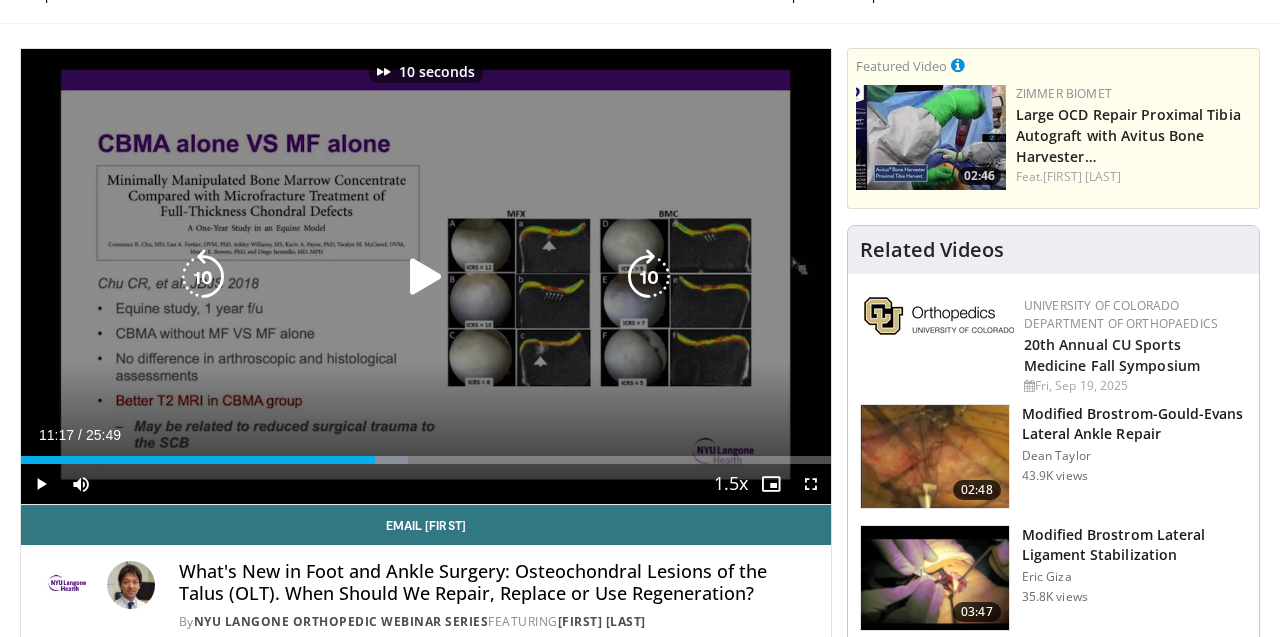 click at bounding box center (649, 277) 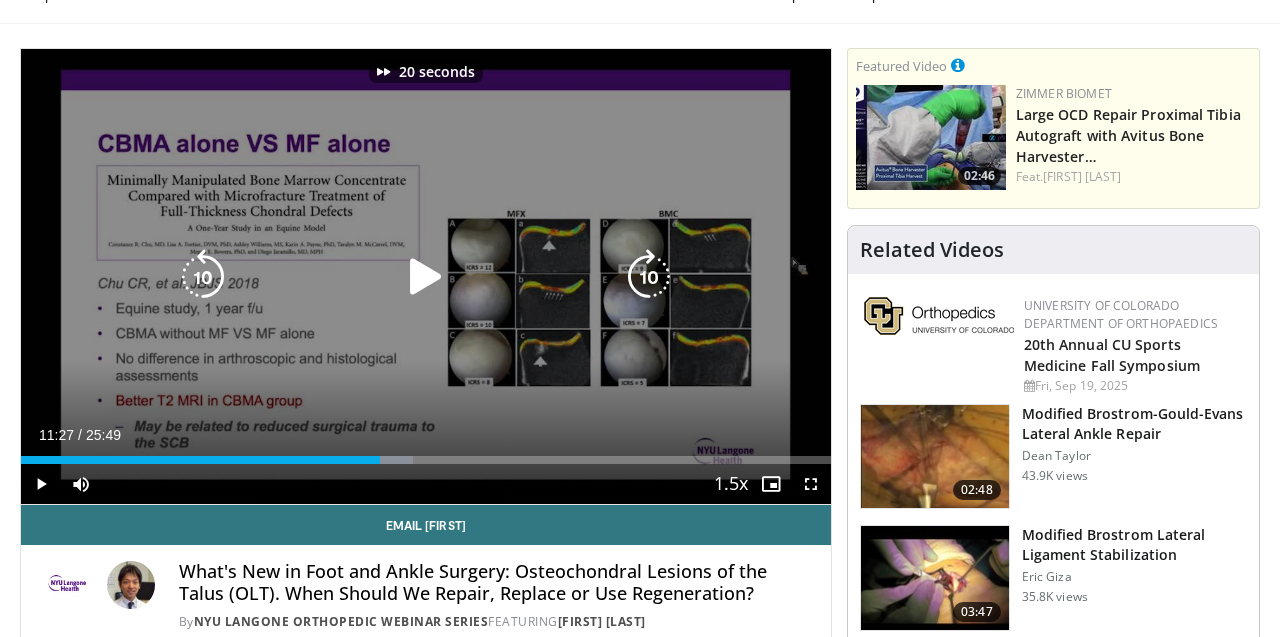 click at bounding box center (426, 277) 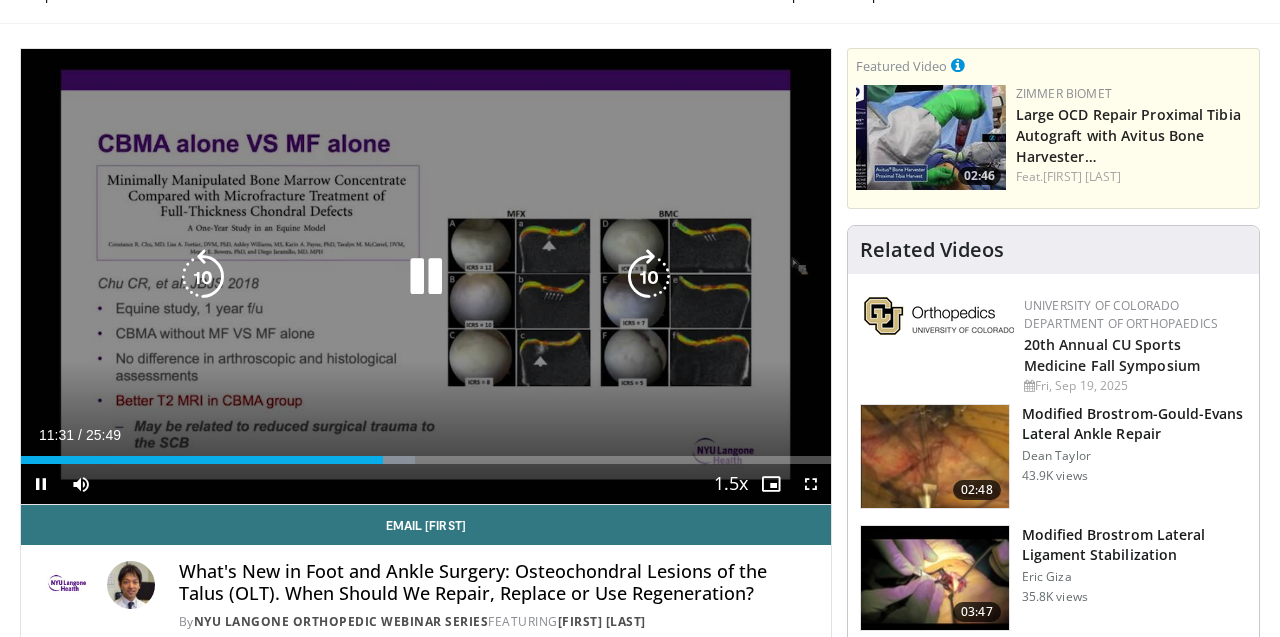 click at bounding box center (649, 277) 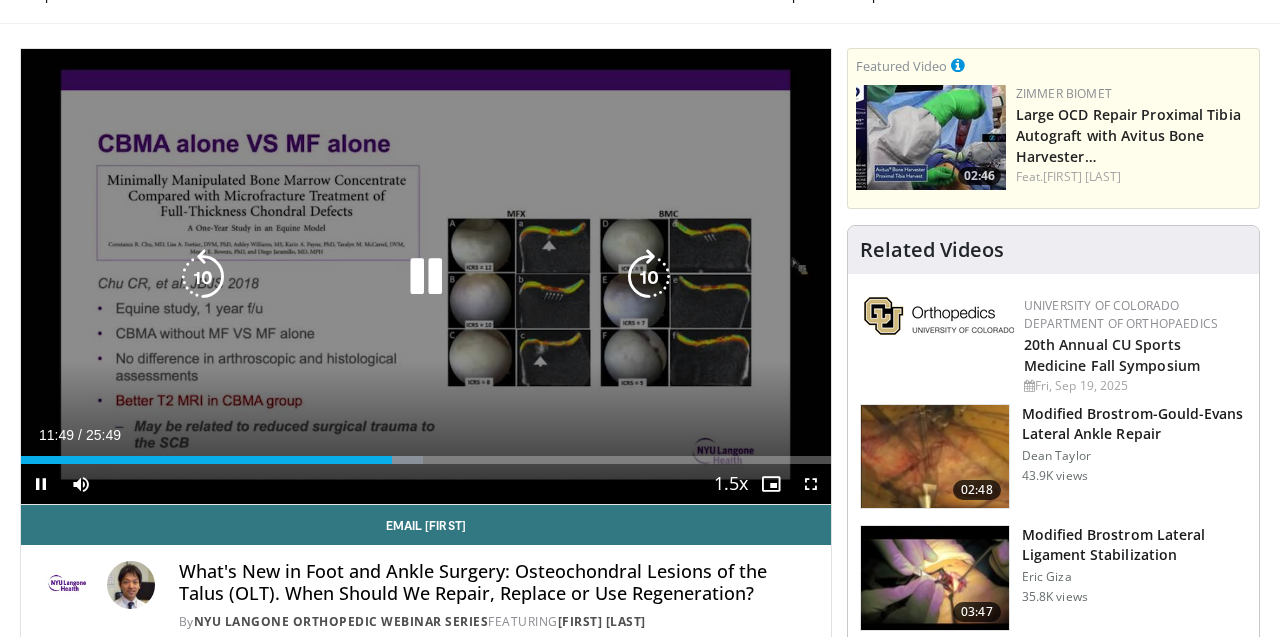click at bounding box center (649, 277) 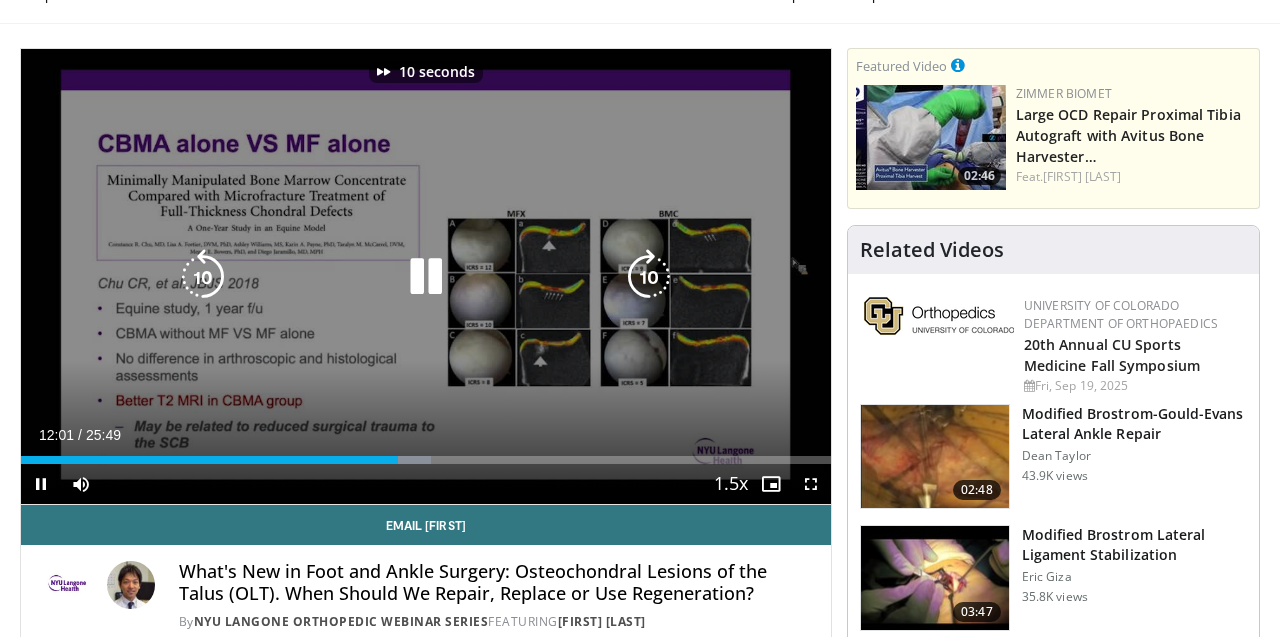 click at bounding box center (649, 277) 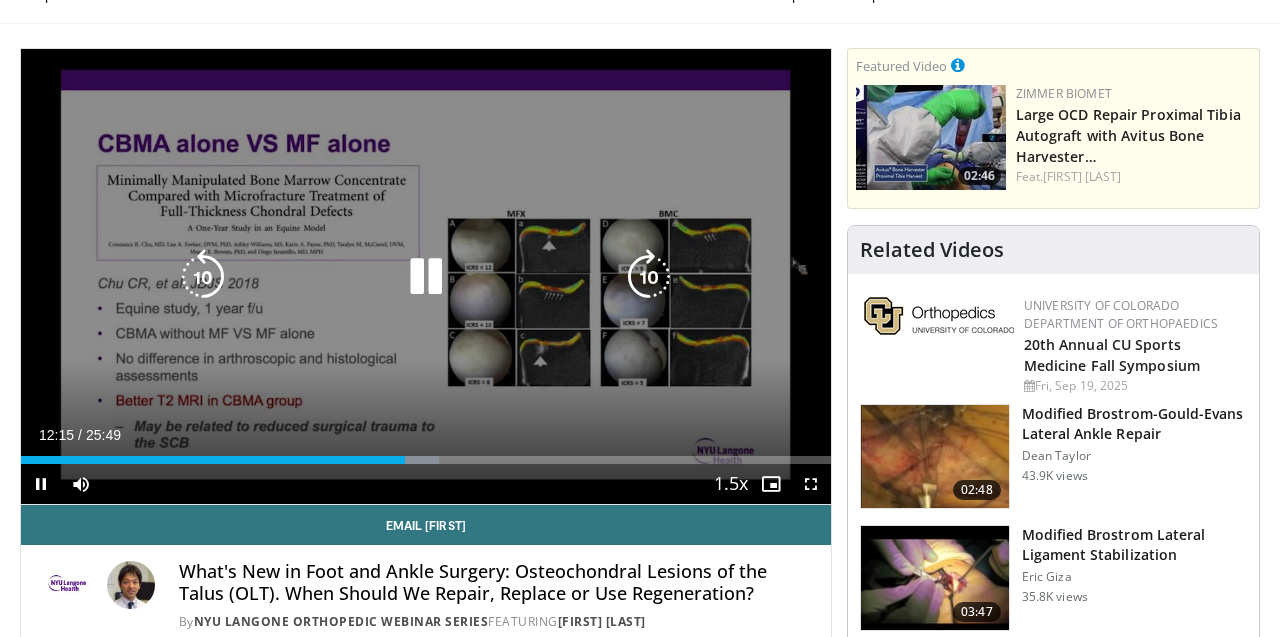 click at bounding box center [649, 277] 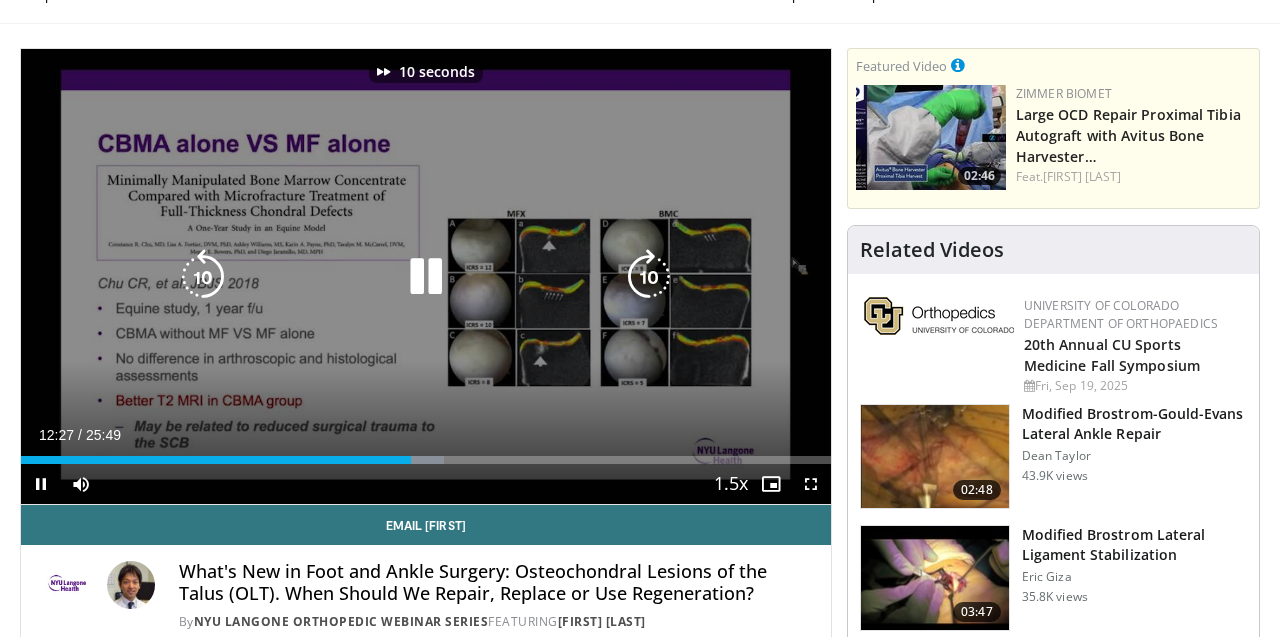 click at bounding box center (649, 277) 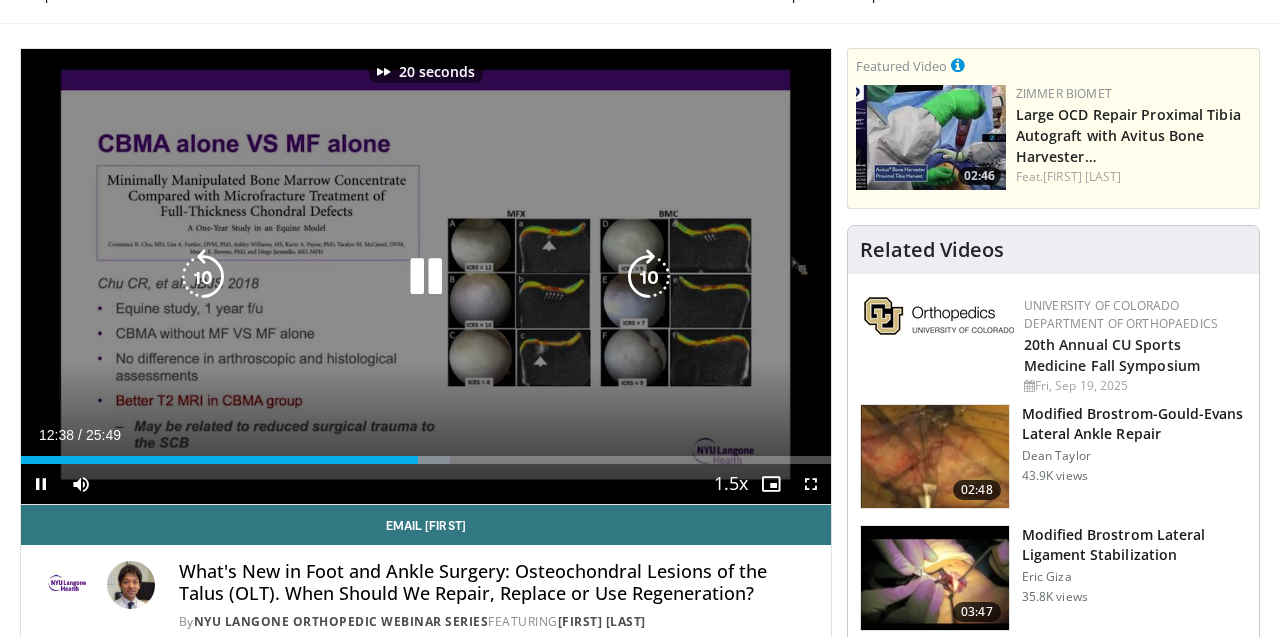 click at bounding box center [649, 277] 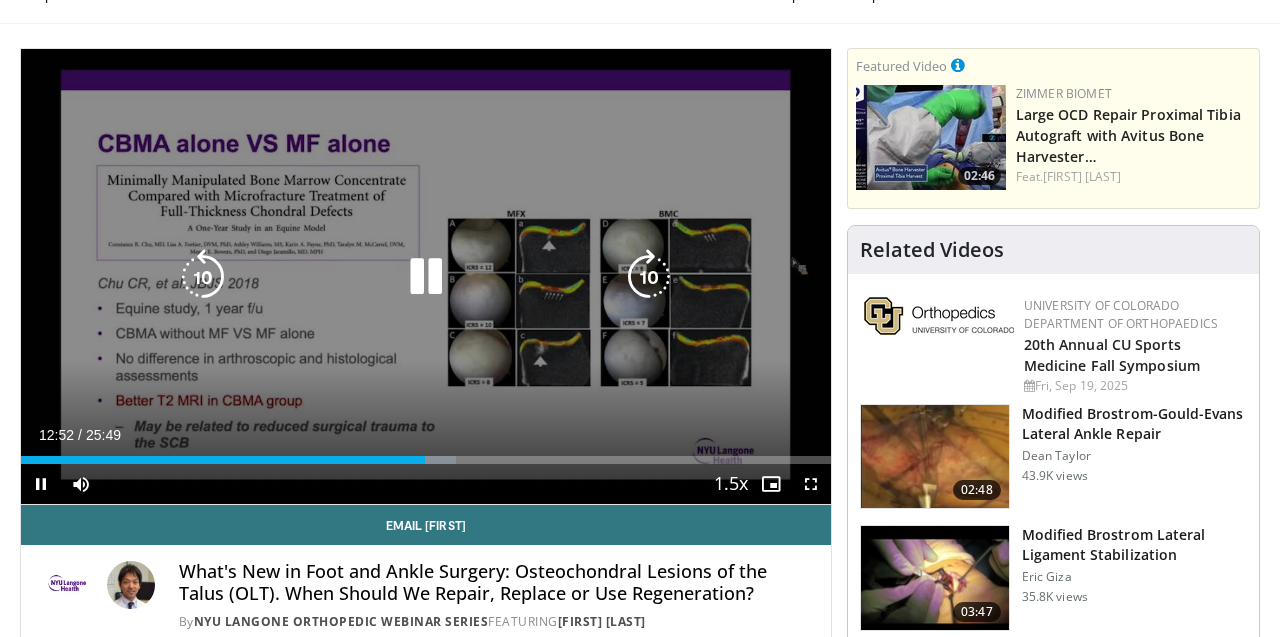 click at bounding box center (649, 277) 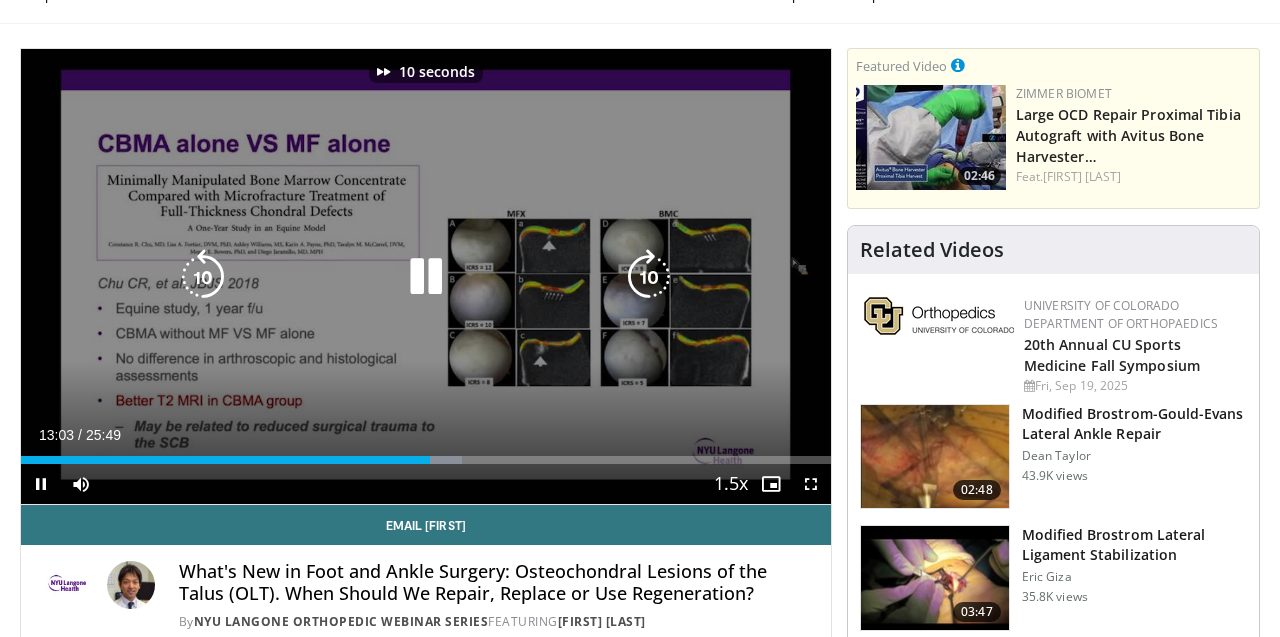 click at bounding box center (649, 277) 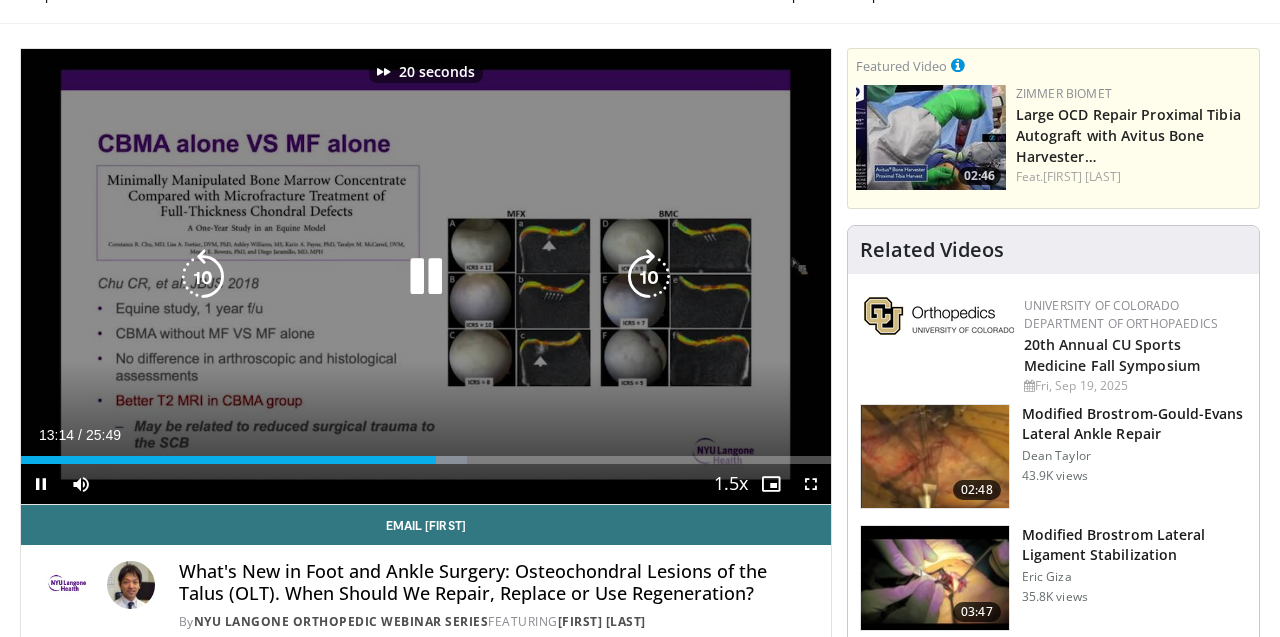 click at bounding box center (649, 277) 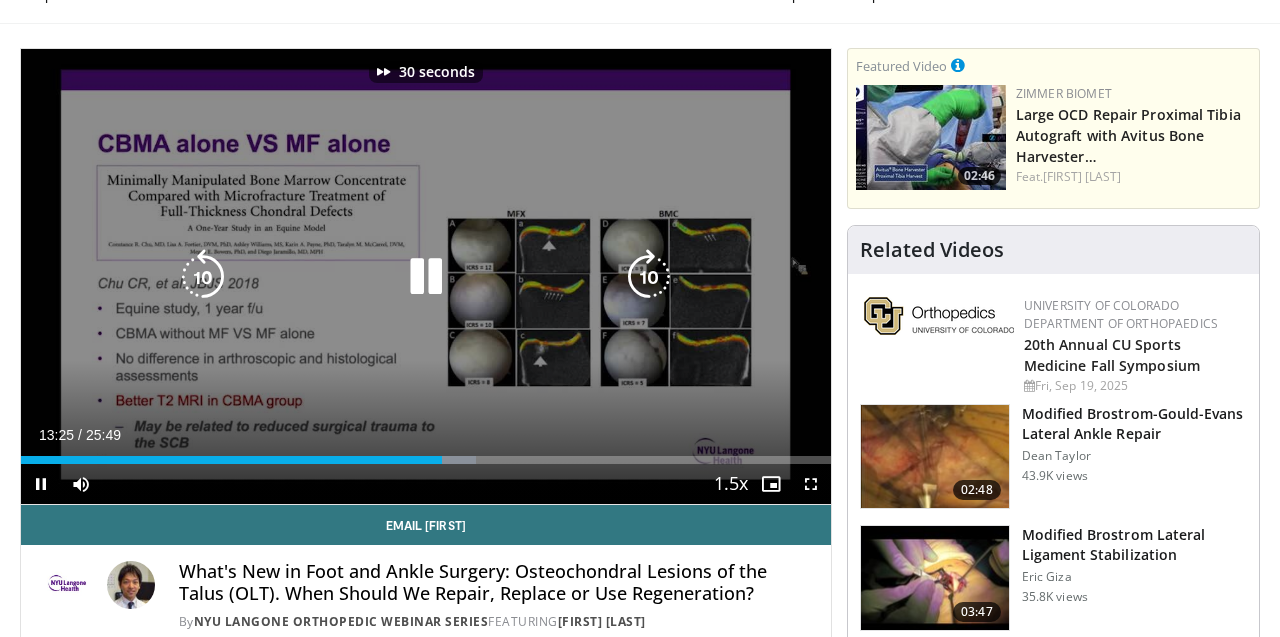click at bounding box center [649, 277] 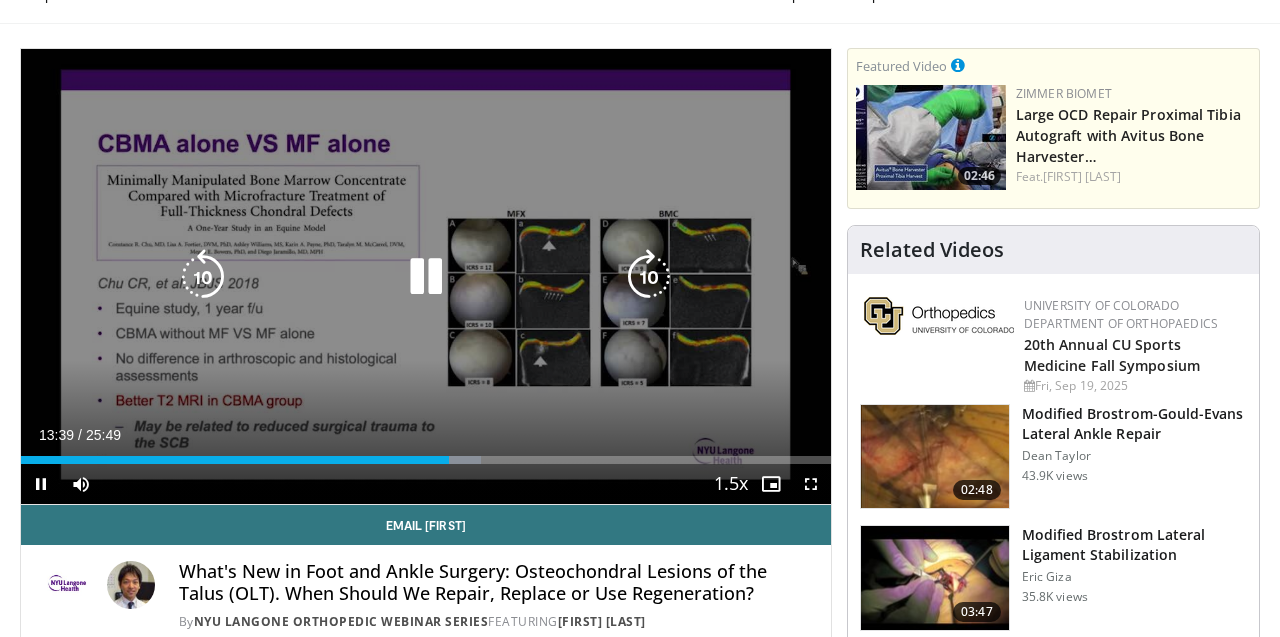 click on "40 seconds
Tap to unmute" at bounding box center (426, 276) 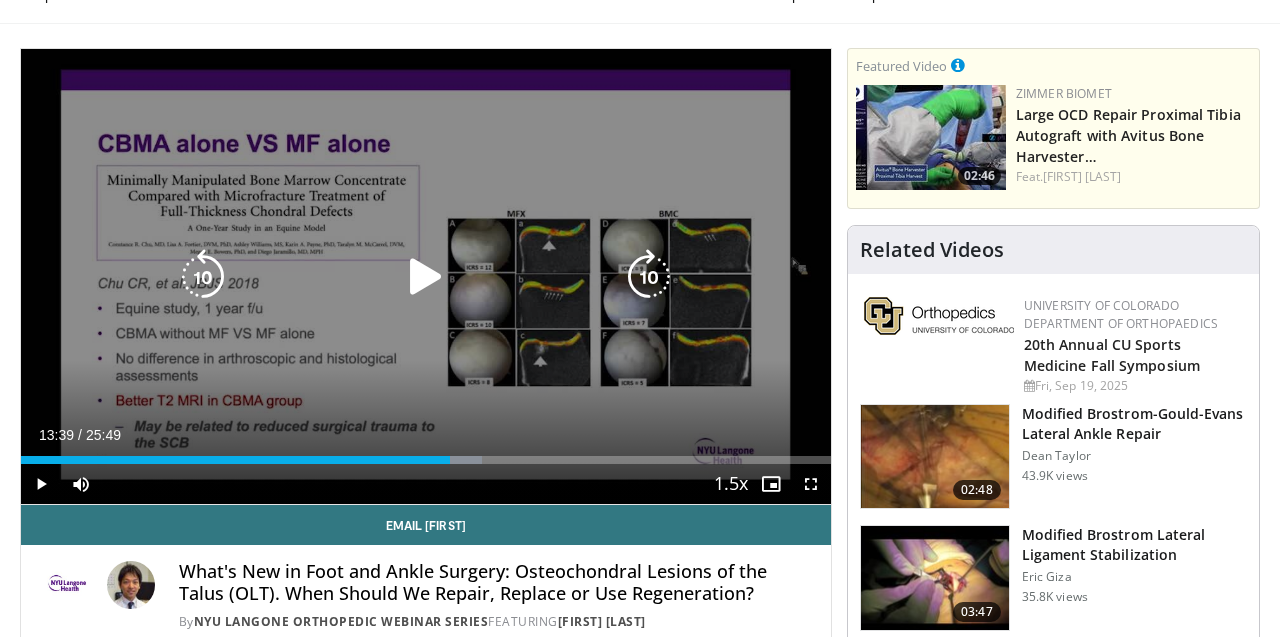 click at bounding box center (426, 277) 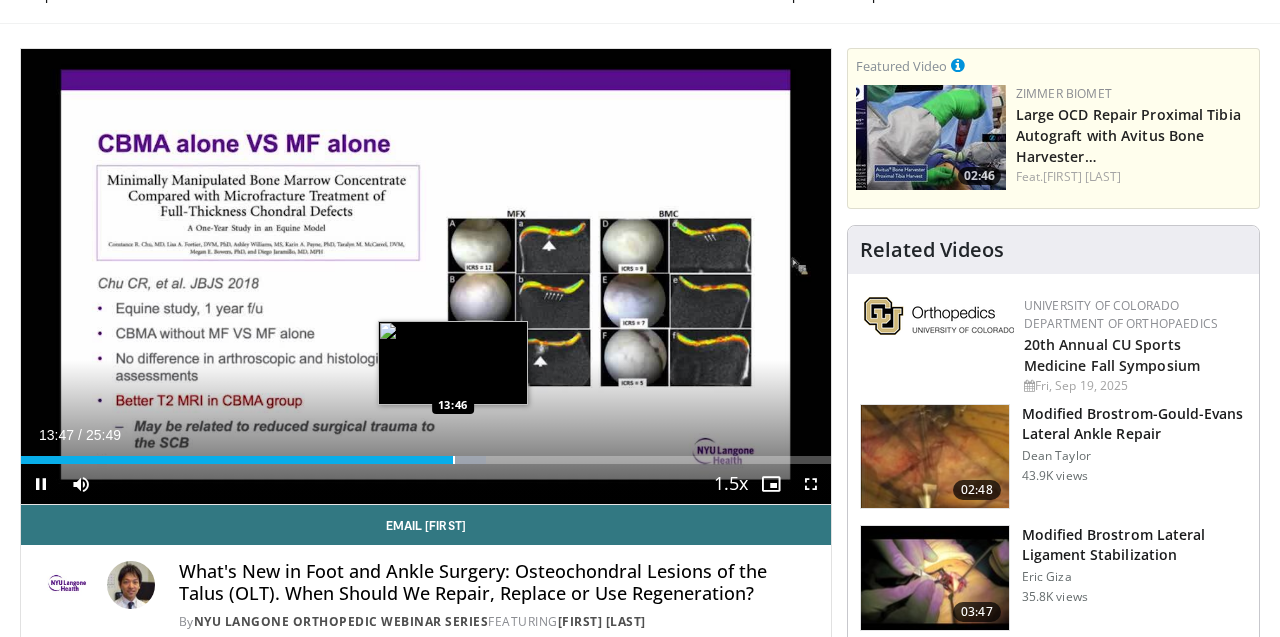 click at bounding box center (454, 460) 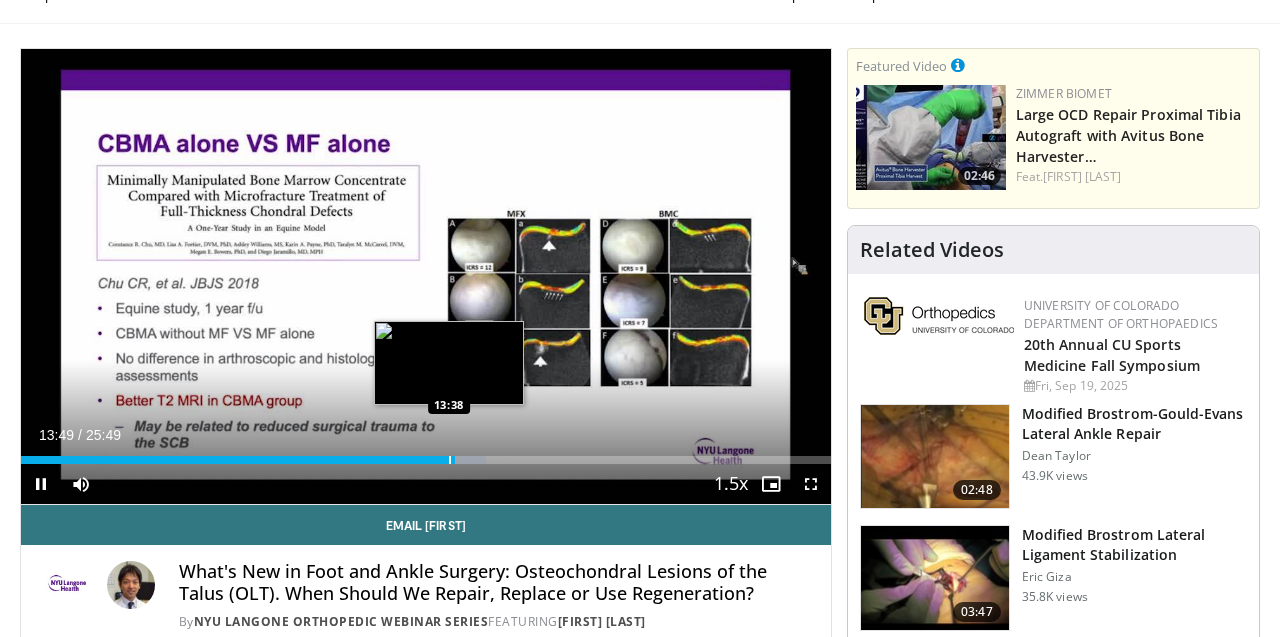 click at bounding box center (450, 460) 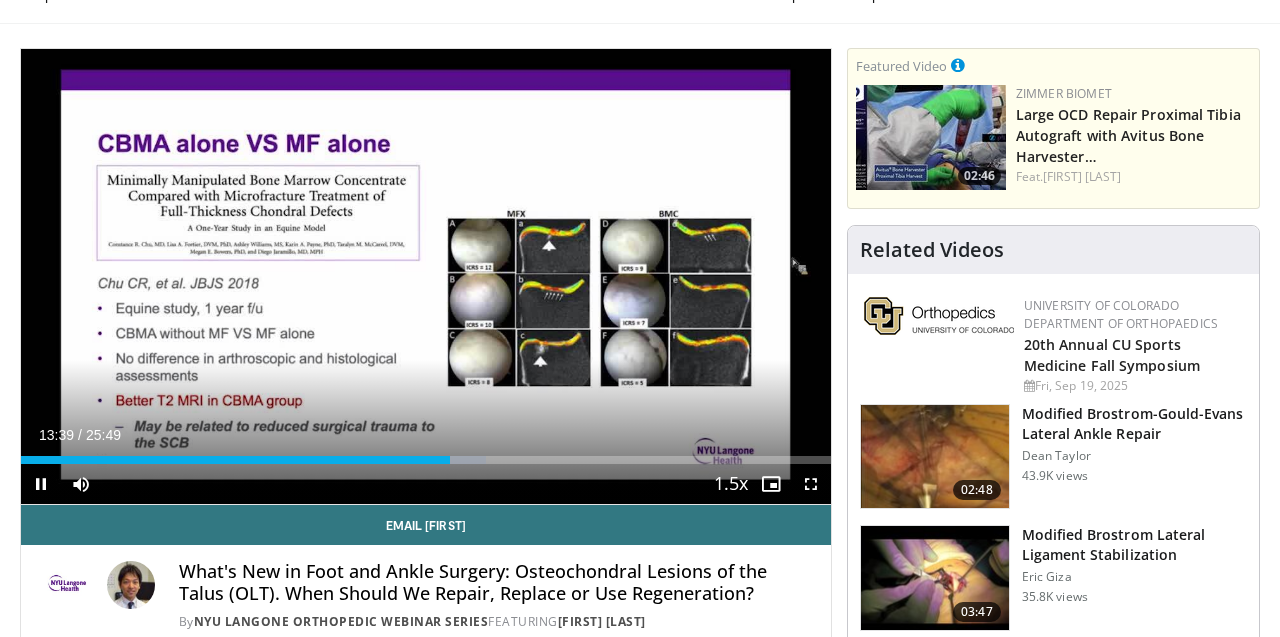 click on "Current Time  13:39 / Duration  25:49" at bounding box center (426, 435) 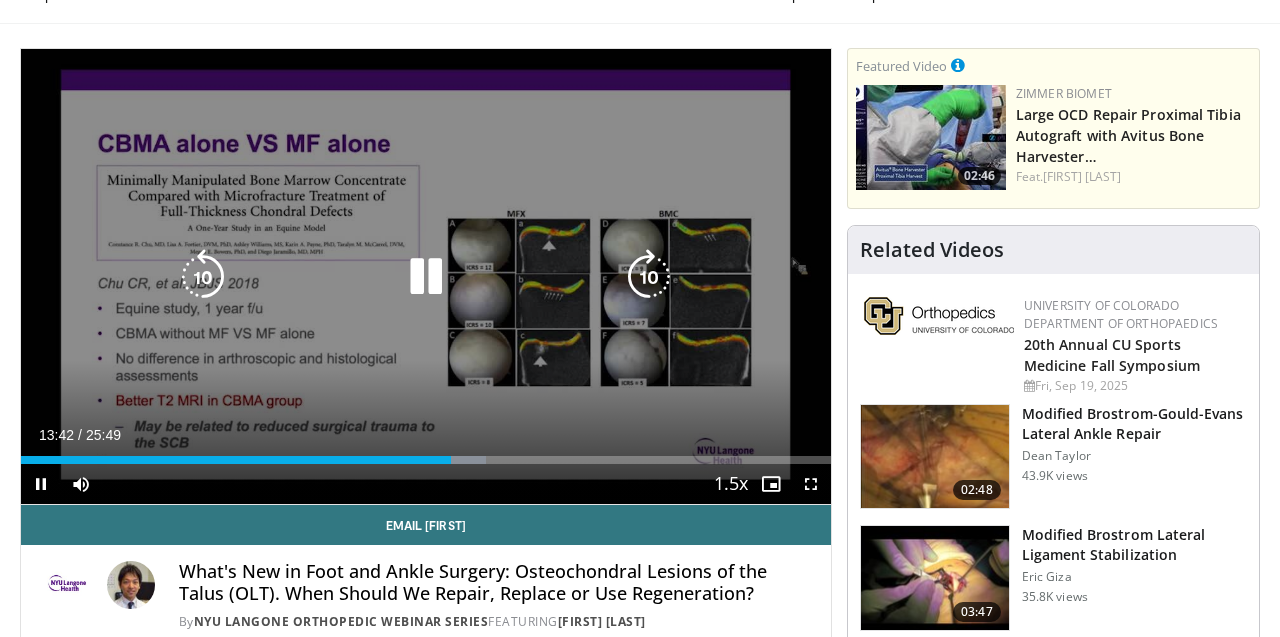 click at bounding box center [426, 277] 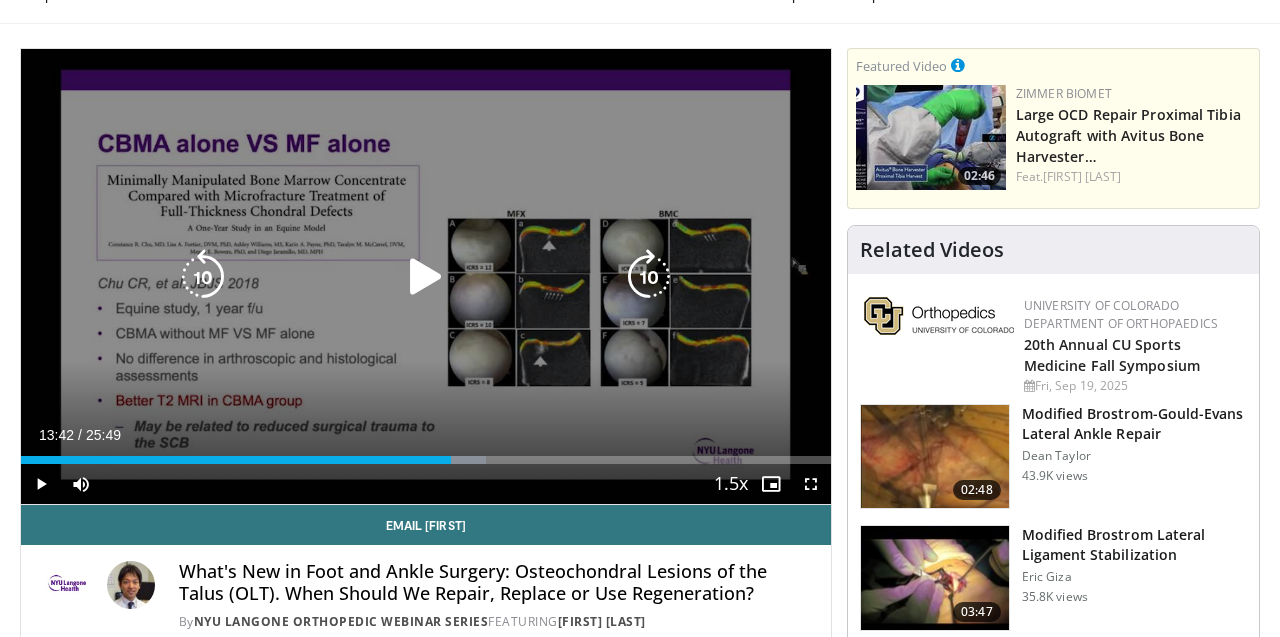 click at bounding box center (426, 277) 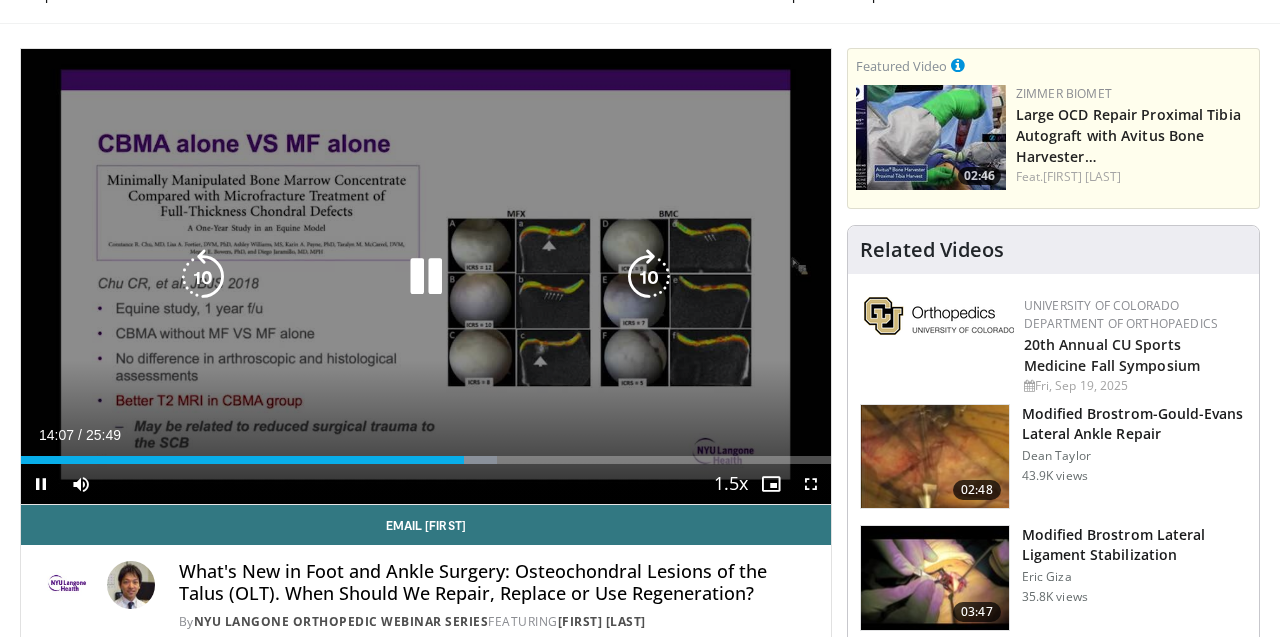 click at bounding box center (649, 277) 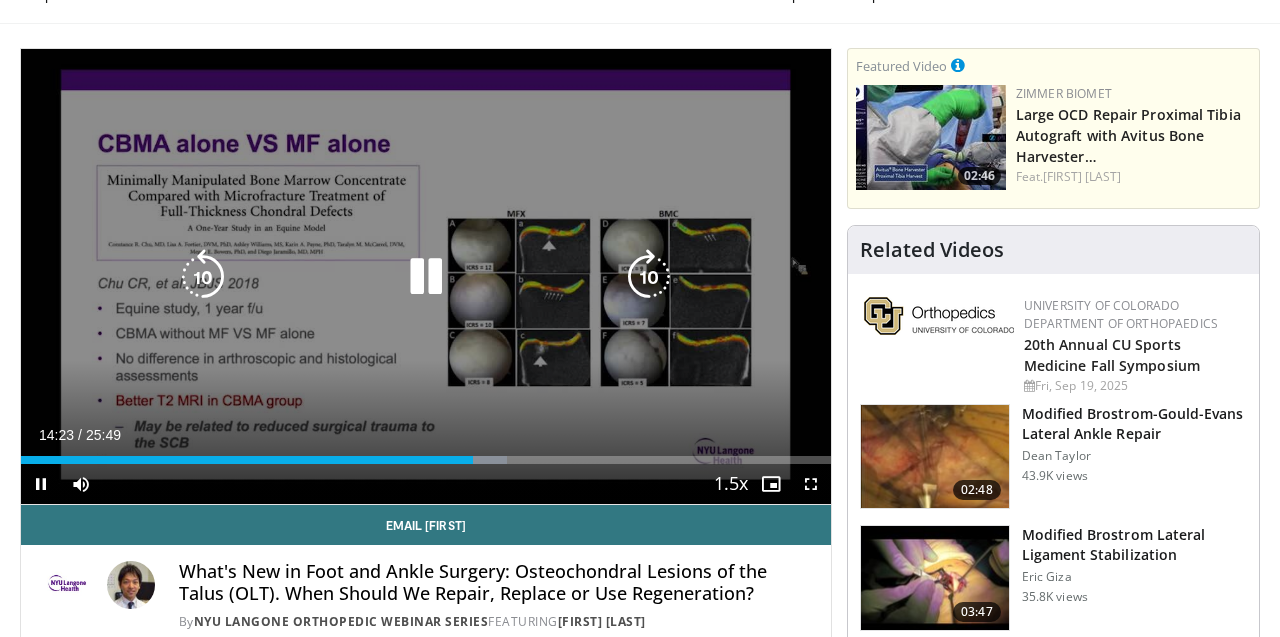 click at bounding box center (649, 277) 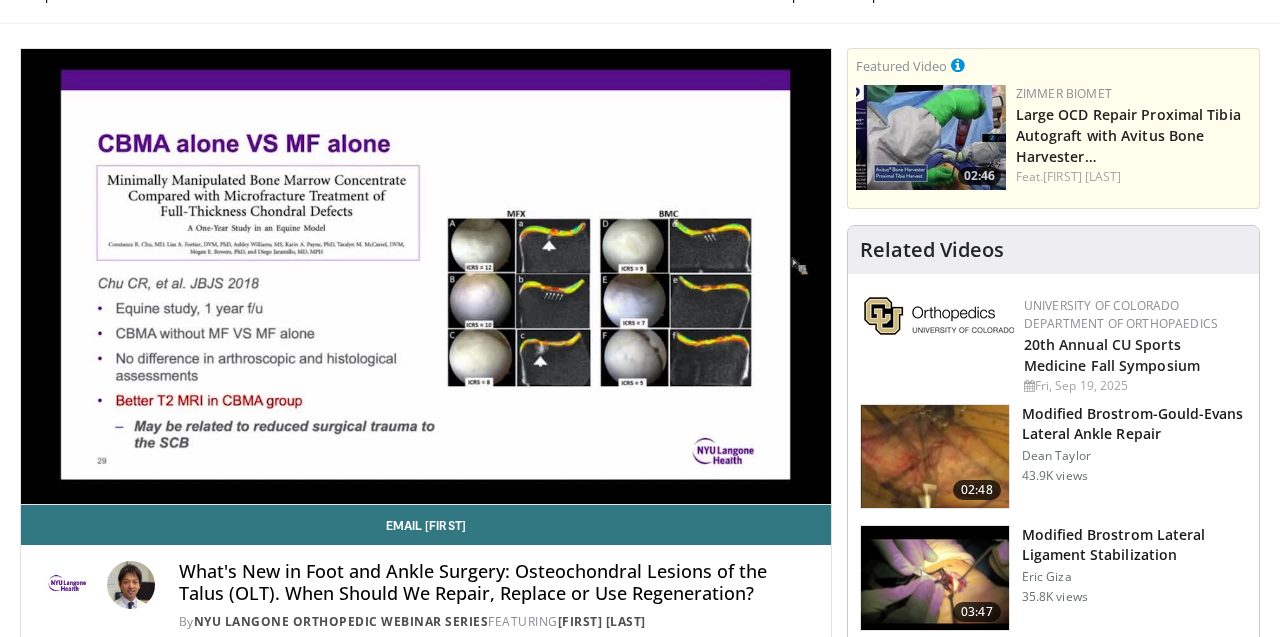 click on "10 seconds
Tap to unmute" at bounding box center [426, 276] 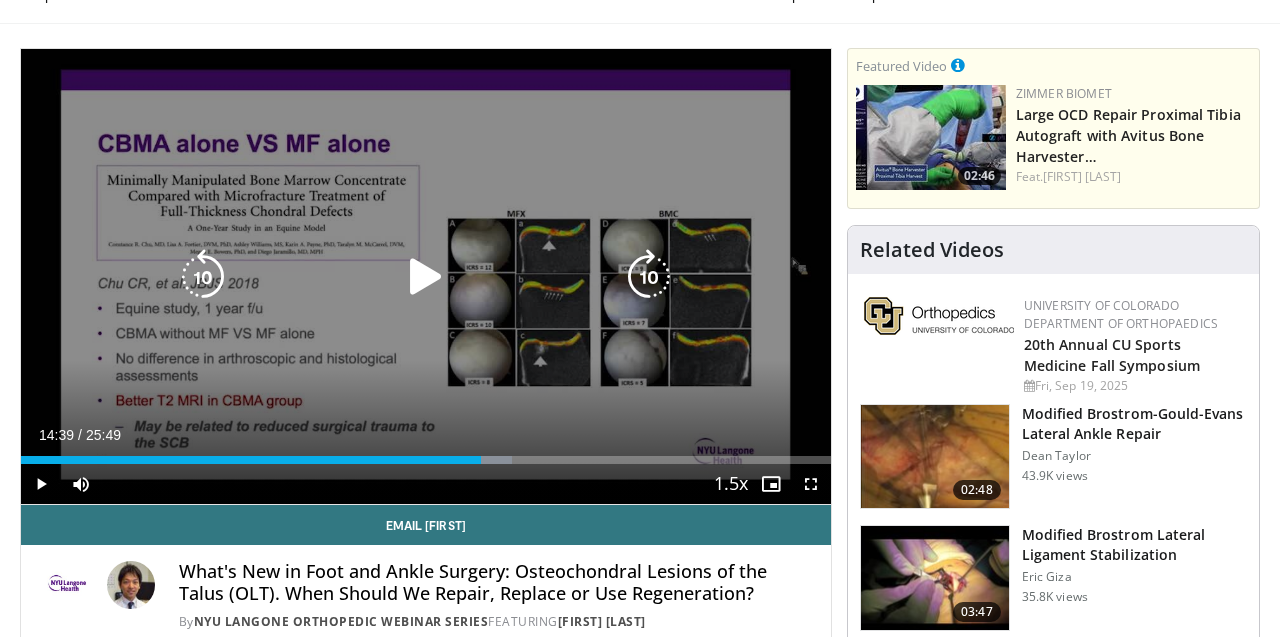 click at bounding box center (649, 277) 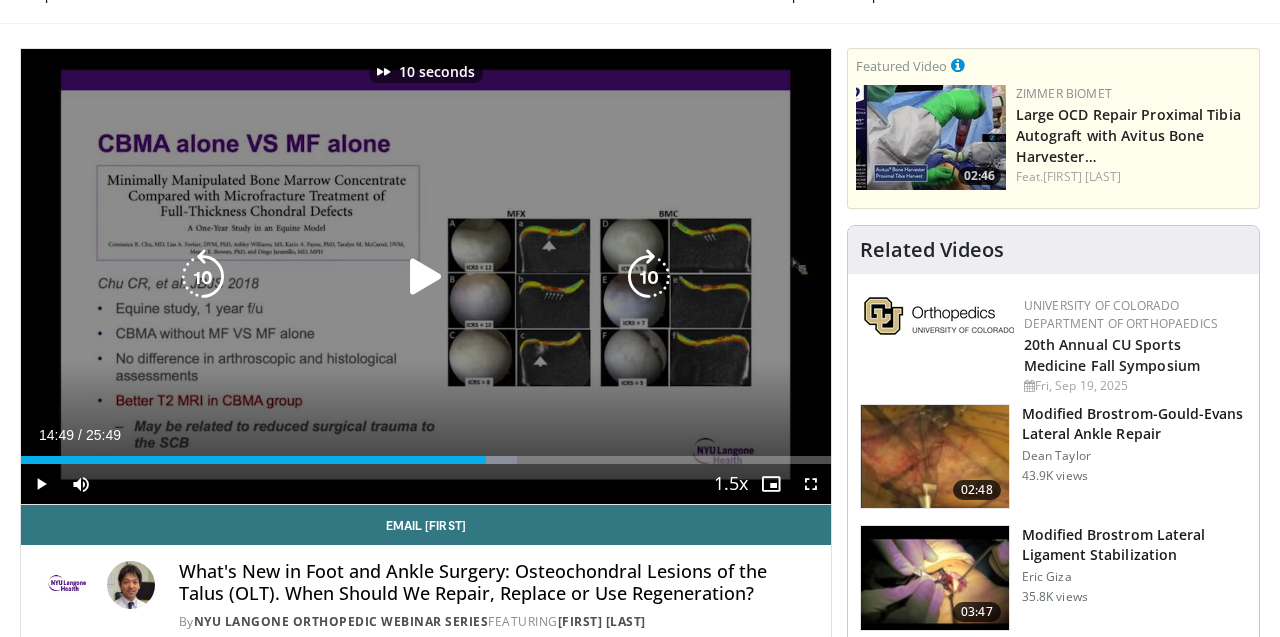 click at bounding box center [649, 277] 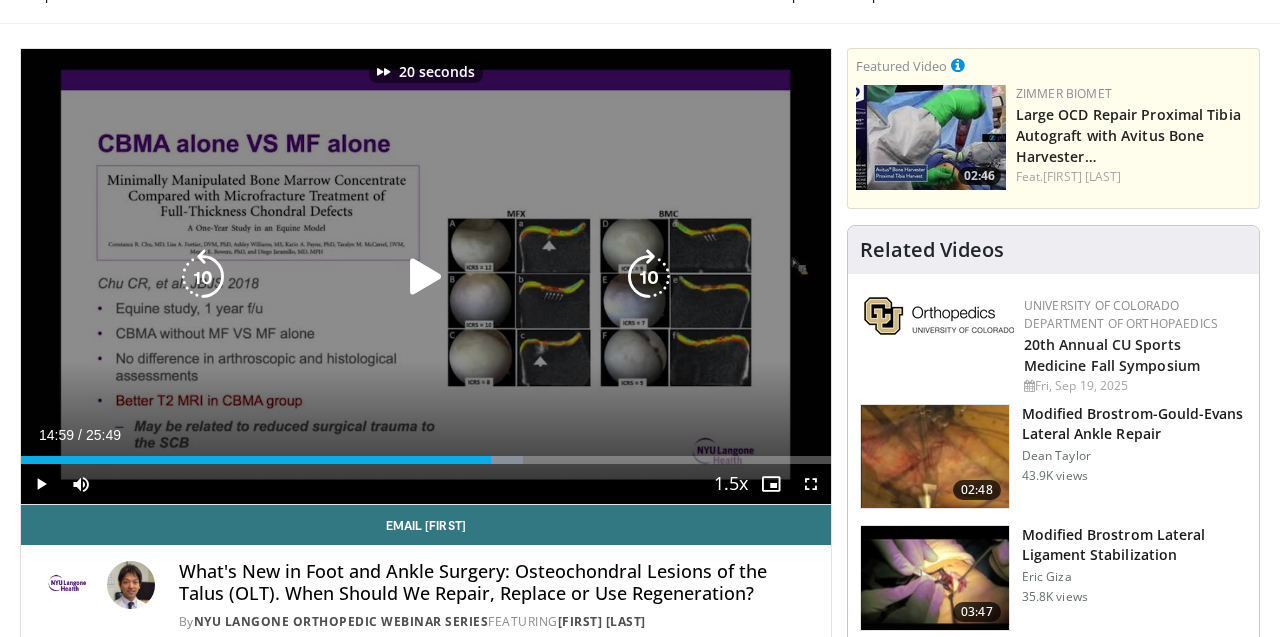 click at bounding box center [426, 277] 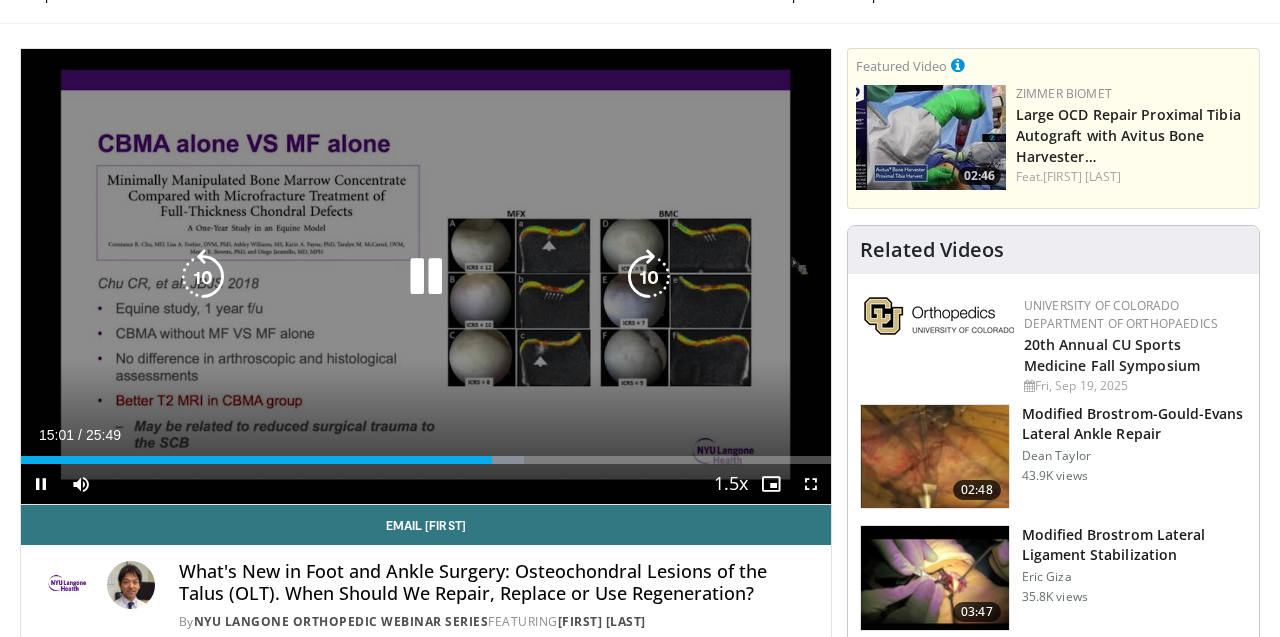 click at bounding box center [649, 277] 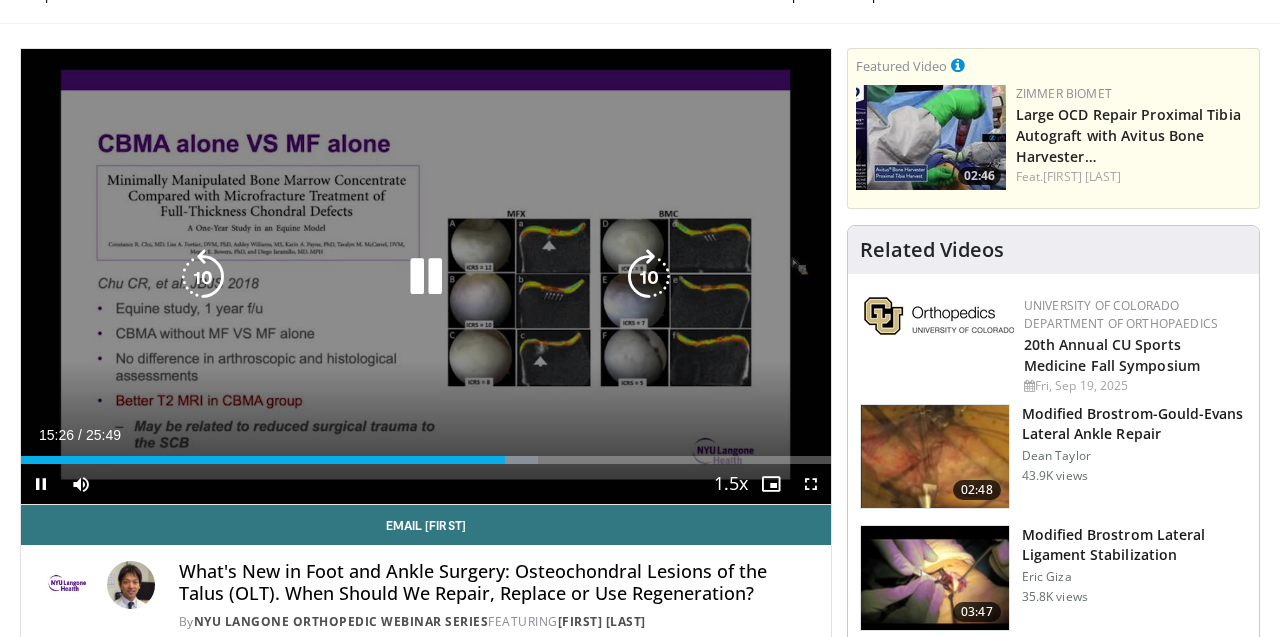 click at bounding box center (649, 277) 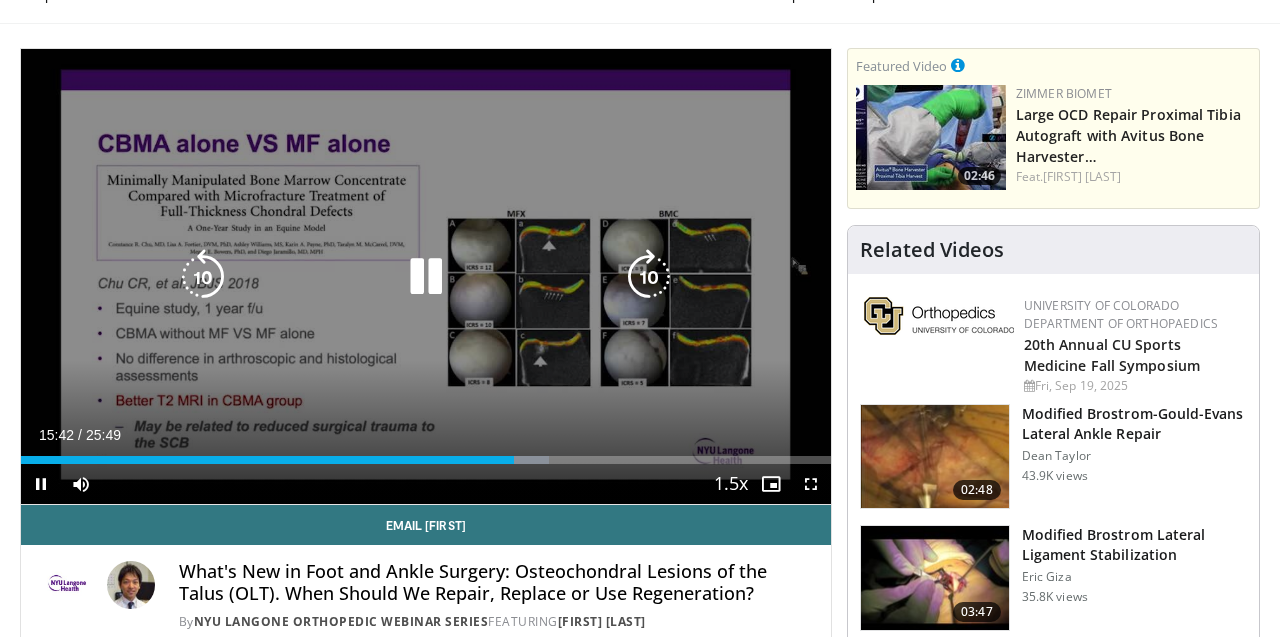 click at bounding box center (649, 277) 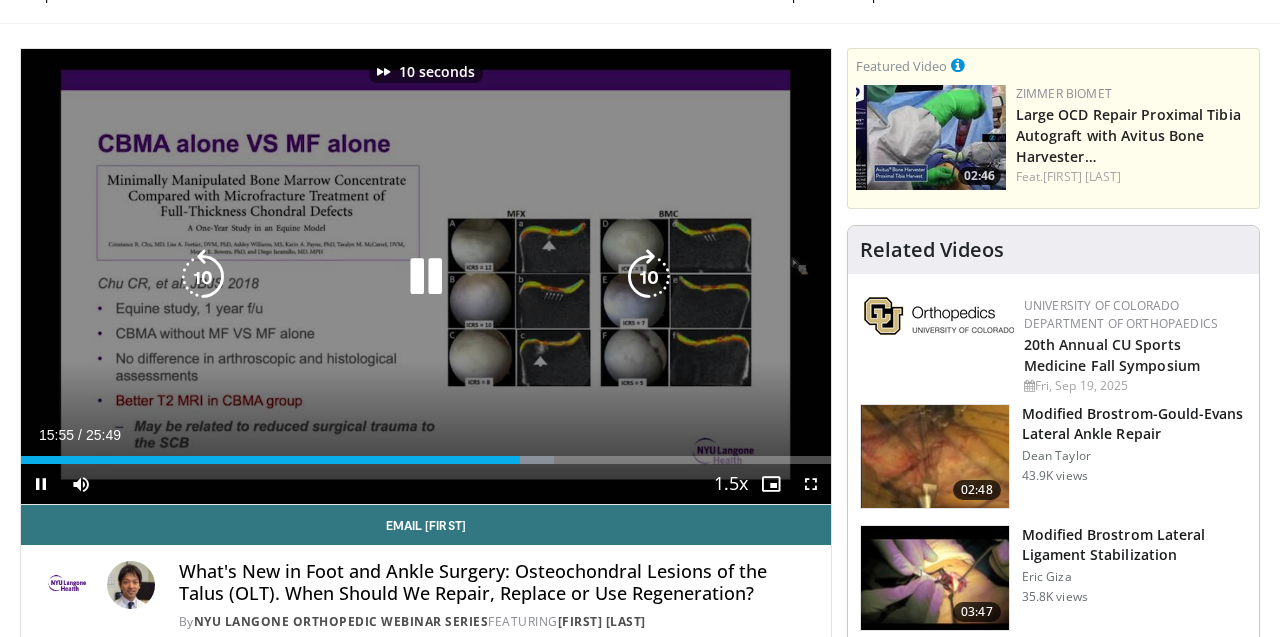 click at bounding box center [649, 277] 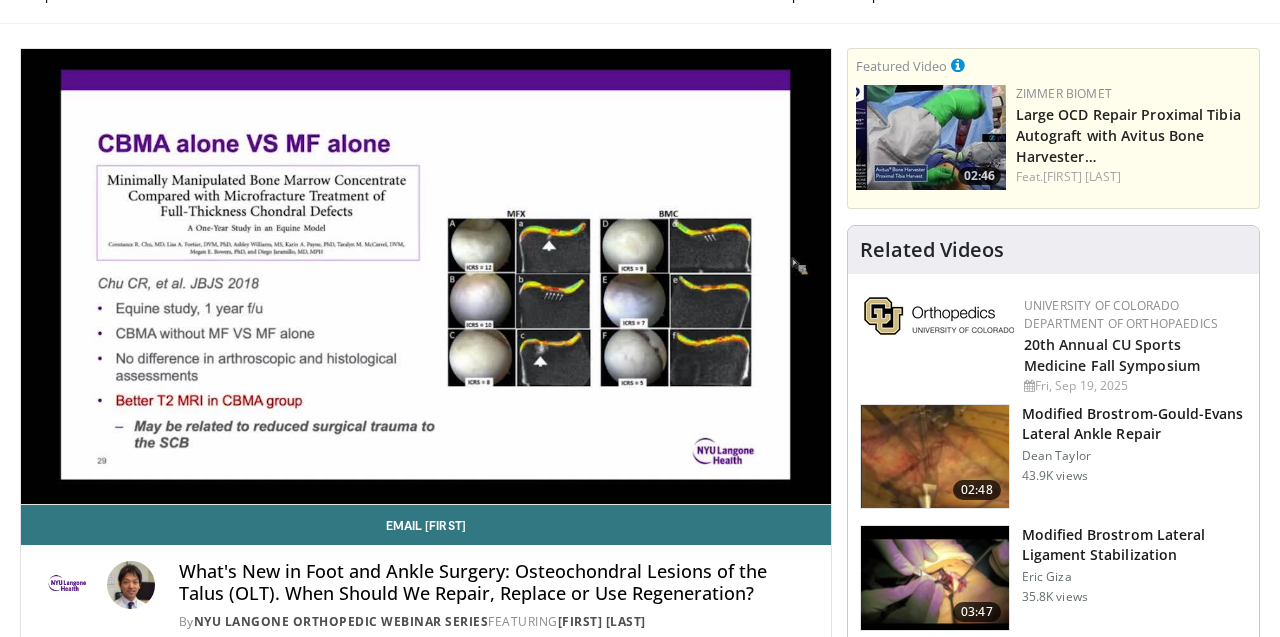 click on "20 seconds
Tap to unmute" at bounding box center [426, 276] 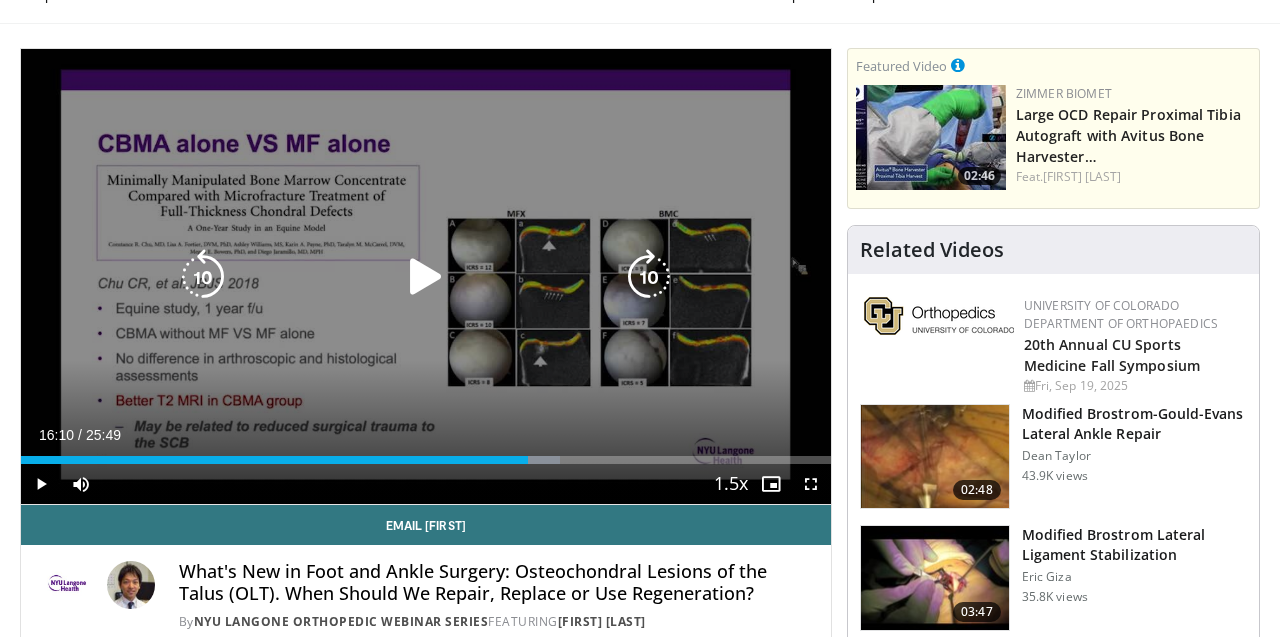 click at bounding box center [649, 277] 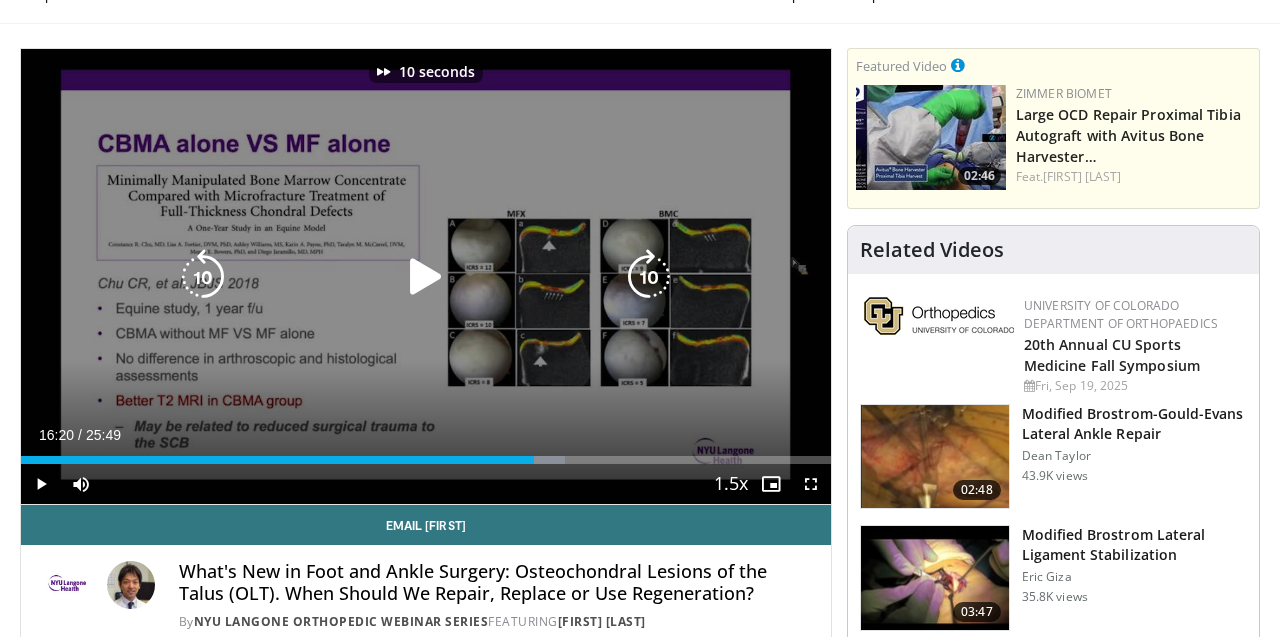 click at bounding box center (649, 277) 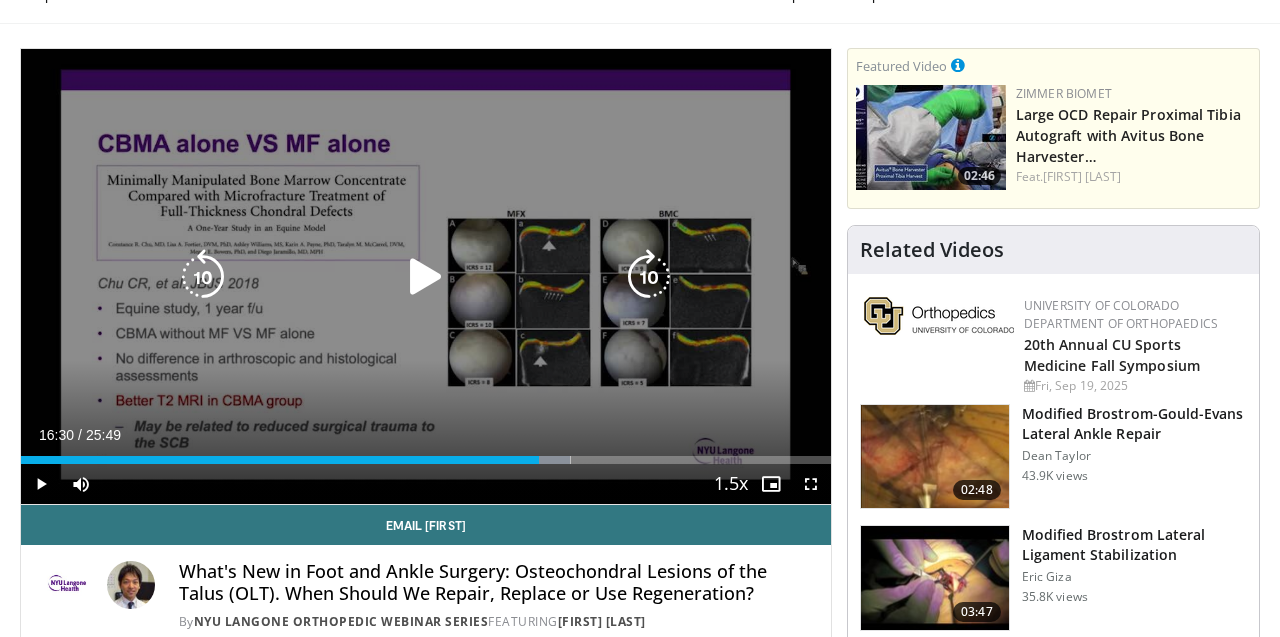 click at bounding box center [426, 277] 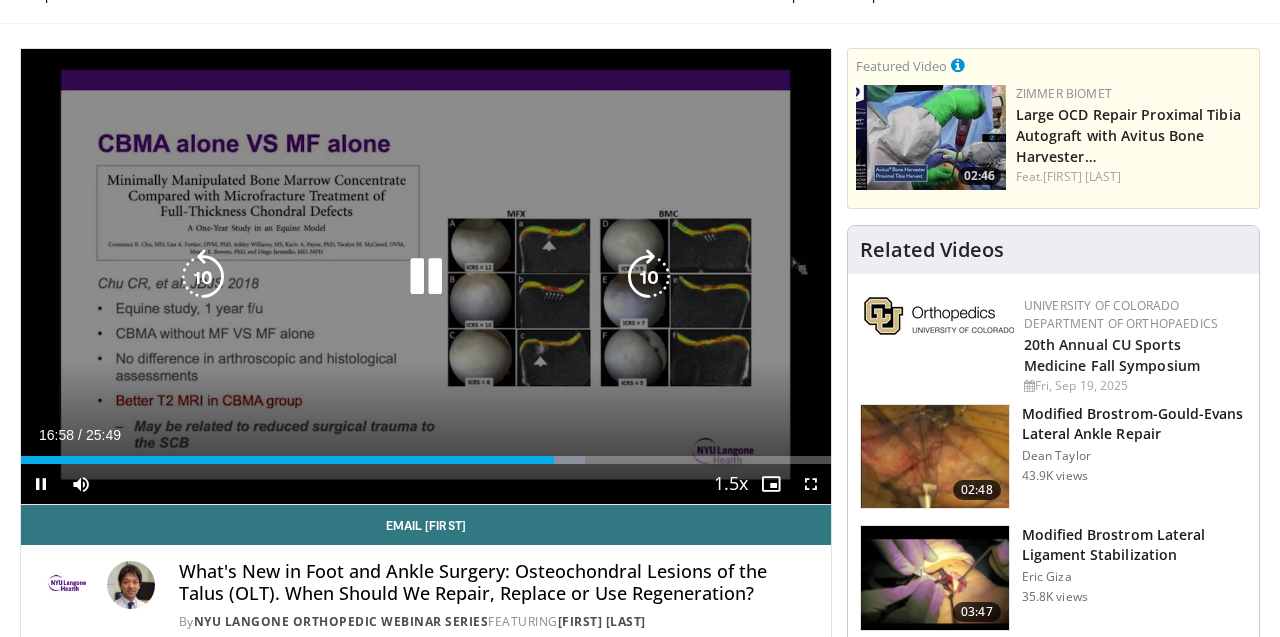 click at bounding box center (649, 277) 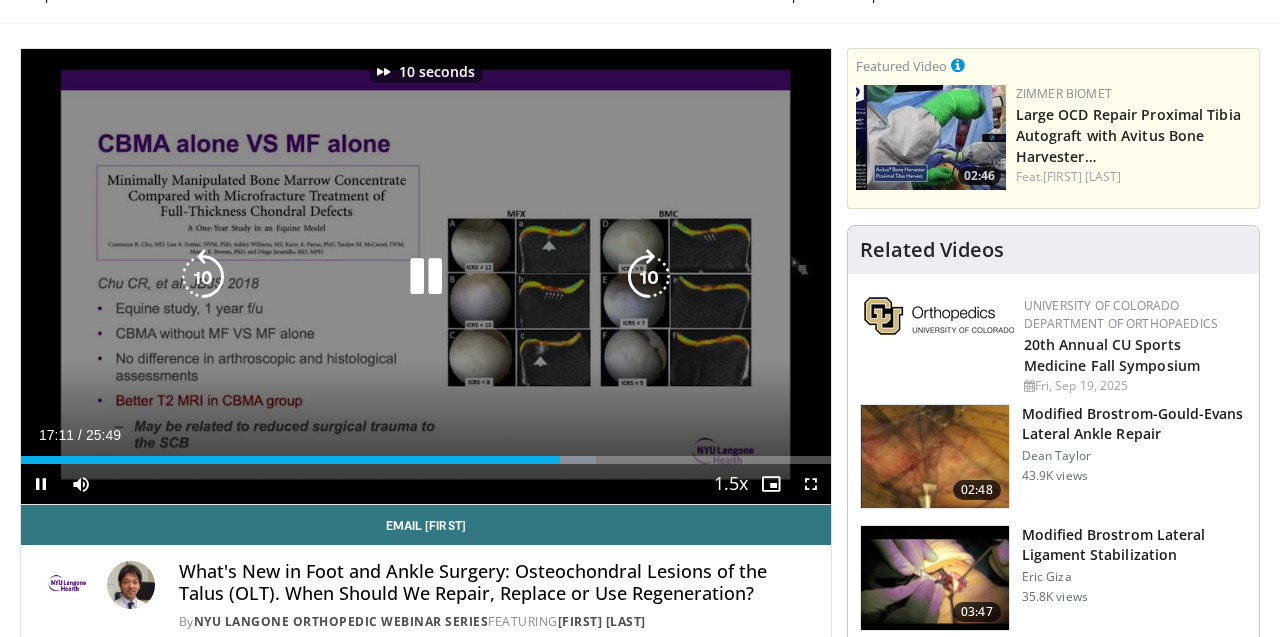 click at bounding box center (649, 277) 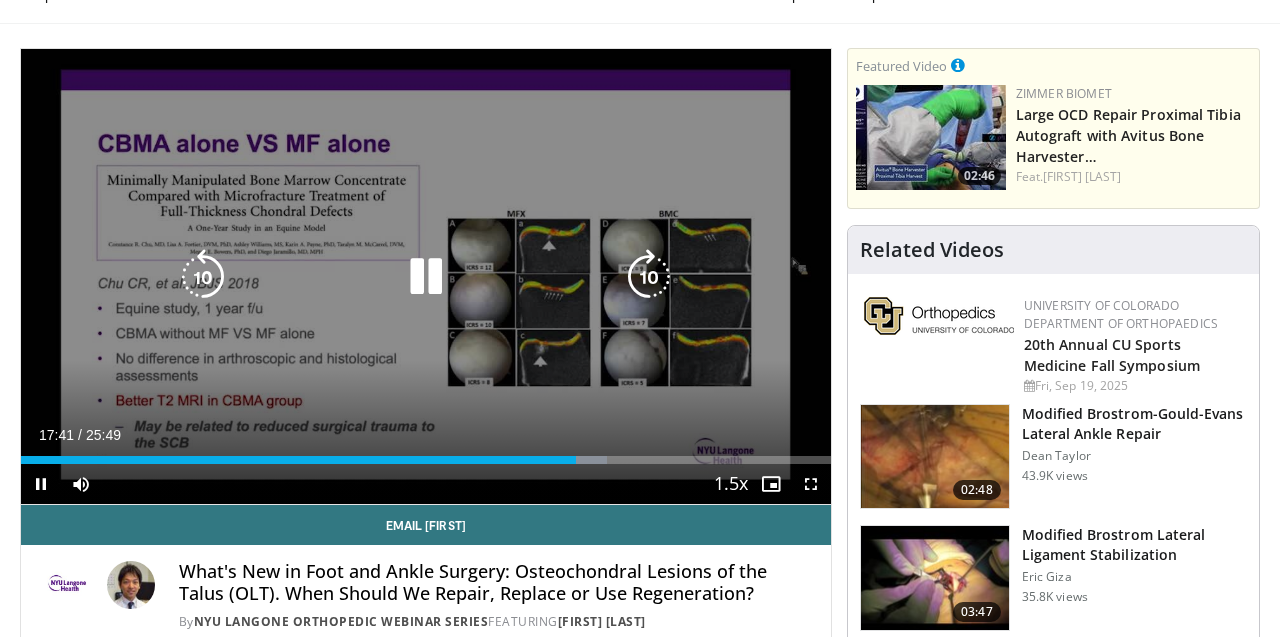 click at bounding box center (649, 277) 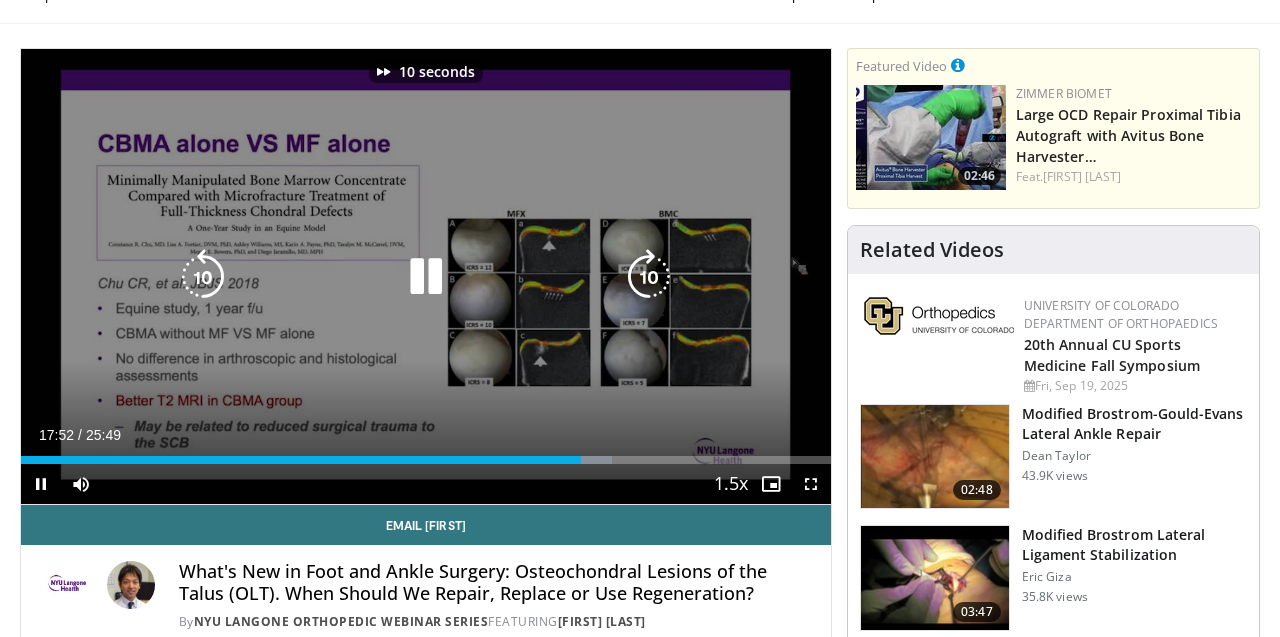 click at bounding box center [649, 277] 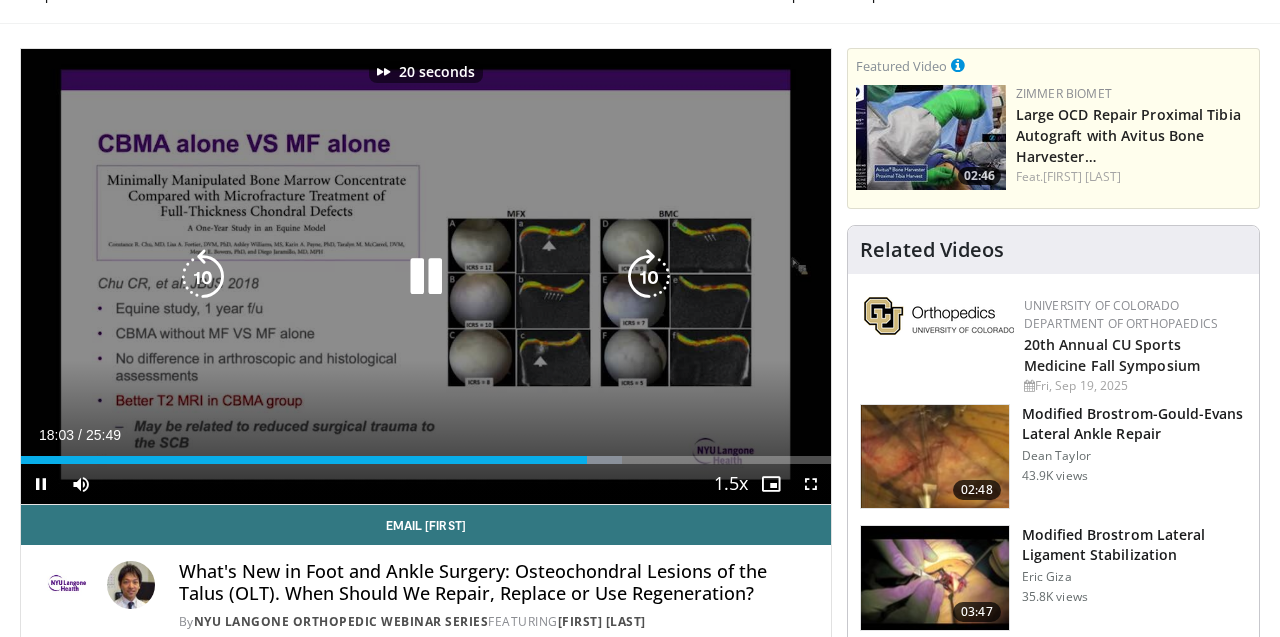 click at bounding box center (649, 277) 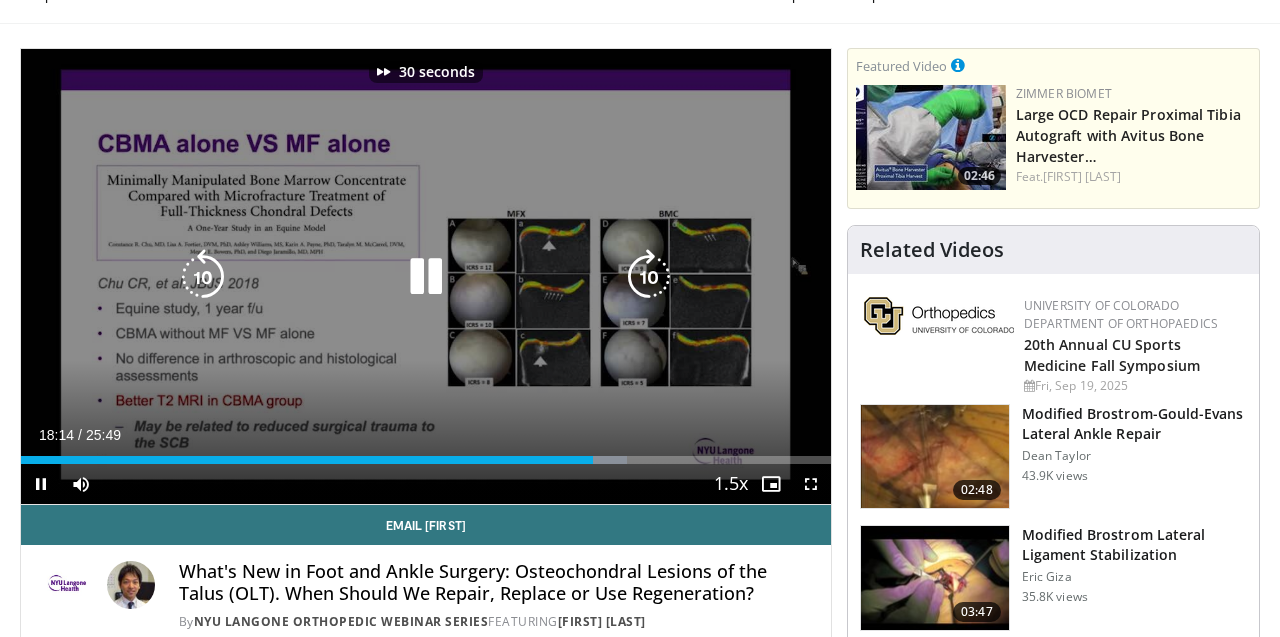click at bounding box center (649, 277) 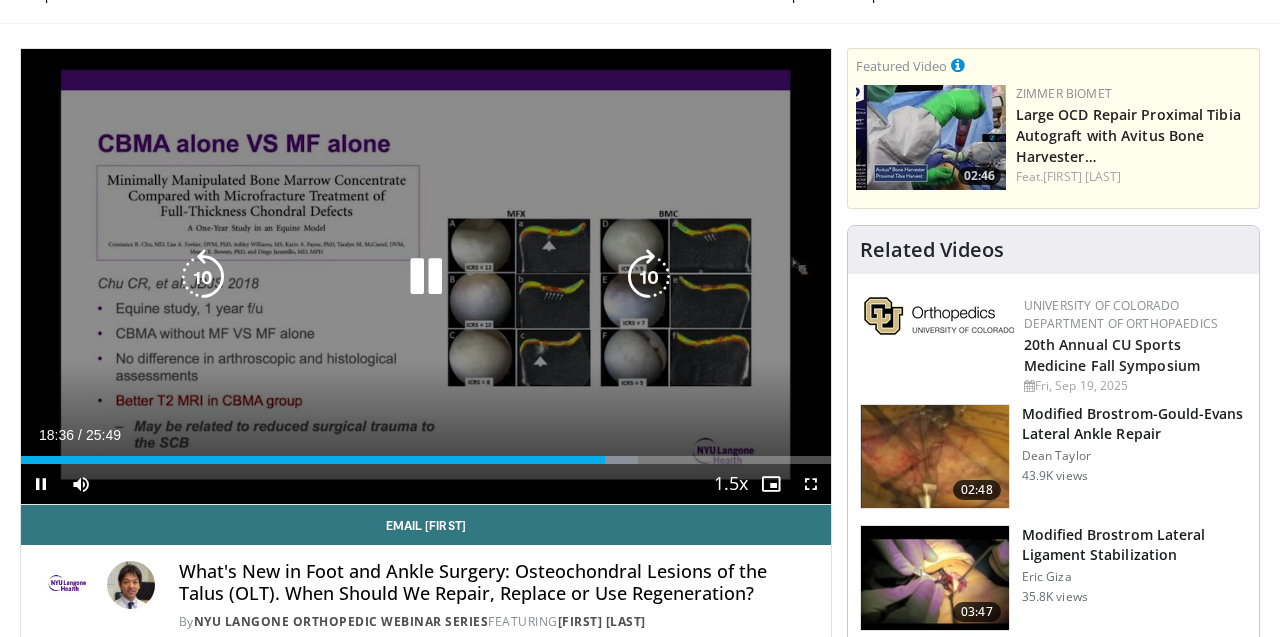 click at bounding box center [649, 277] 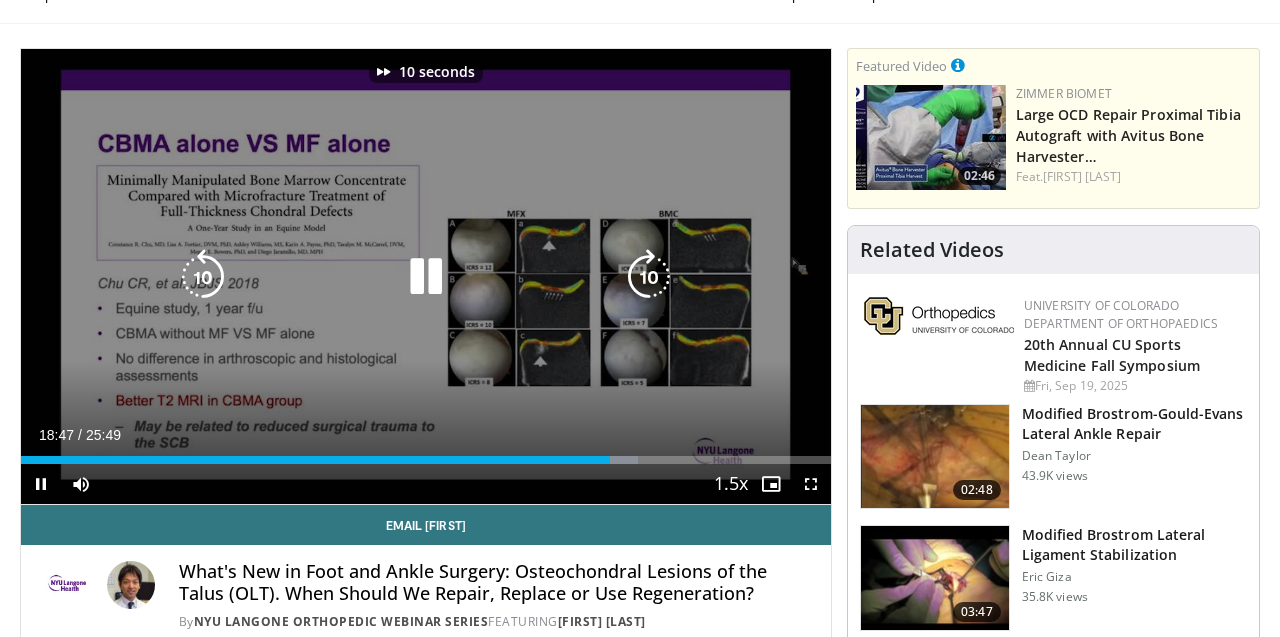 click at bounding box center (649, 277) 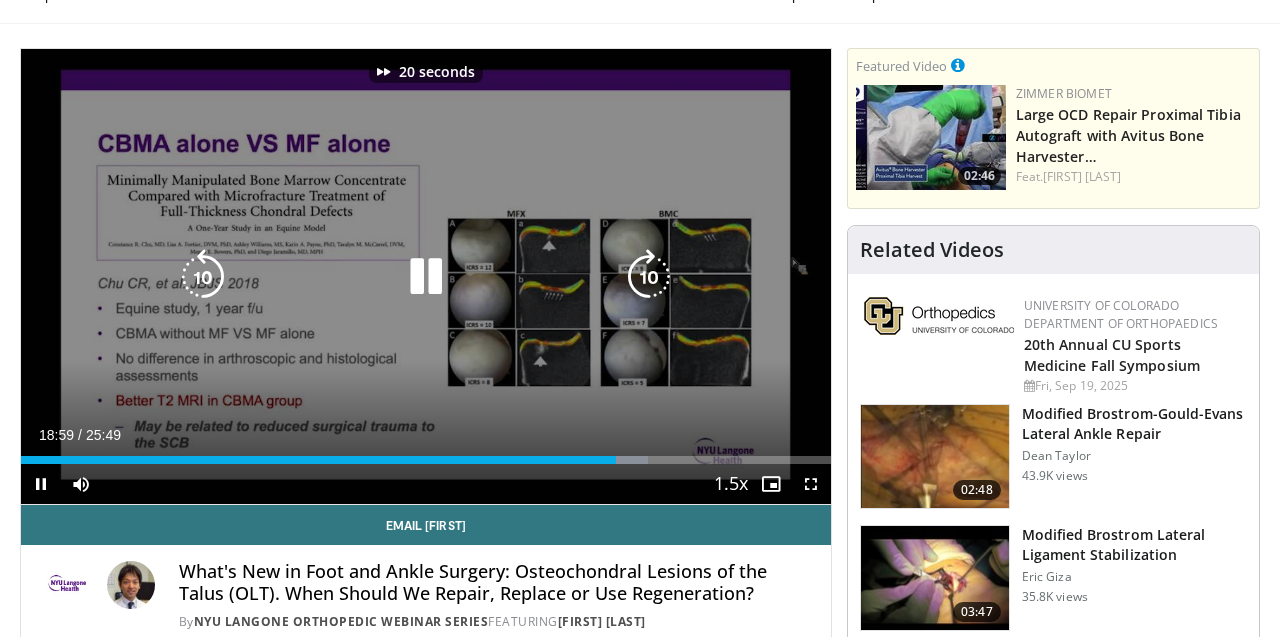 click at bounding box center (649, 277) 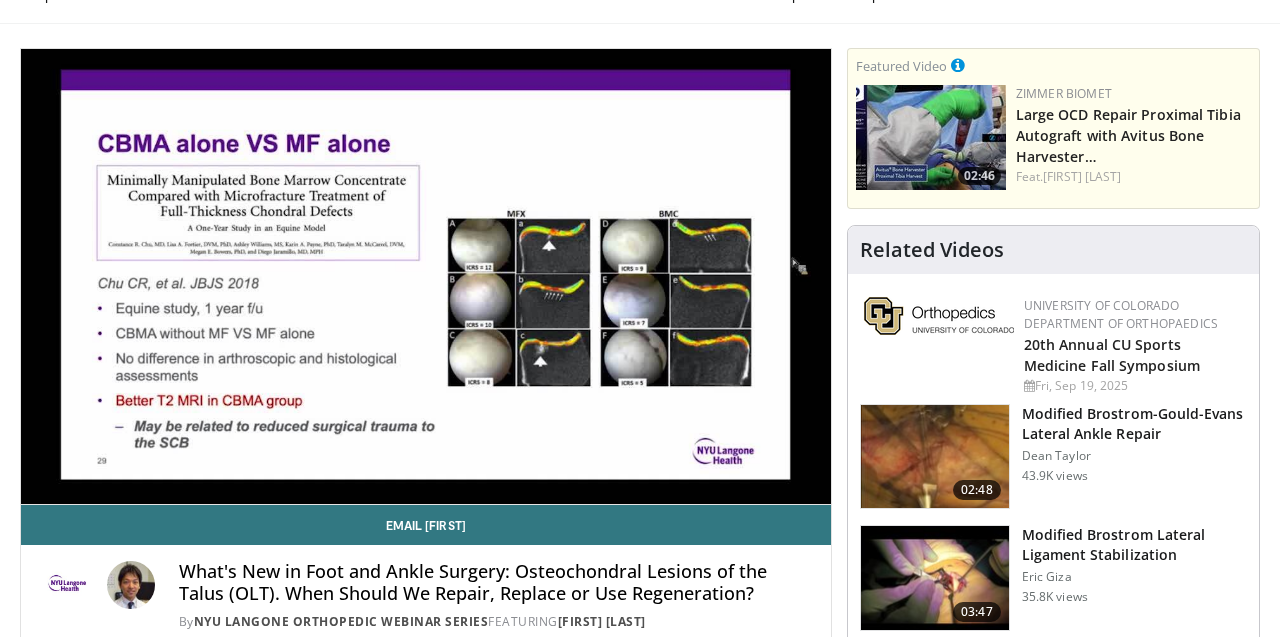 click on "30 seconds
Tap to unmute" at bounding box center (426, 276) 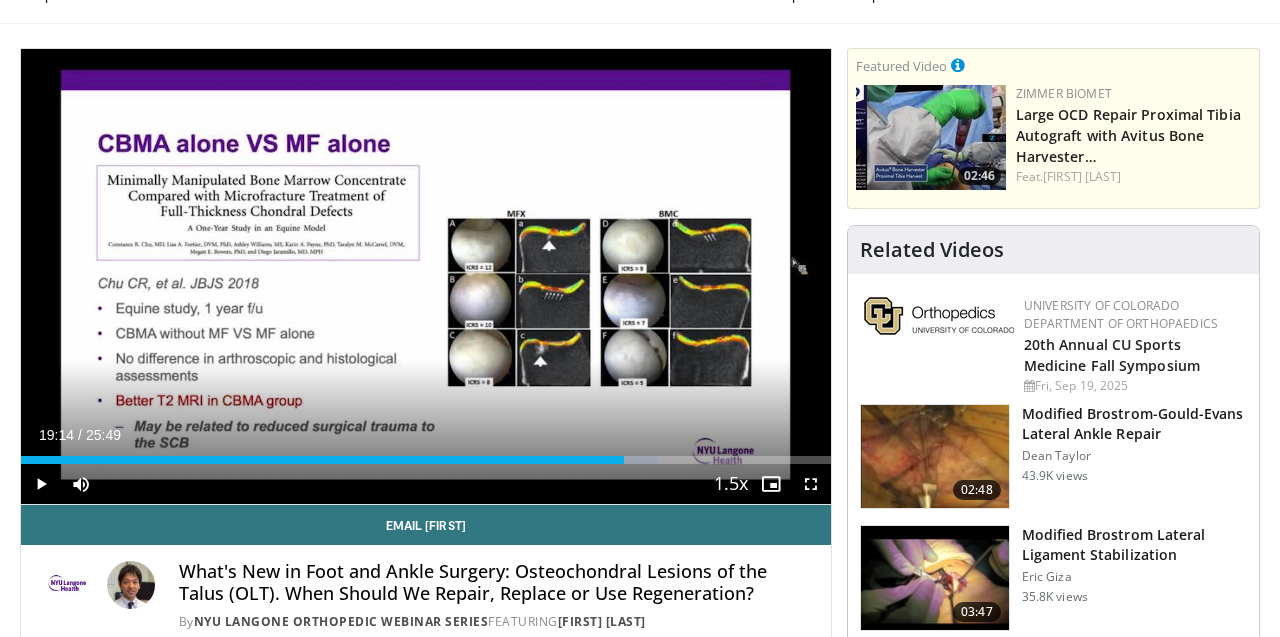 click on "30 seconds
Tap to unmute" at bounding box center [426, 276] 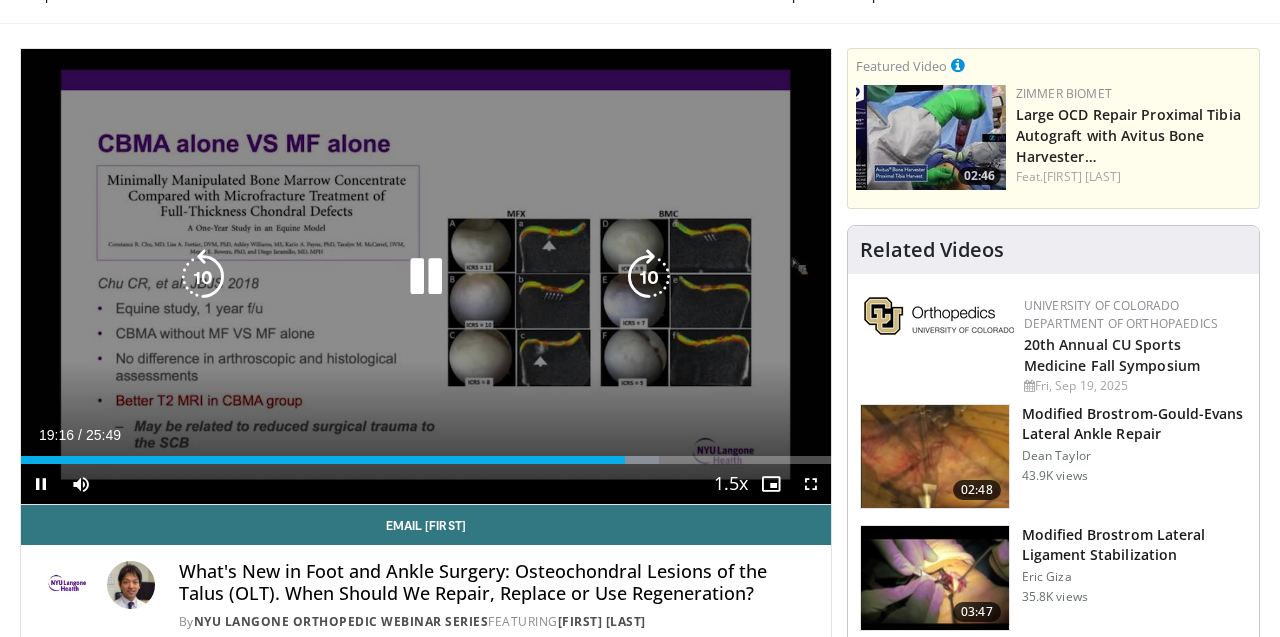 click at bounding box center [649, 277] 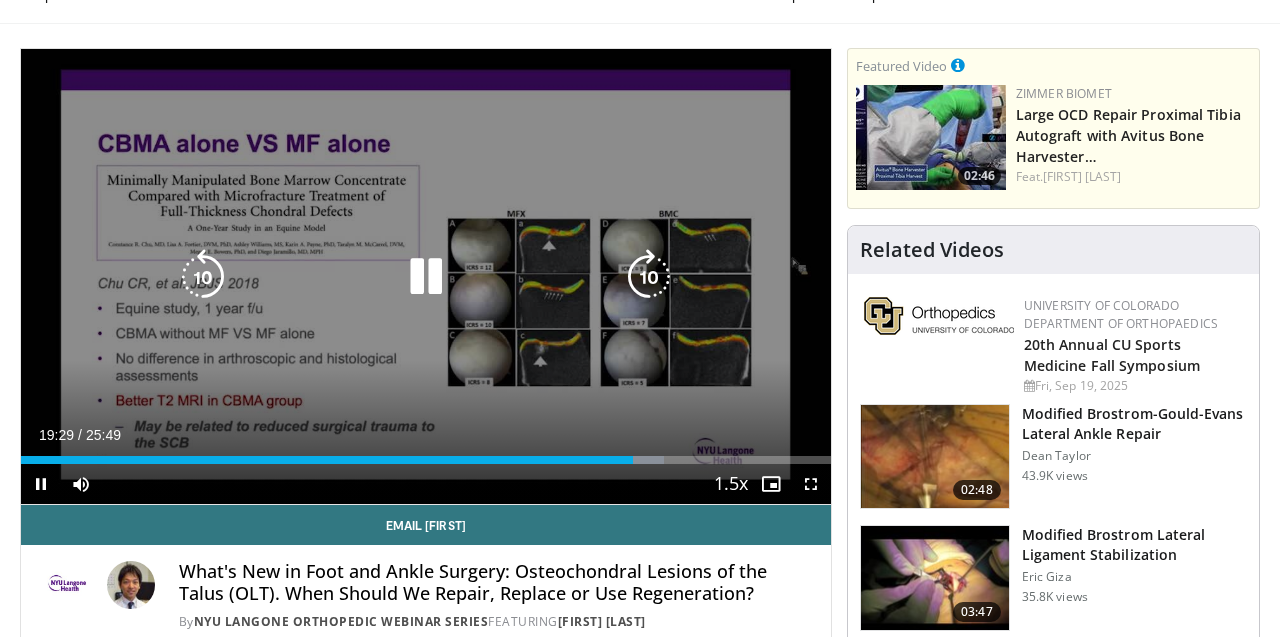 click at bounding box center [649, 277] 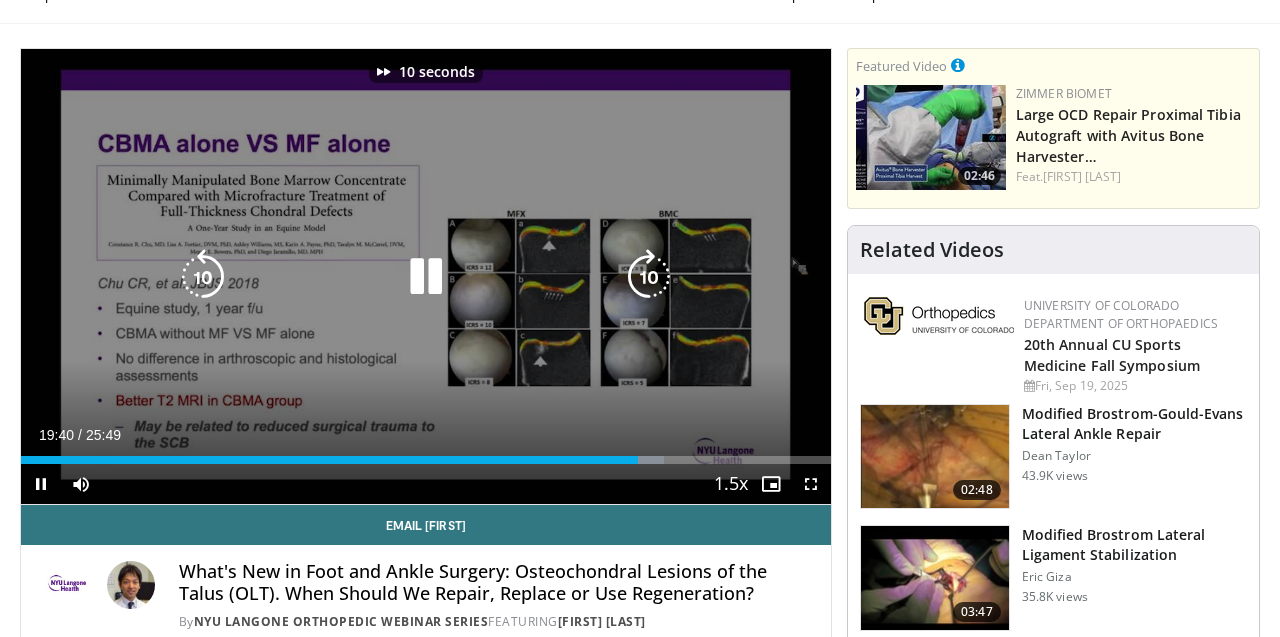 click at bounding box center [649, 277] 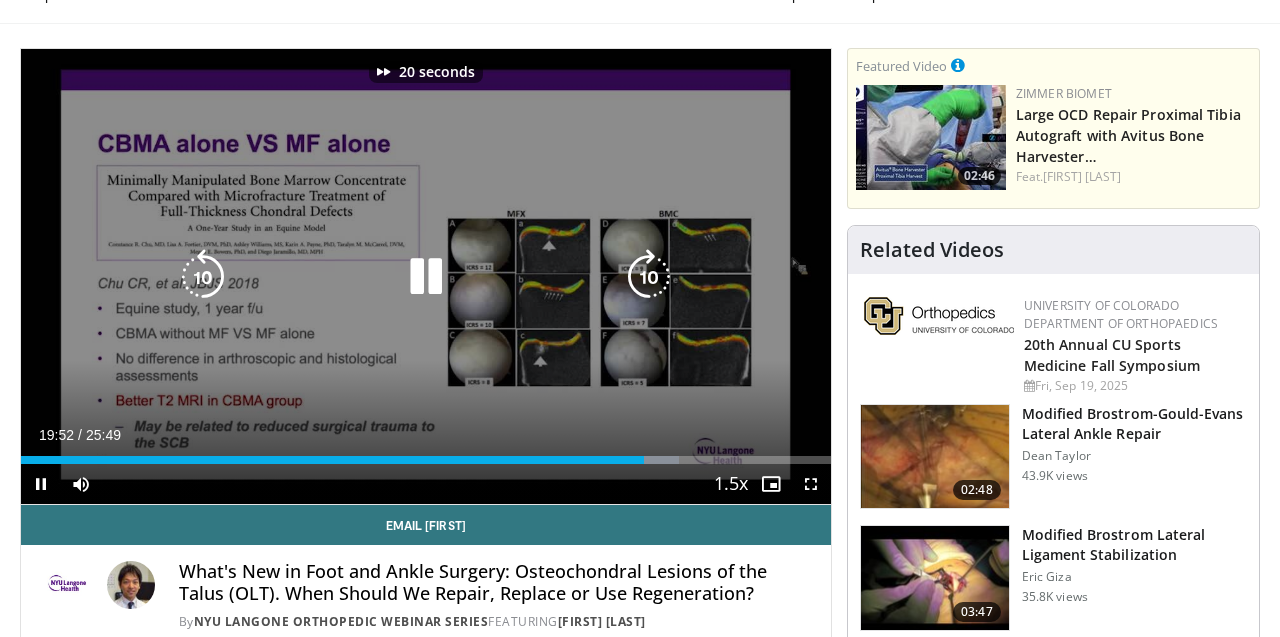 click at bounding box center (649, 277) 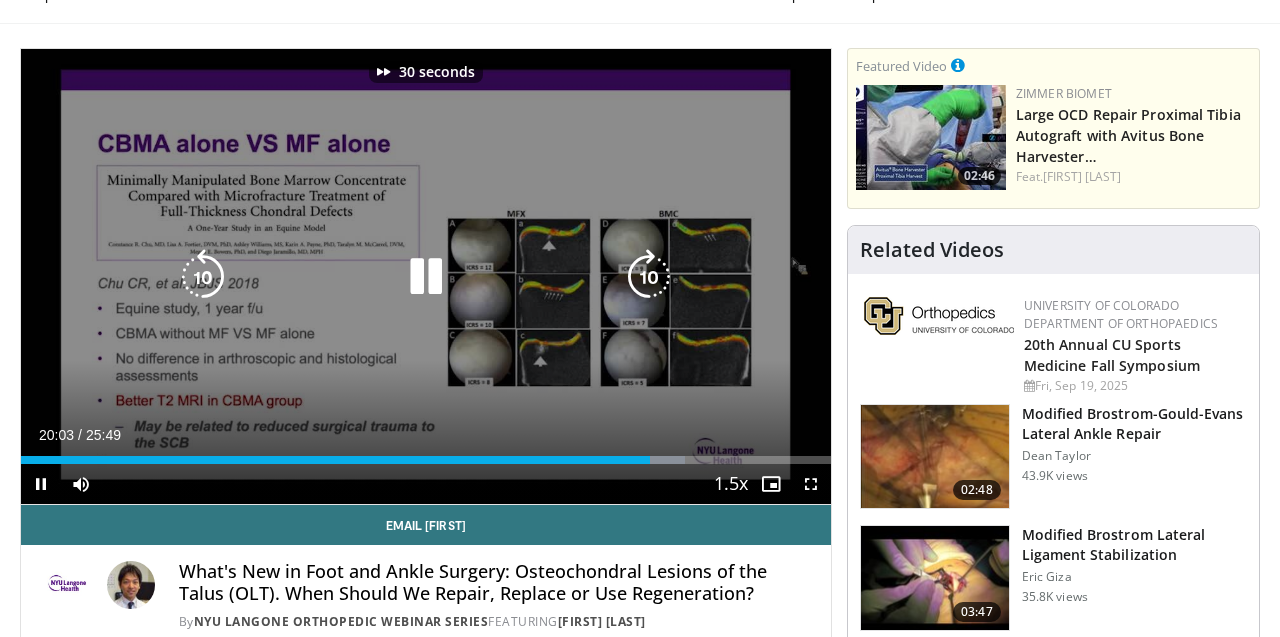 click at bounding box center (649, 277) 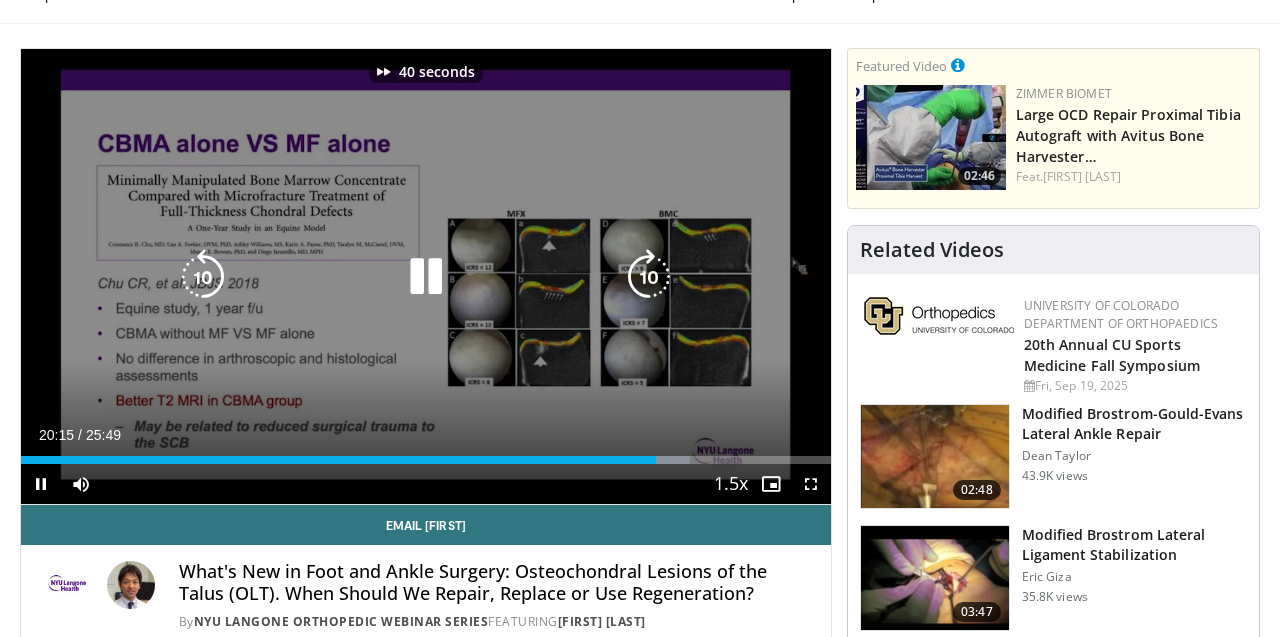 click at bounding box center (649, 277) 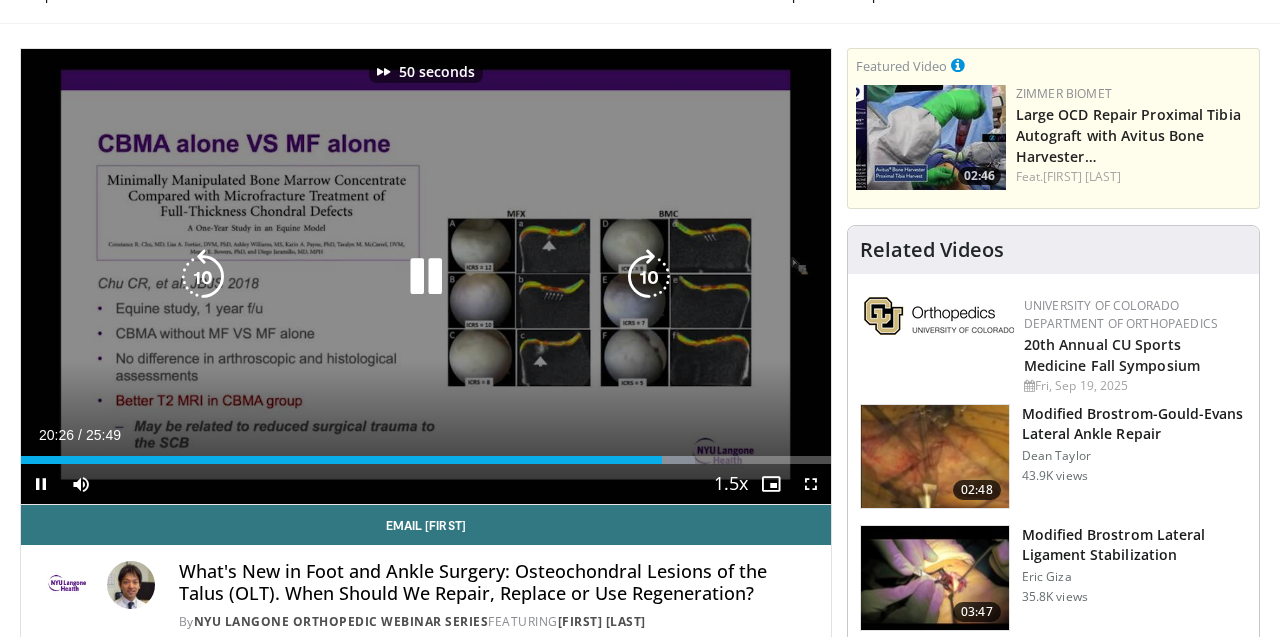 click at bounding box center (649, 277) 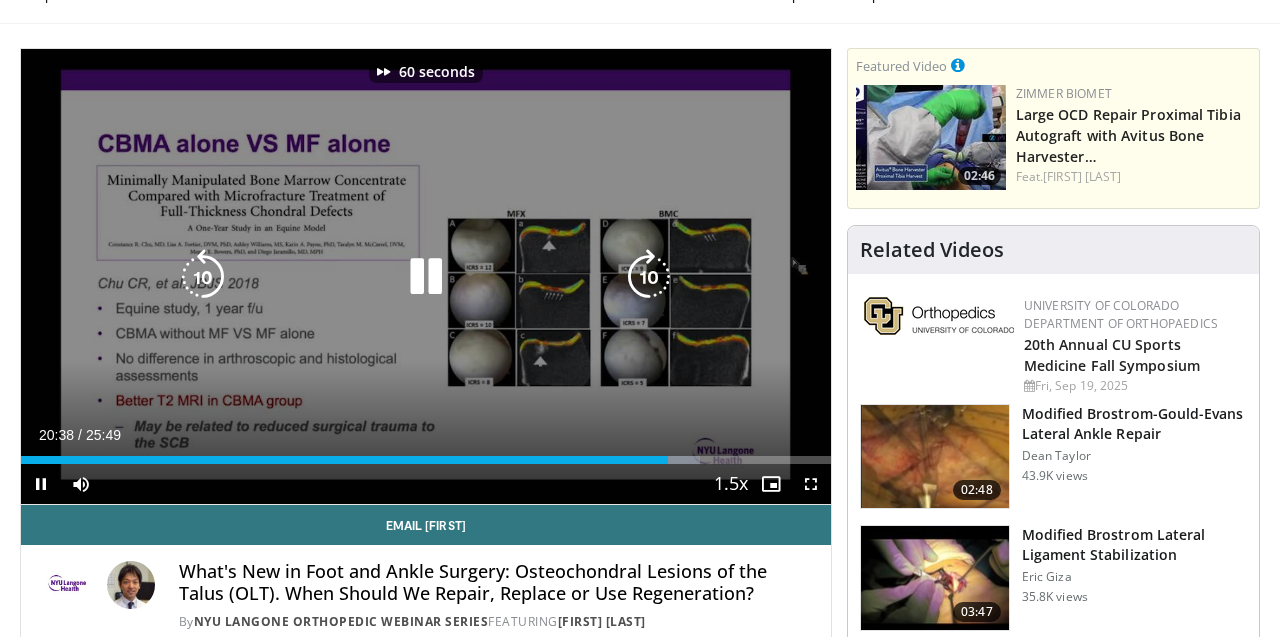 click at bounding box center (649, 277) 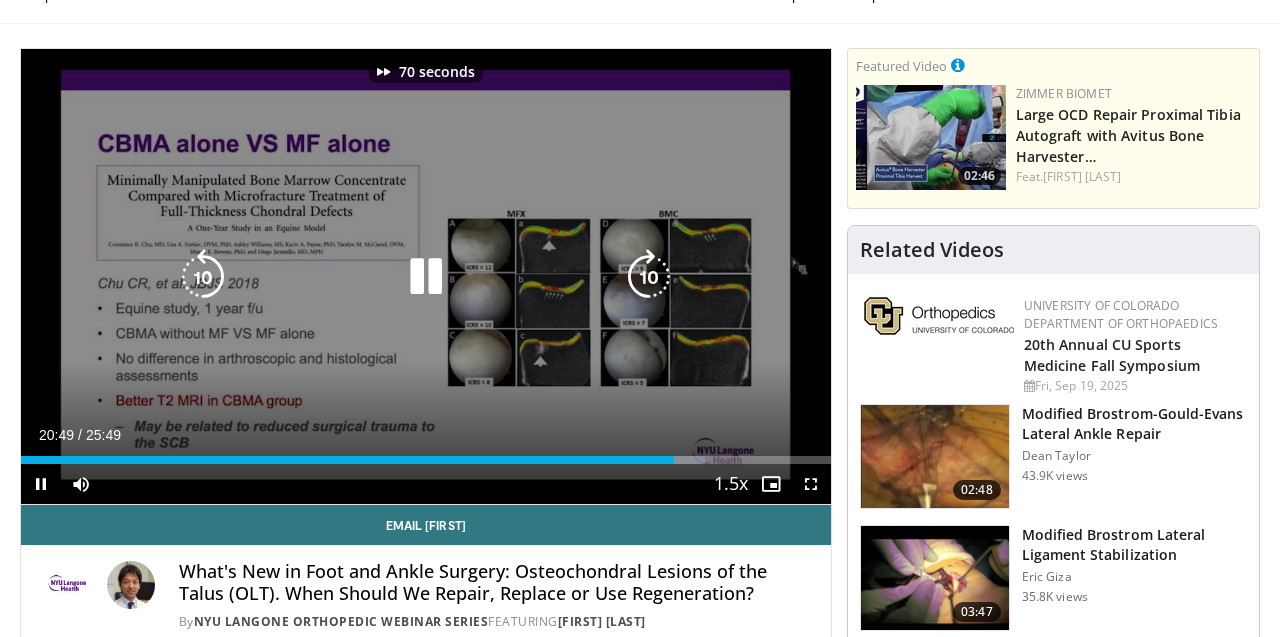 click at bounding box center [649, 277] 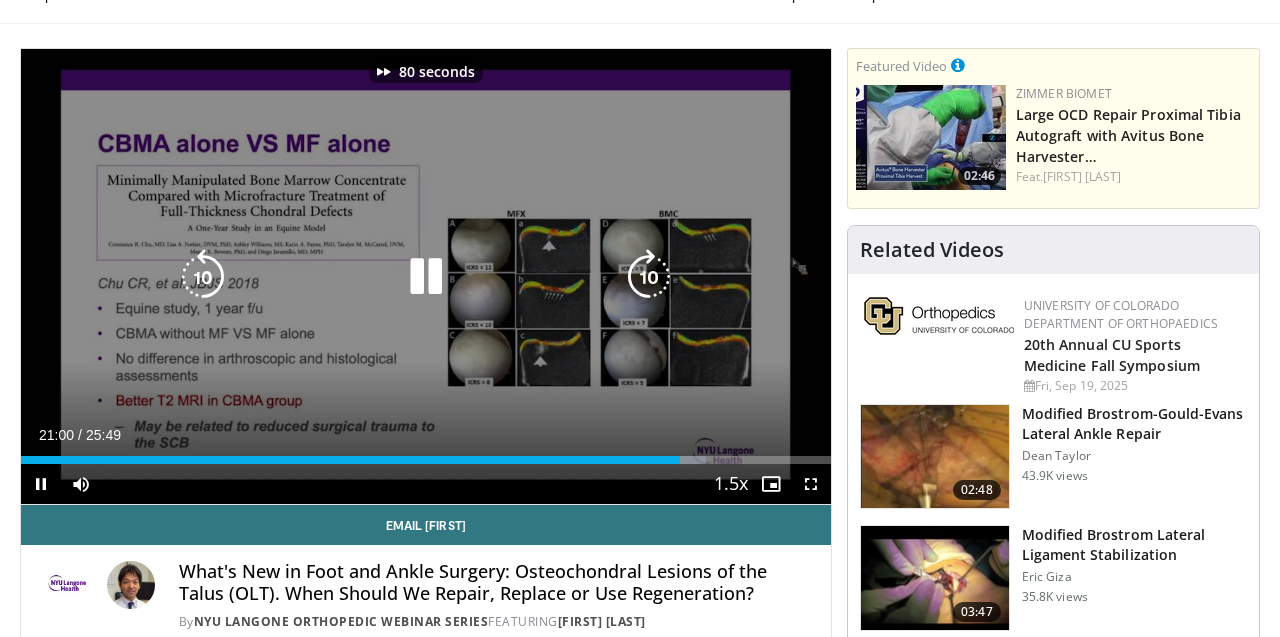 click at bounding box center (649, 277) 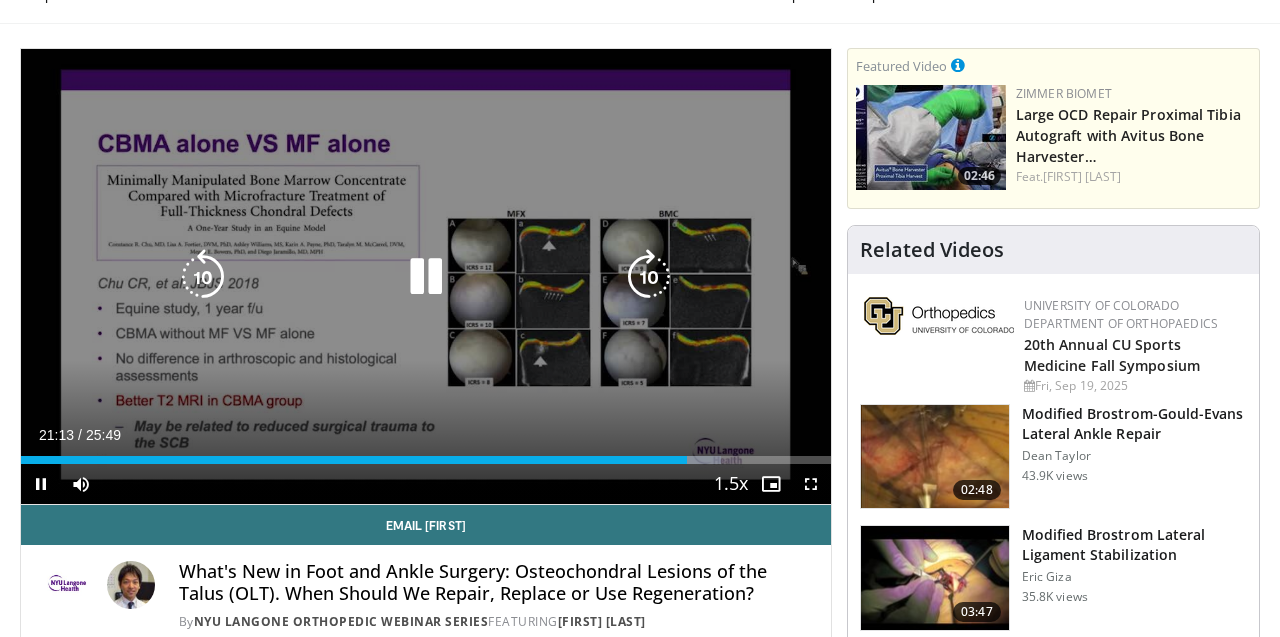 click at bounding box center (426, 277) 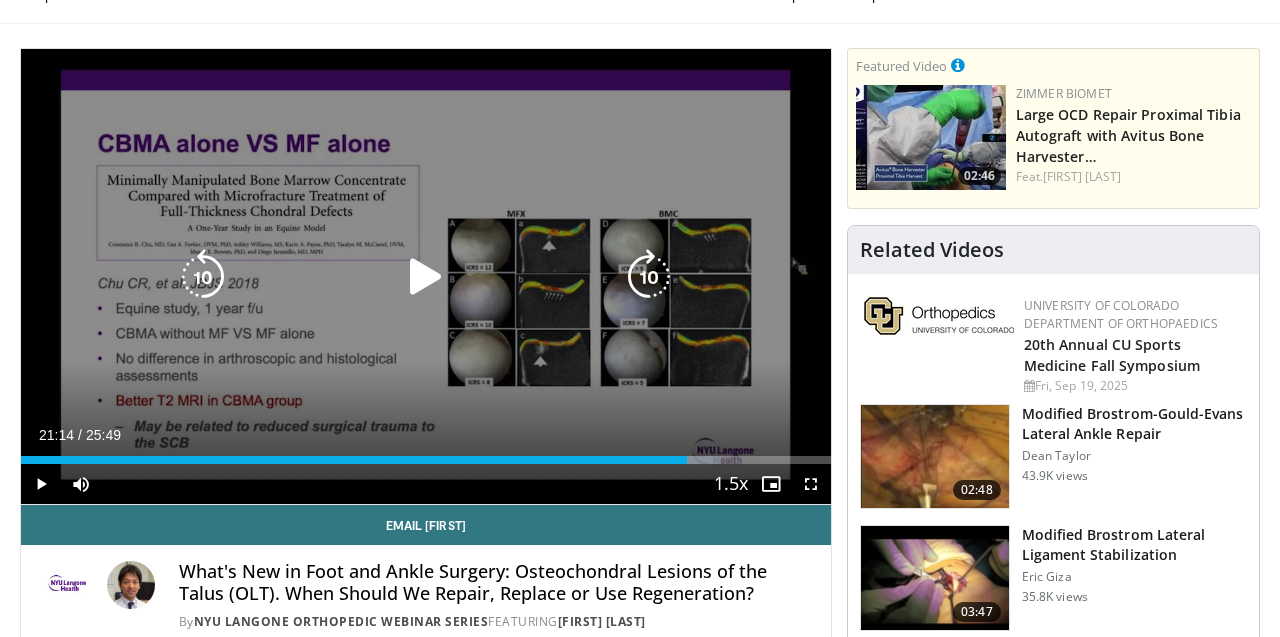 click at bounding box center (426, 277) 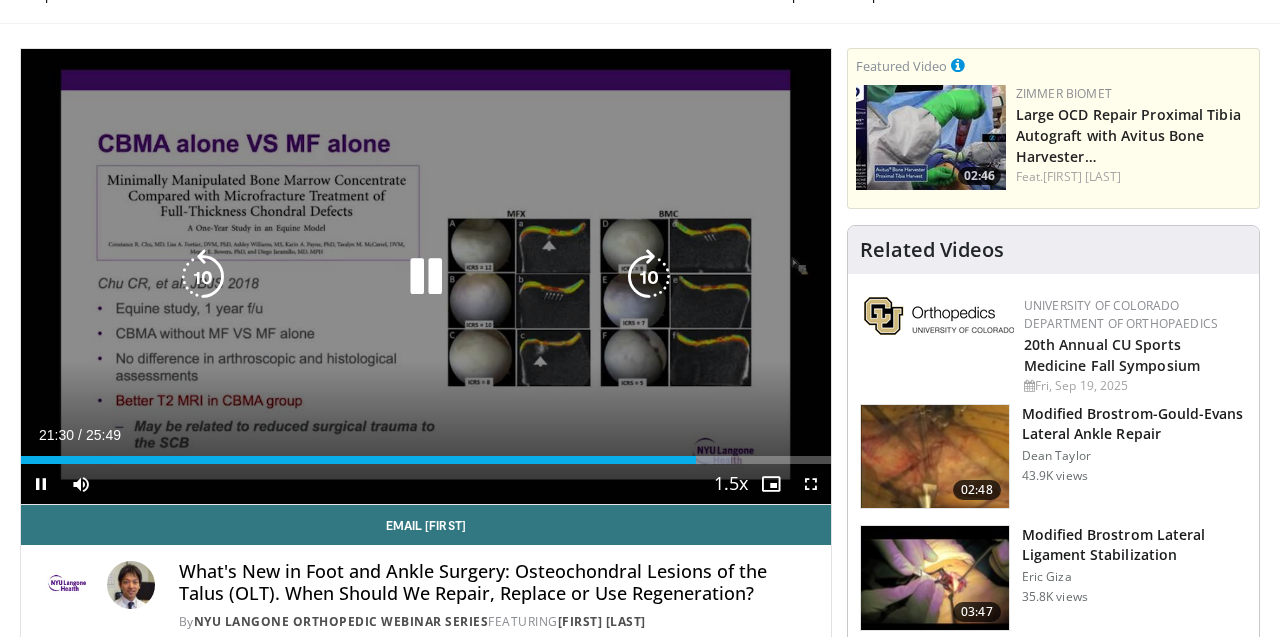 click at bounding box center [649, 277] 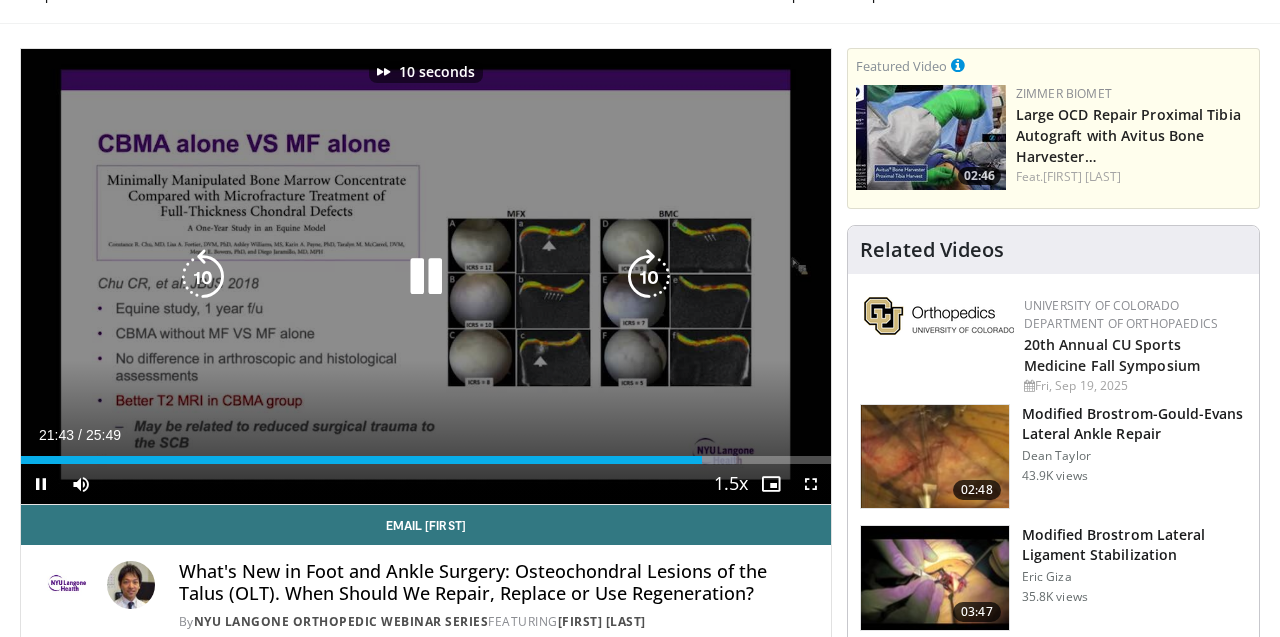 click at bounding box center (649, 277) 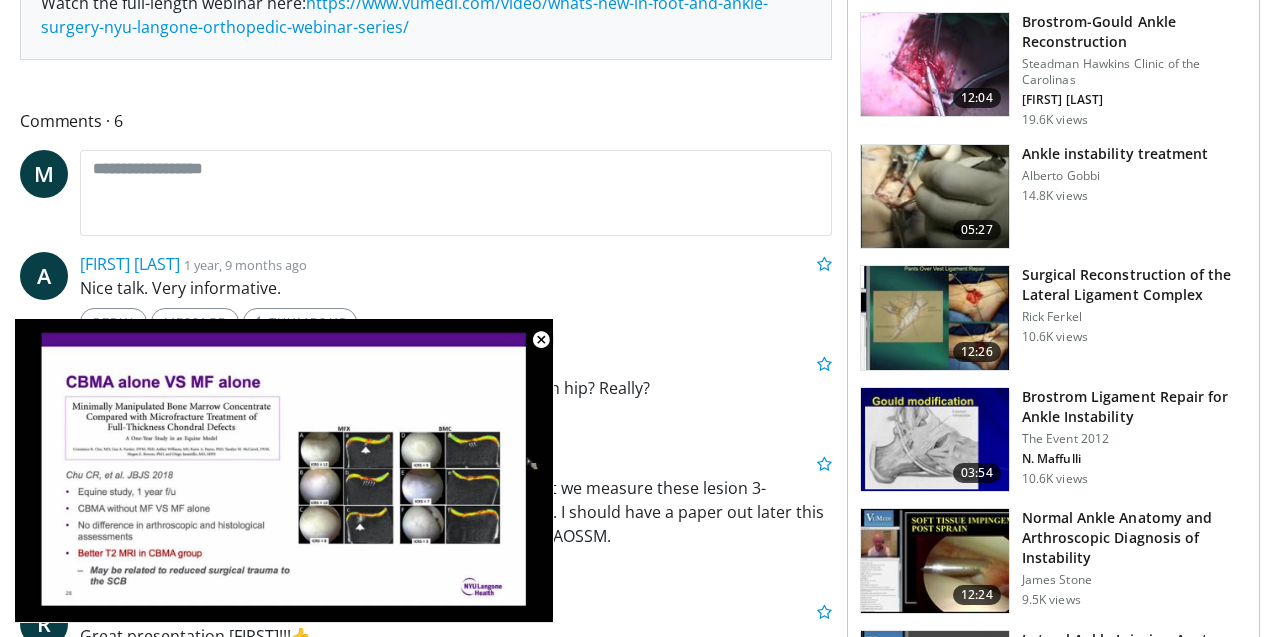 scroll, scrollTop: 865, scrollLeft: 0, axis: vertical 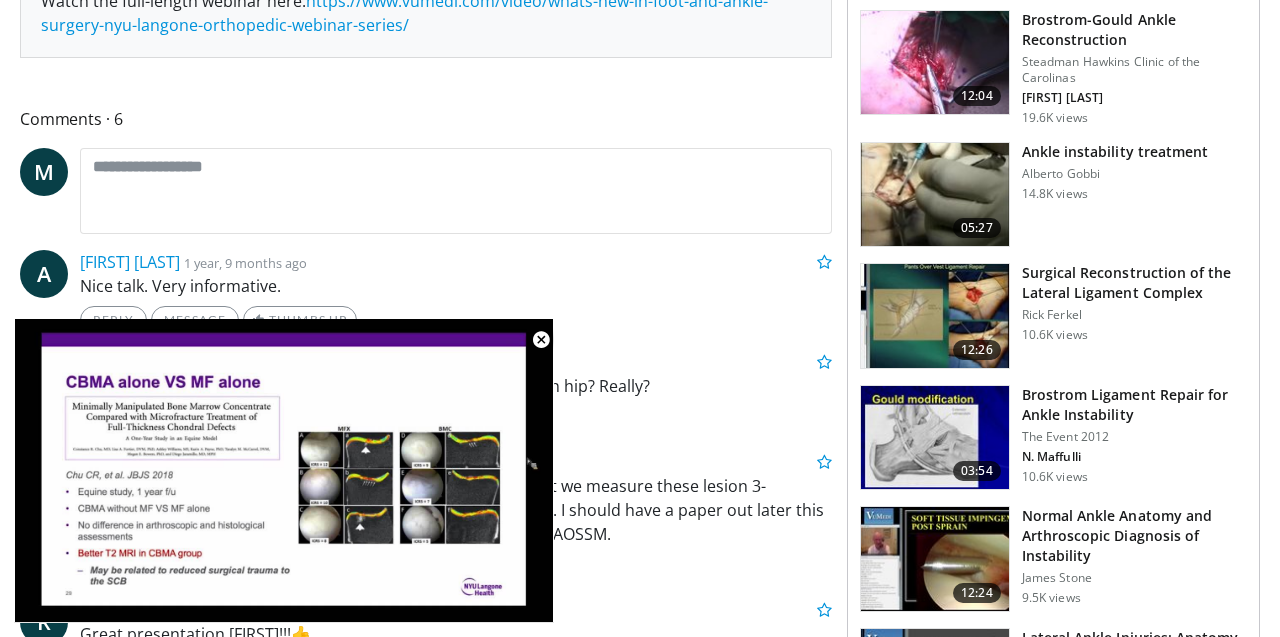 click at bounding box center (541, 340) 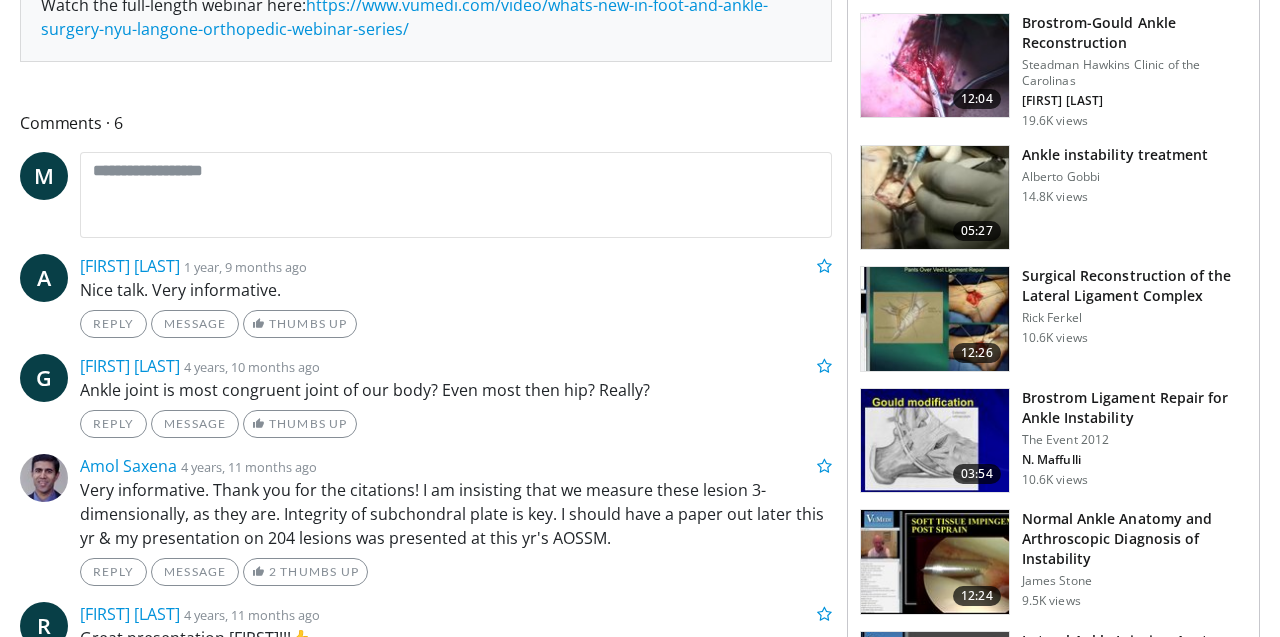 scroll, scrollTop: 864, scrollLeft: 0, axis: vertical 